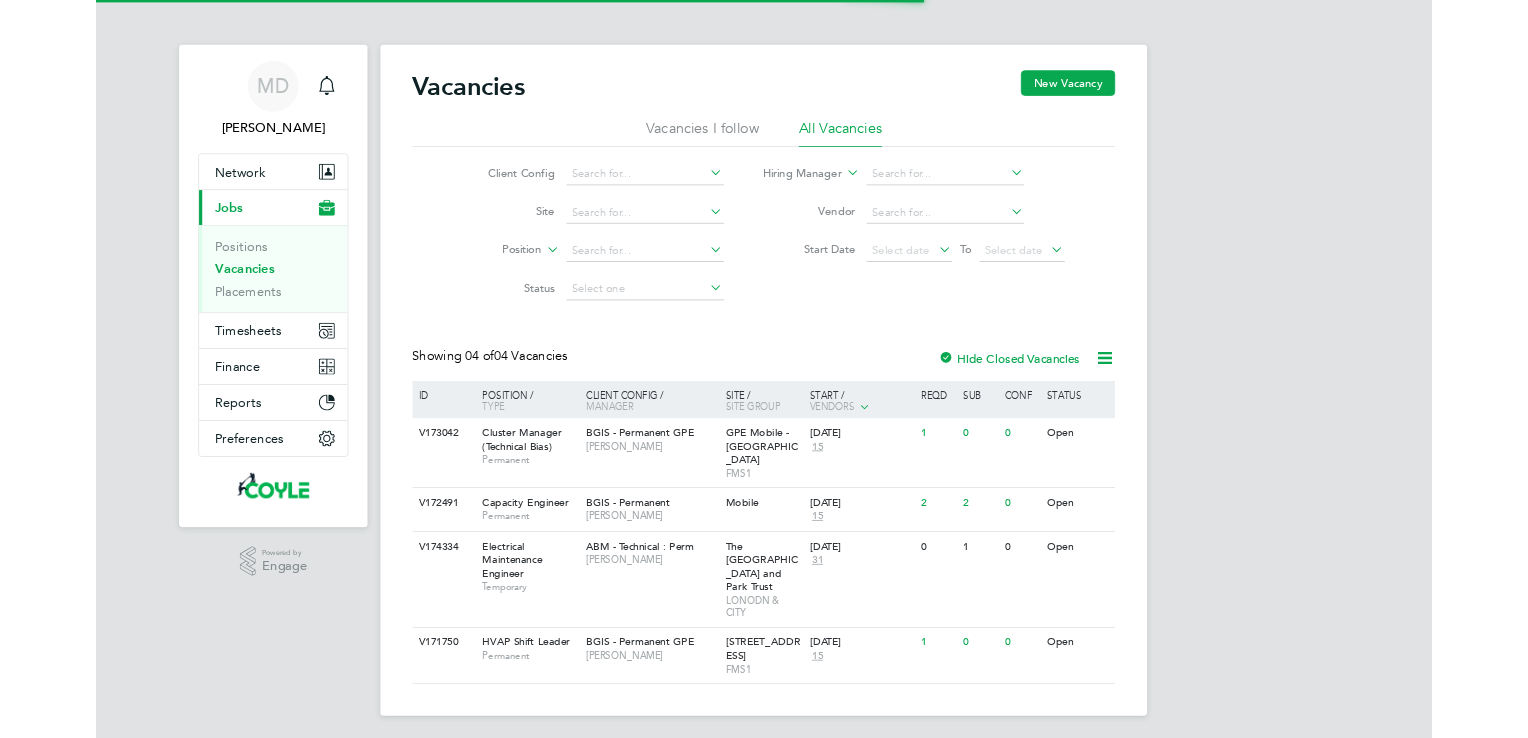 scroll, scrollTop: 0, scrollLeft: 0, axis: both 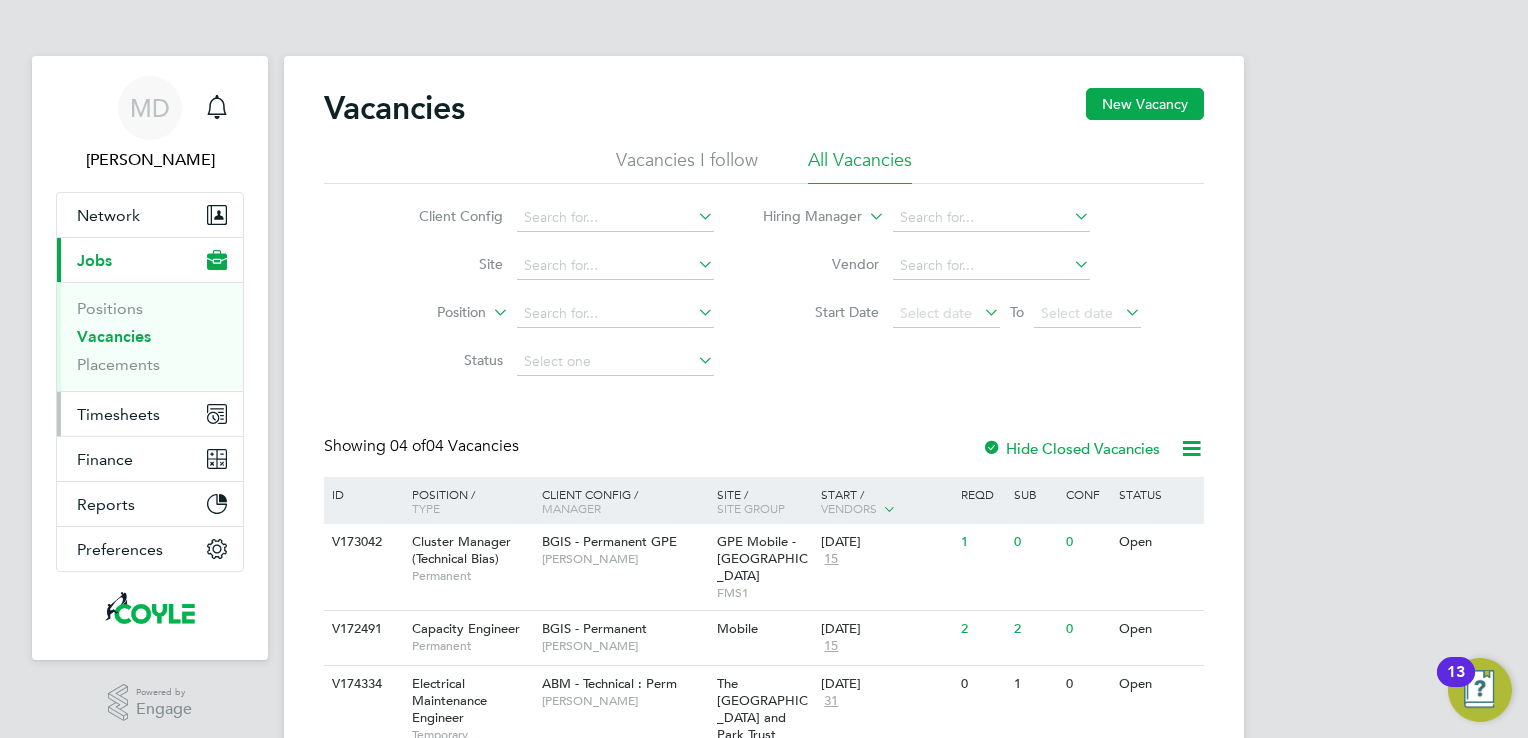 click on "Timesheets" at bounding box center (118, 414) 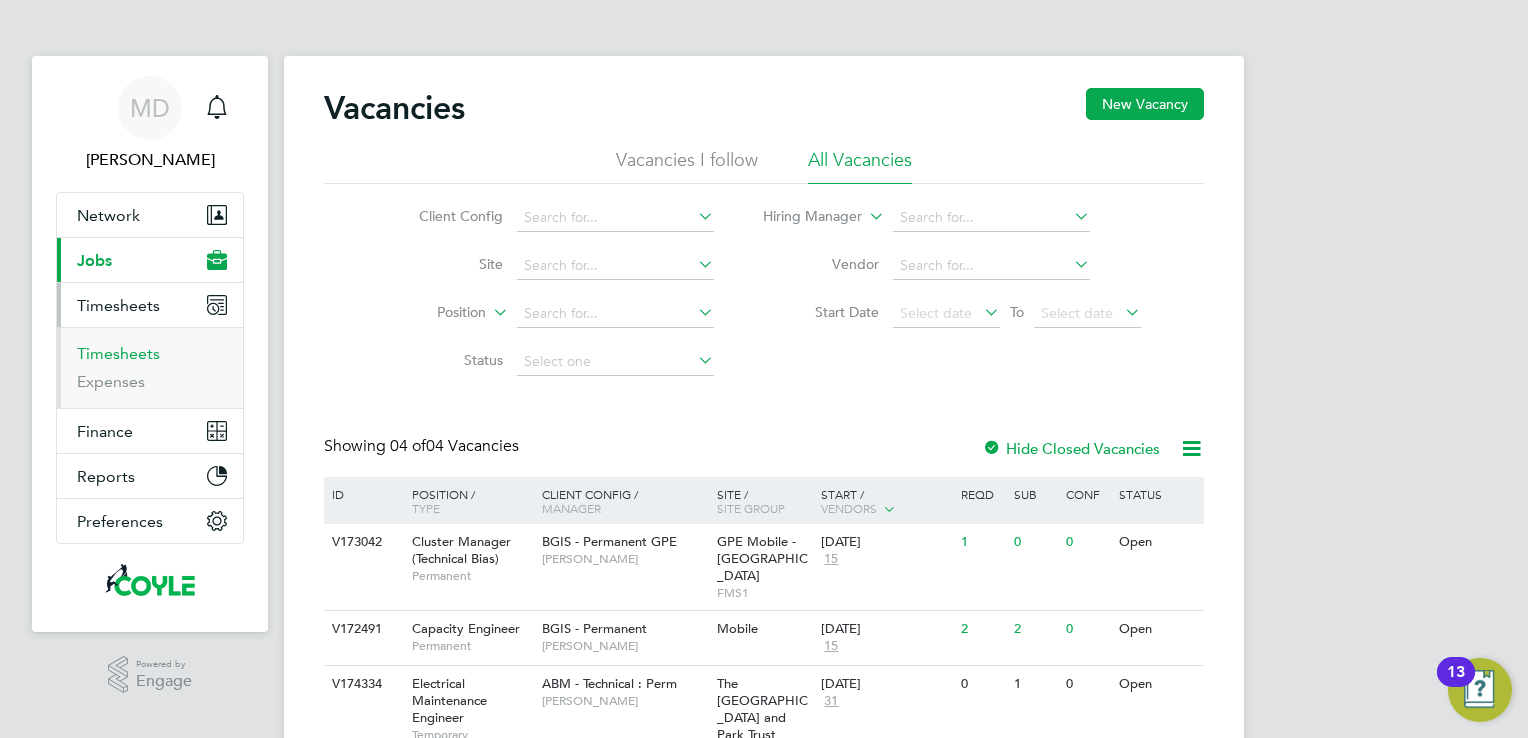 click on "Timesheets" at bounding box center [118, 353] 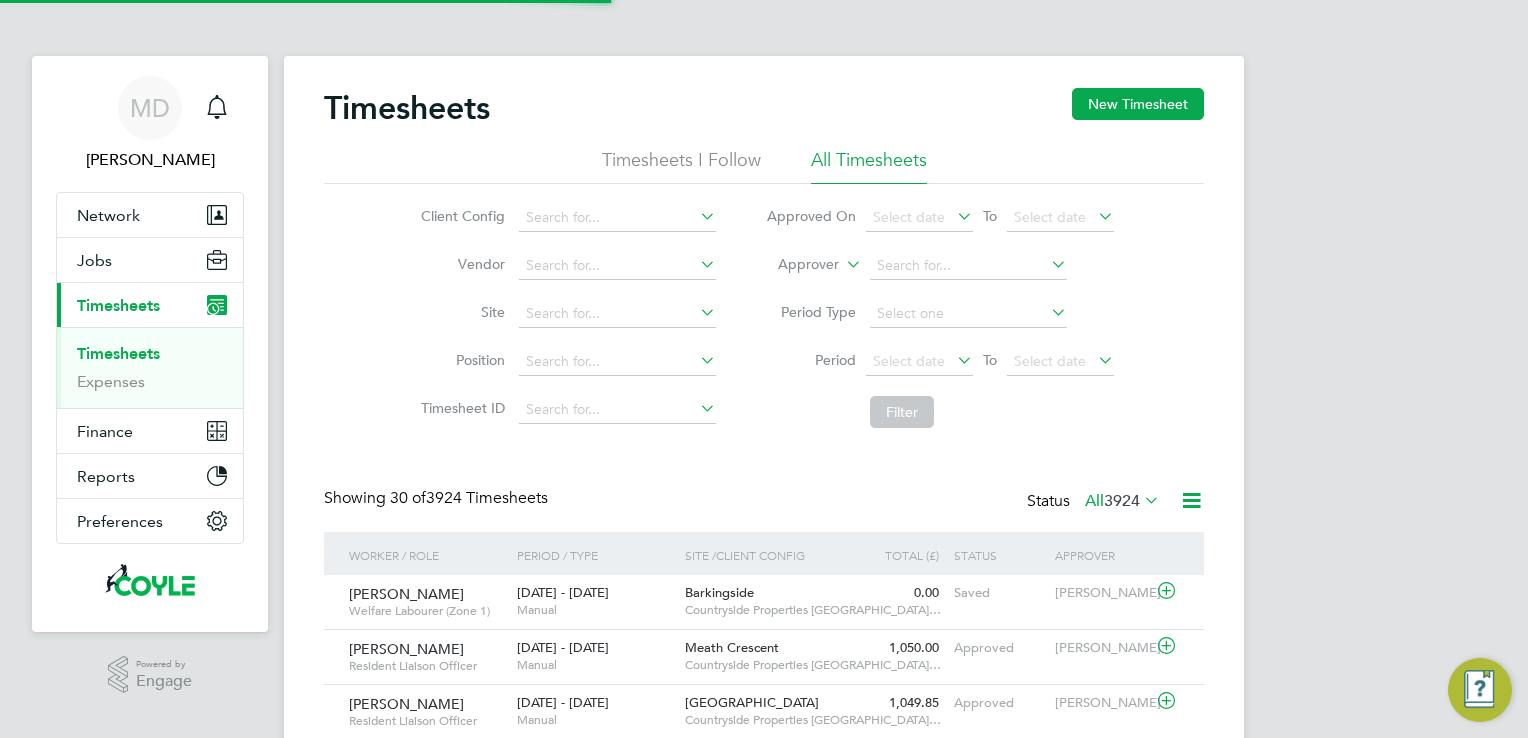 scroll, scrollTop: 9, scrollLeft: 10, axis: both 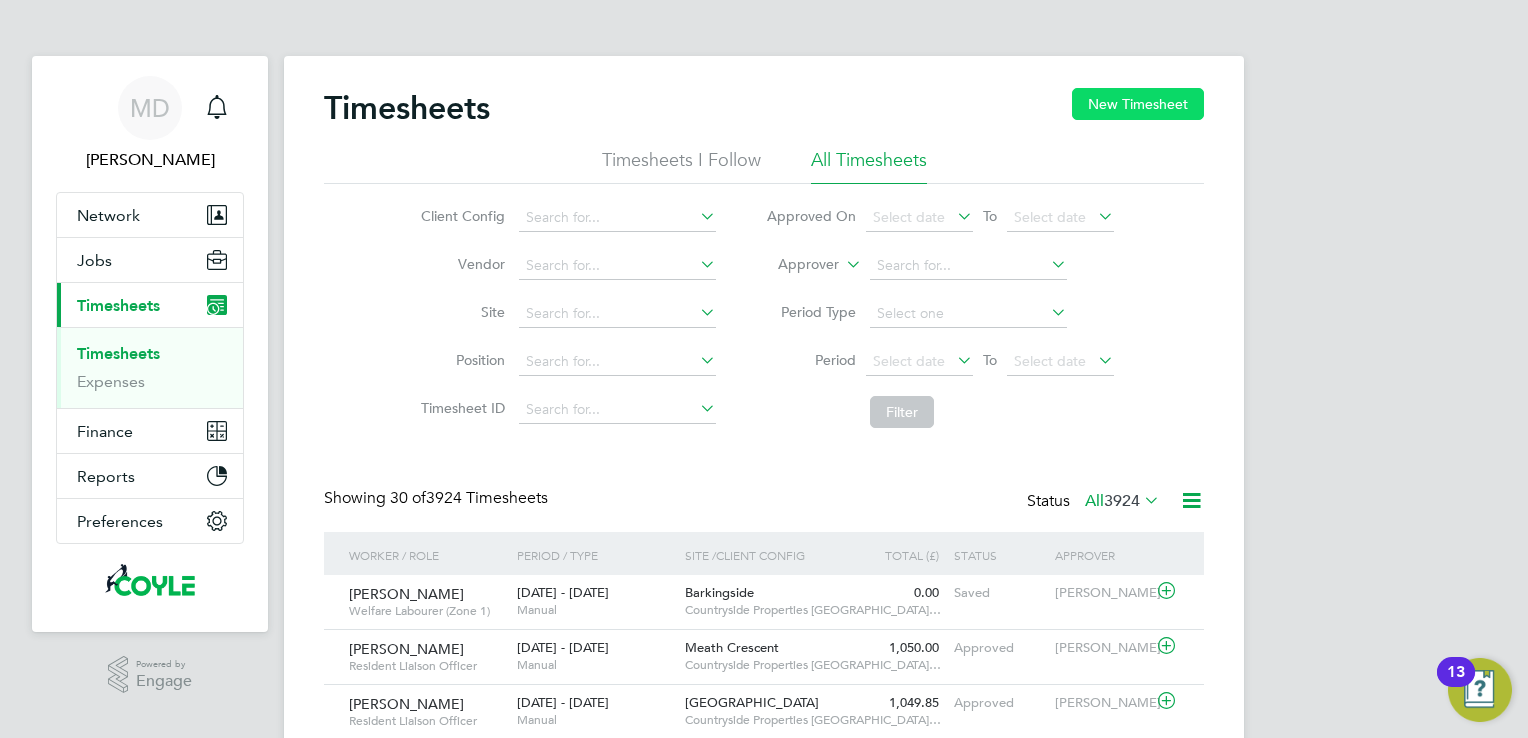click on "New Timesheet" 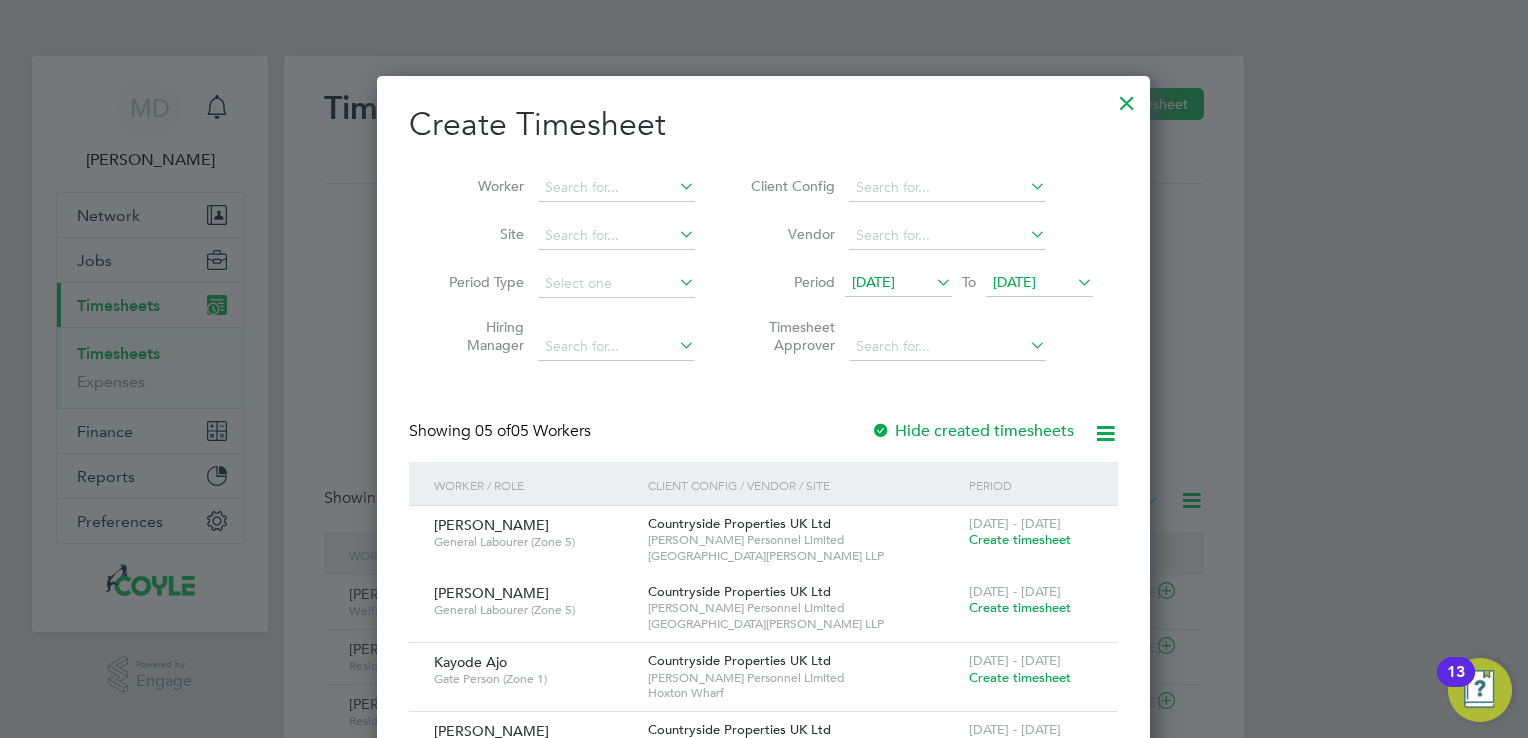 click on "[DATE]" at bounding box center (1039, 283) 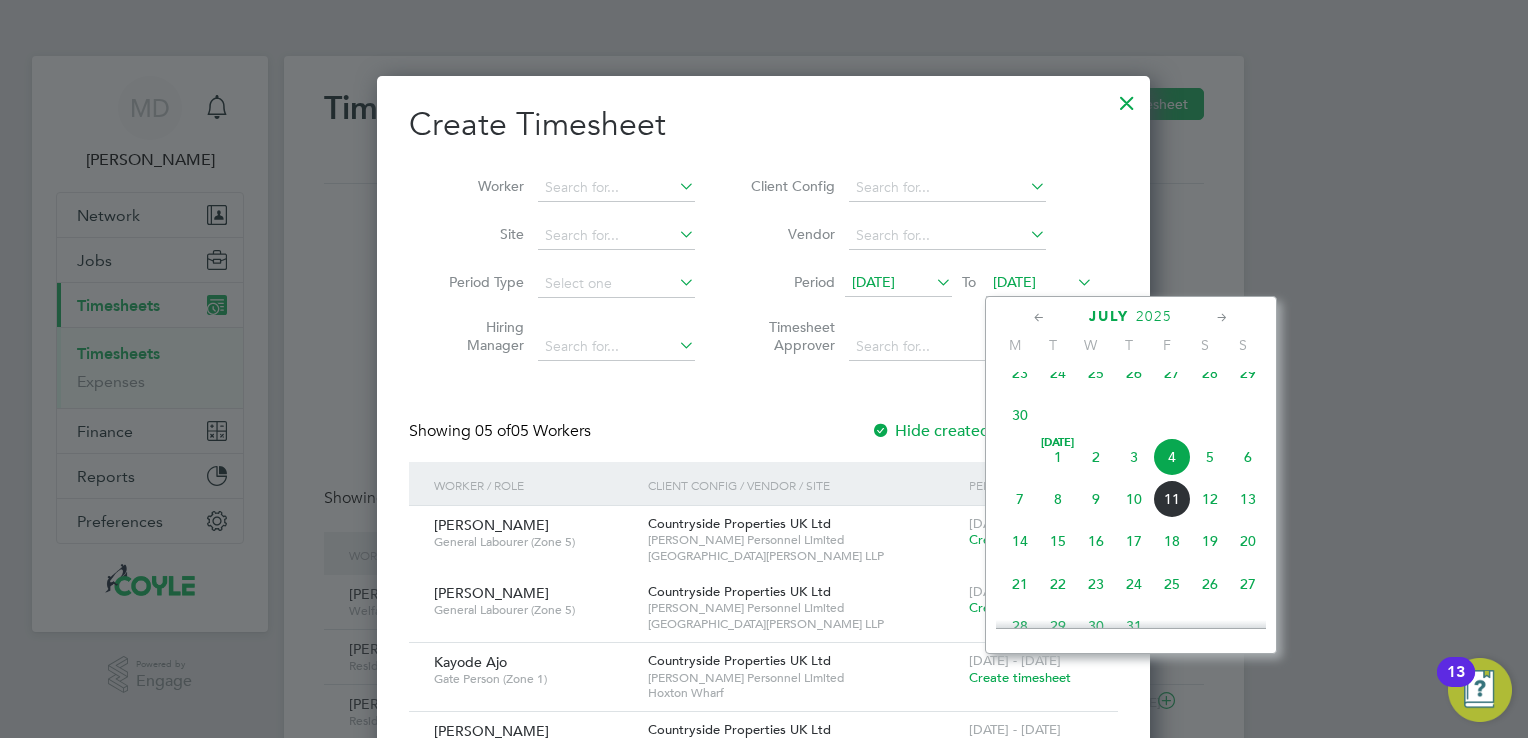 click on "13" 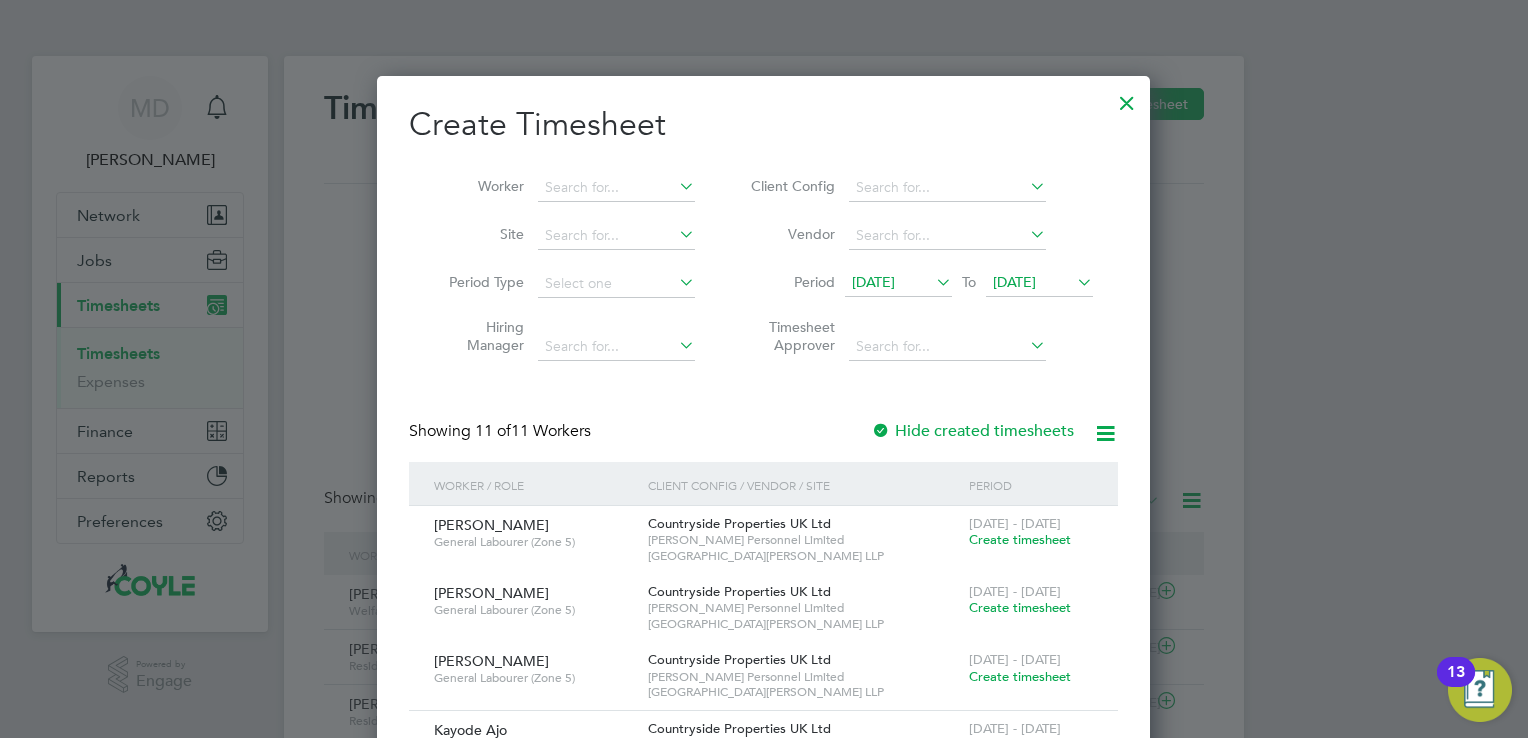 click on "[DATE]" at bounding box center (898, 283) 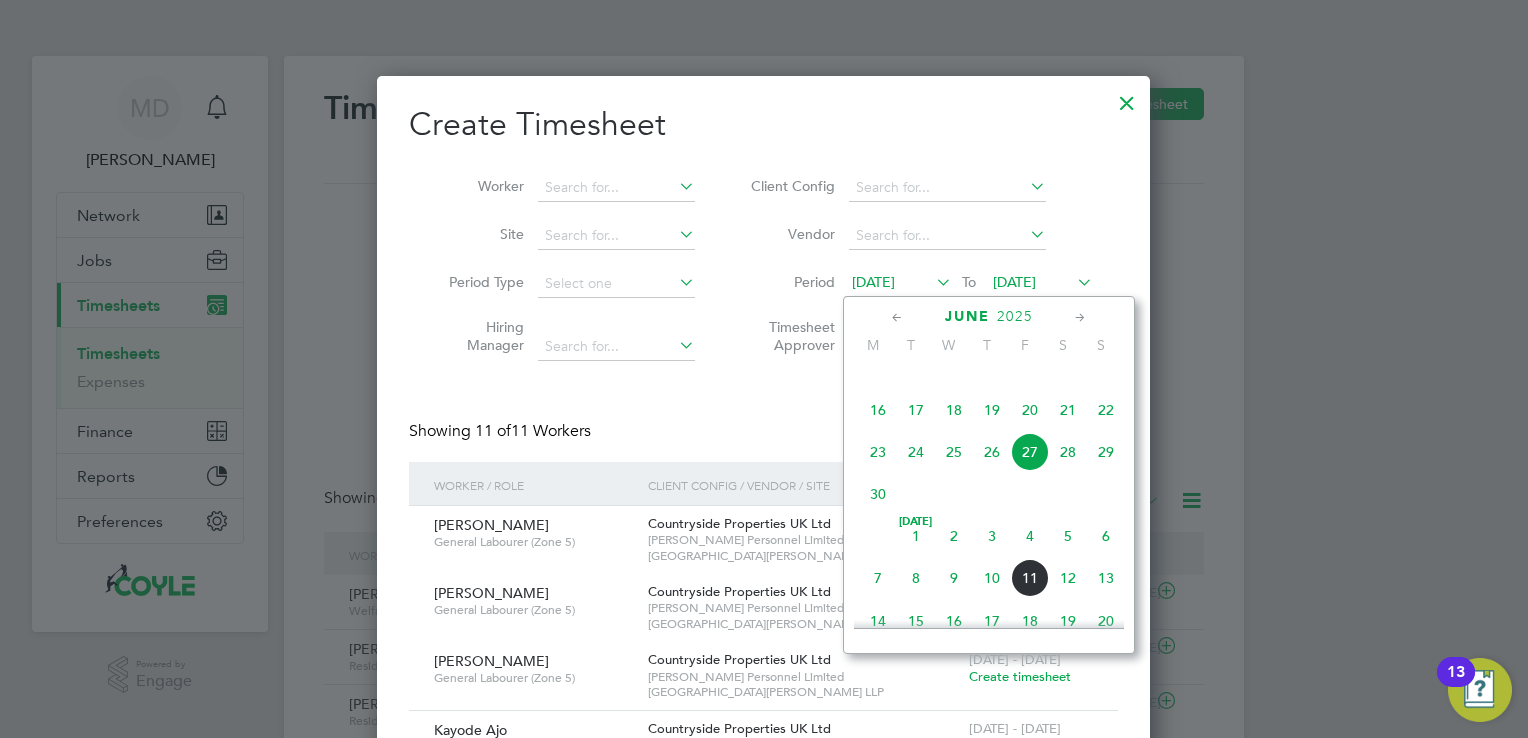 click on "7" 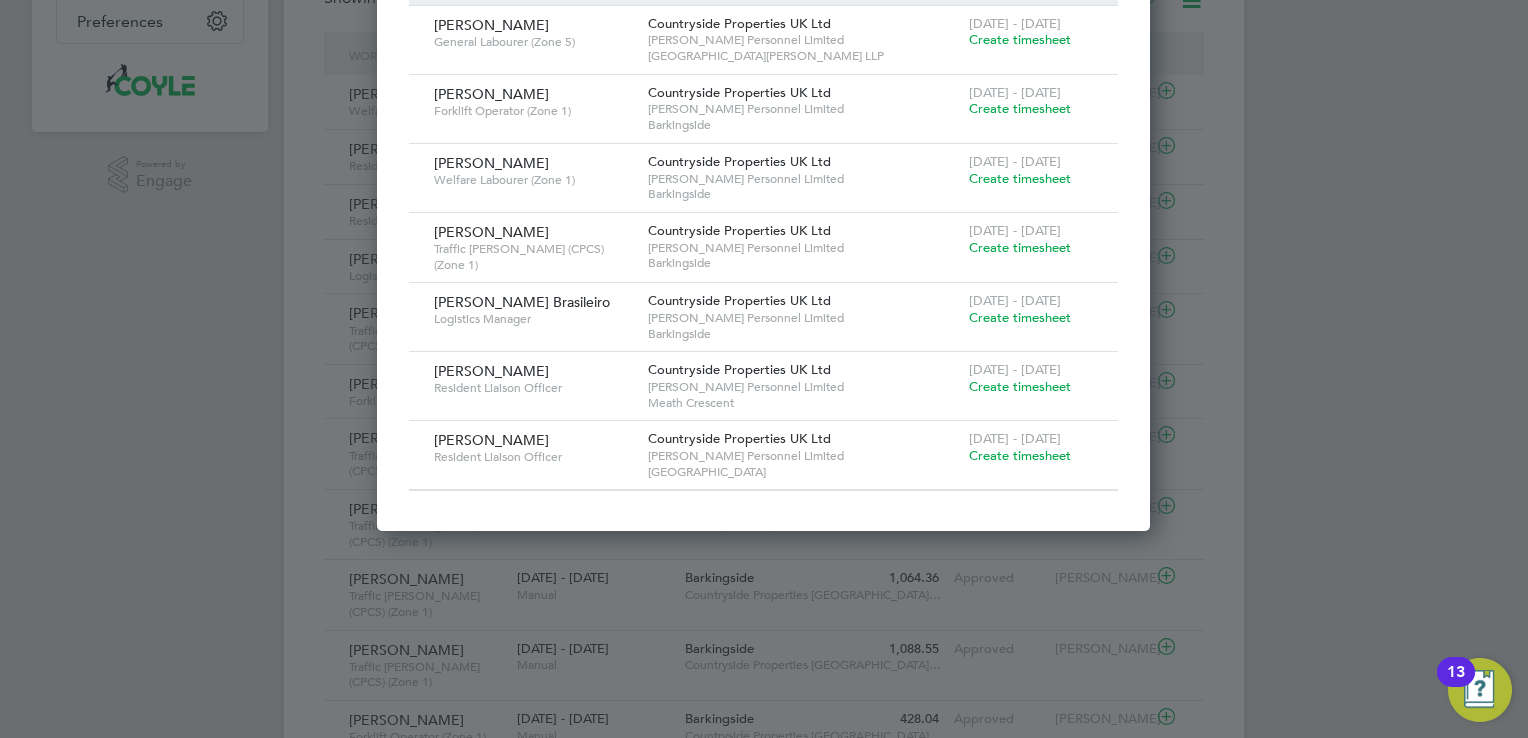 click on "Create timesheet" at bounding box center (1020, 455) 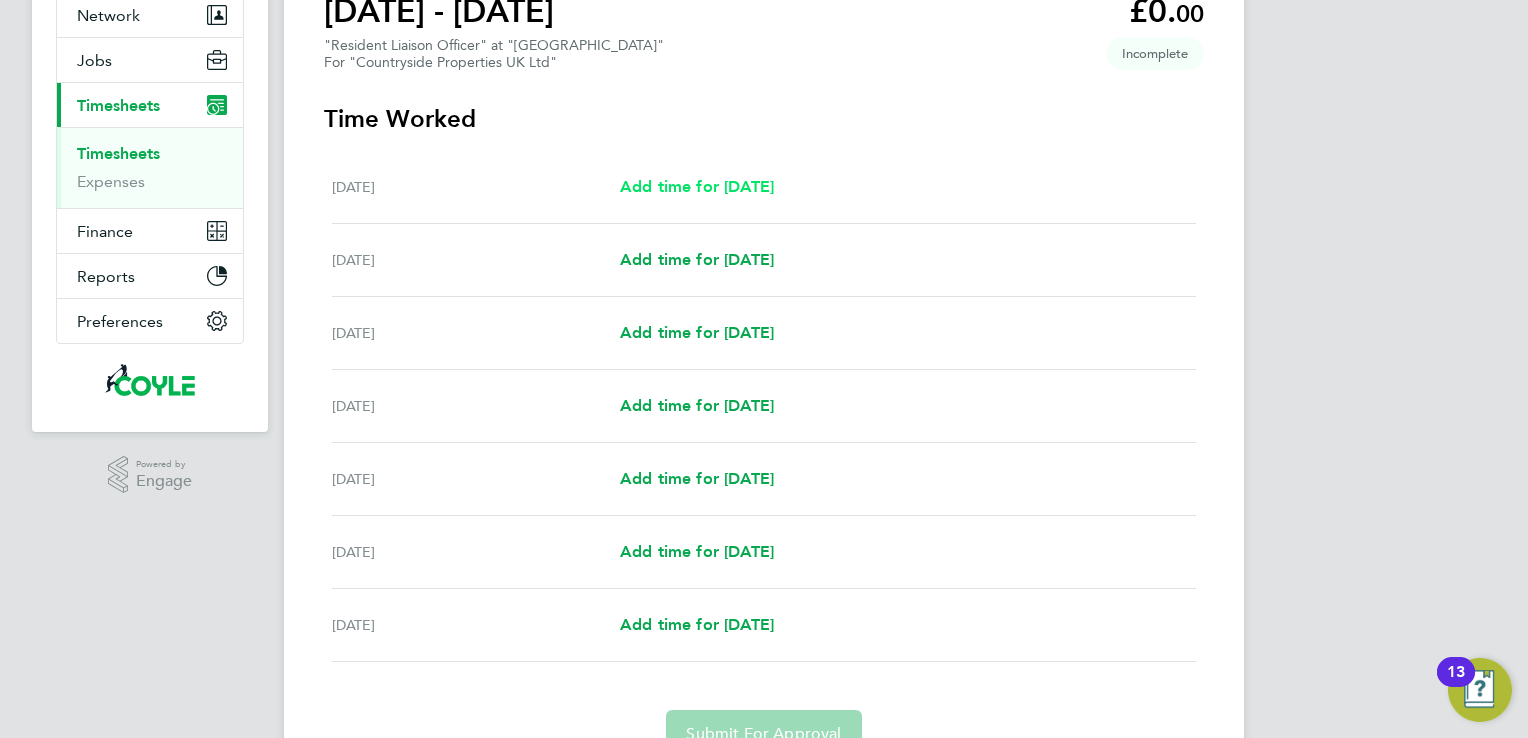 click on "Add time for [DATE]" at bounding box center [697, 186] 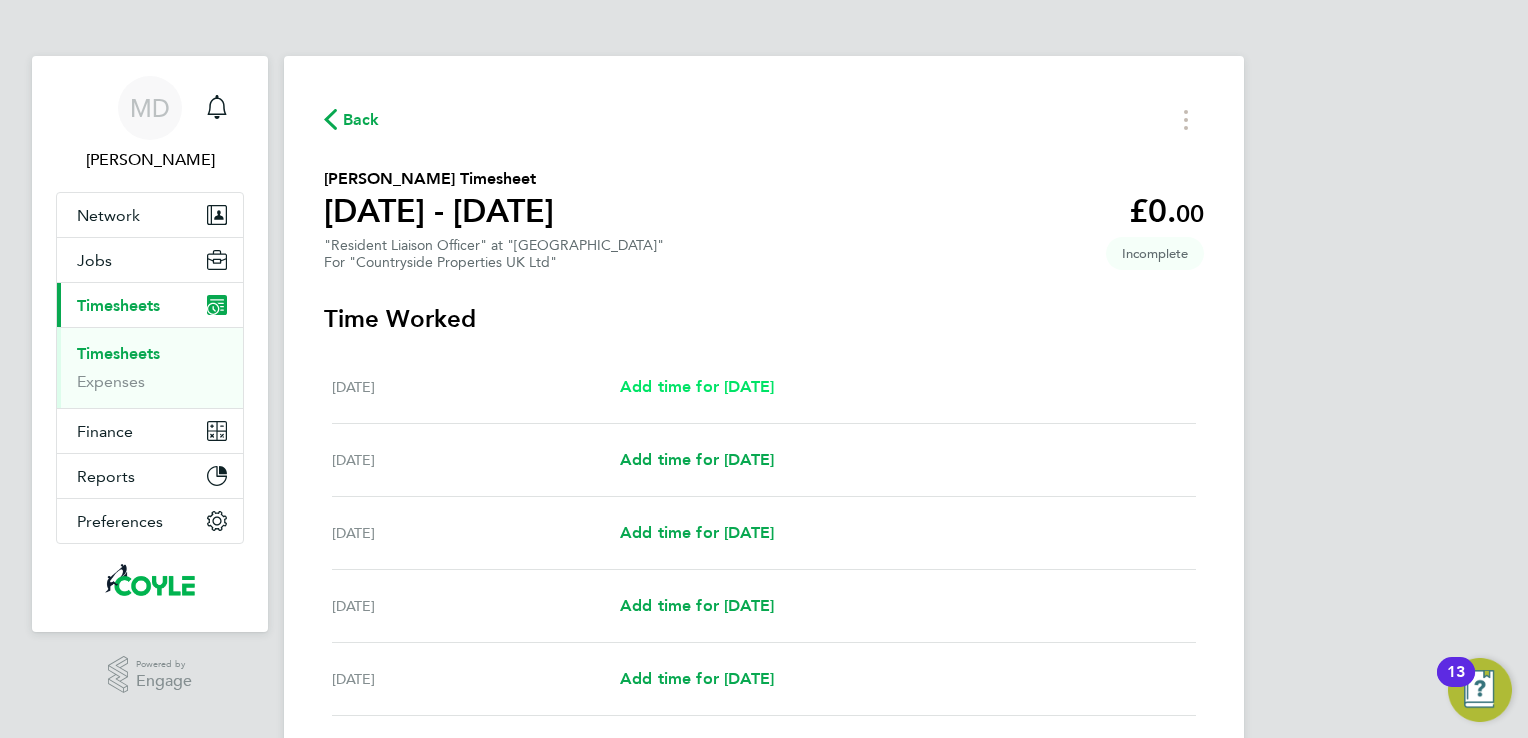 select on "30" 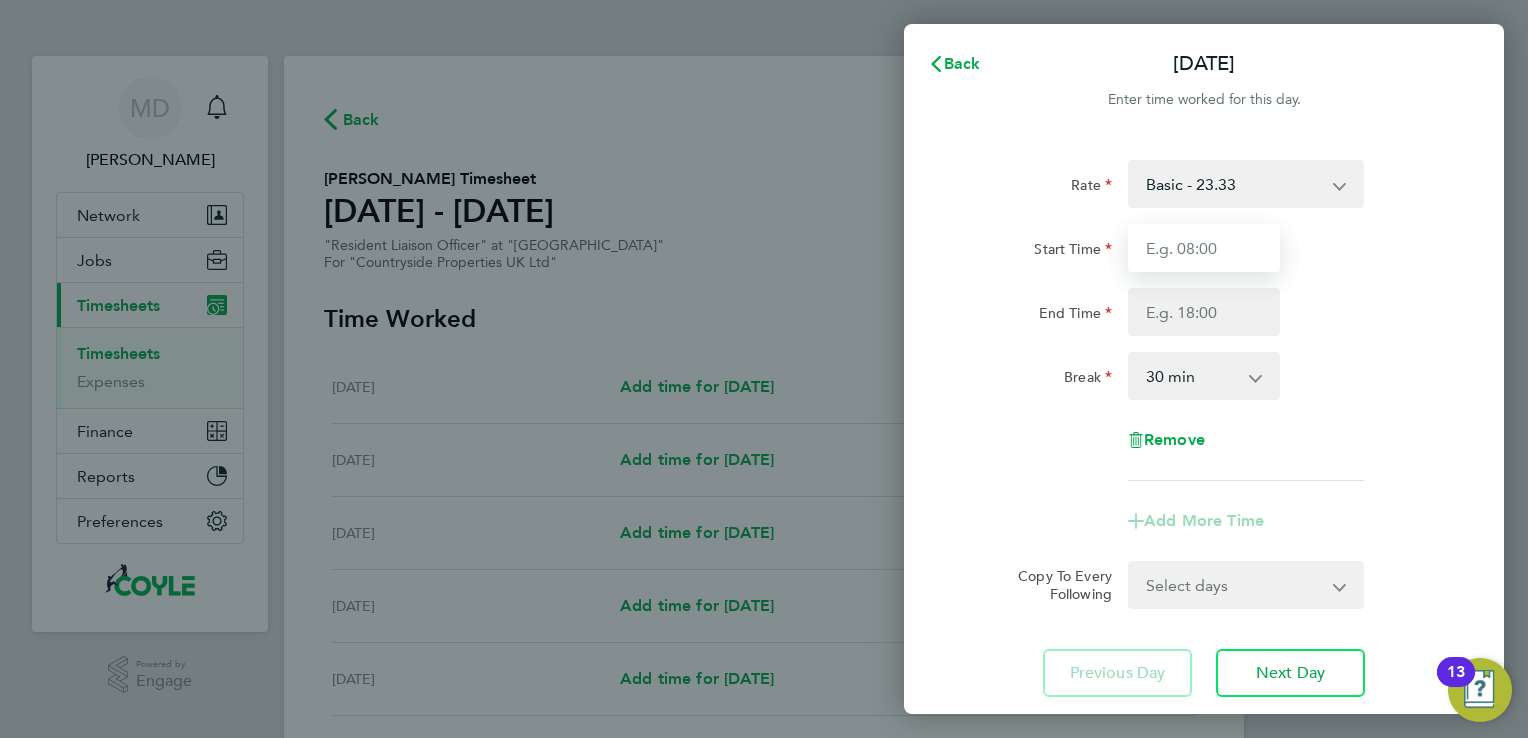 click on "Start Time" at bounding box center [1204, 248] 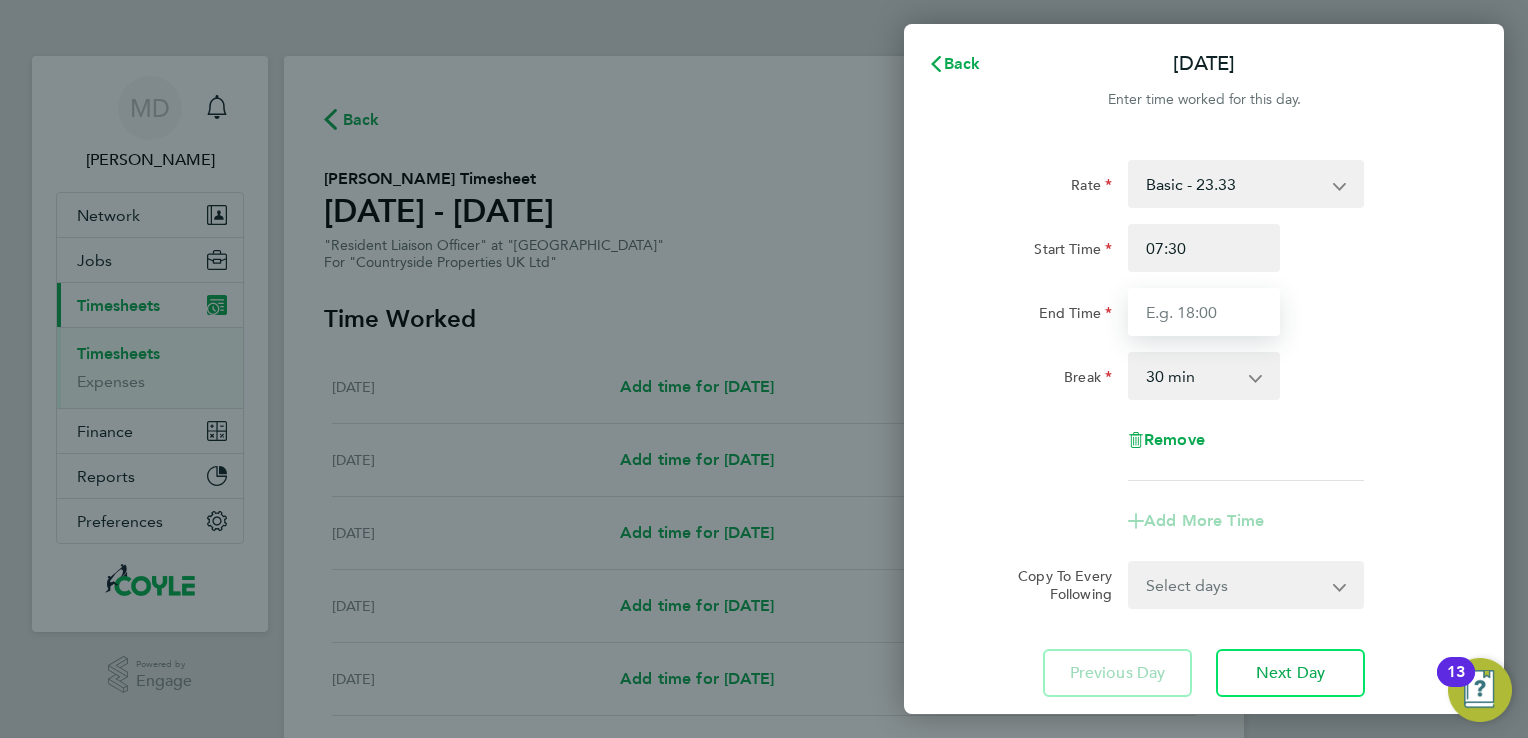 click on "End Time" at bounding box center (1204, 312) 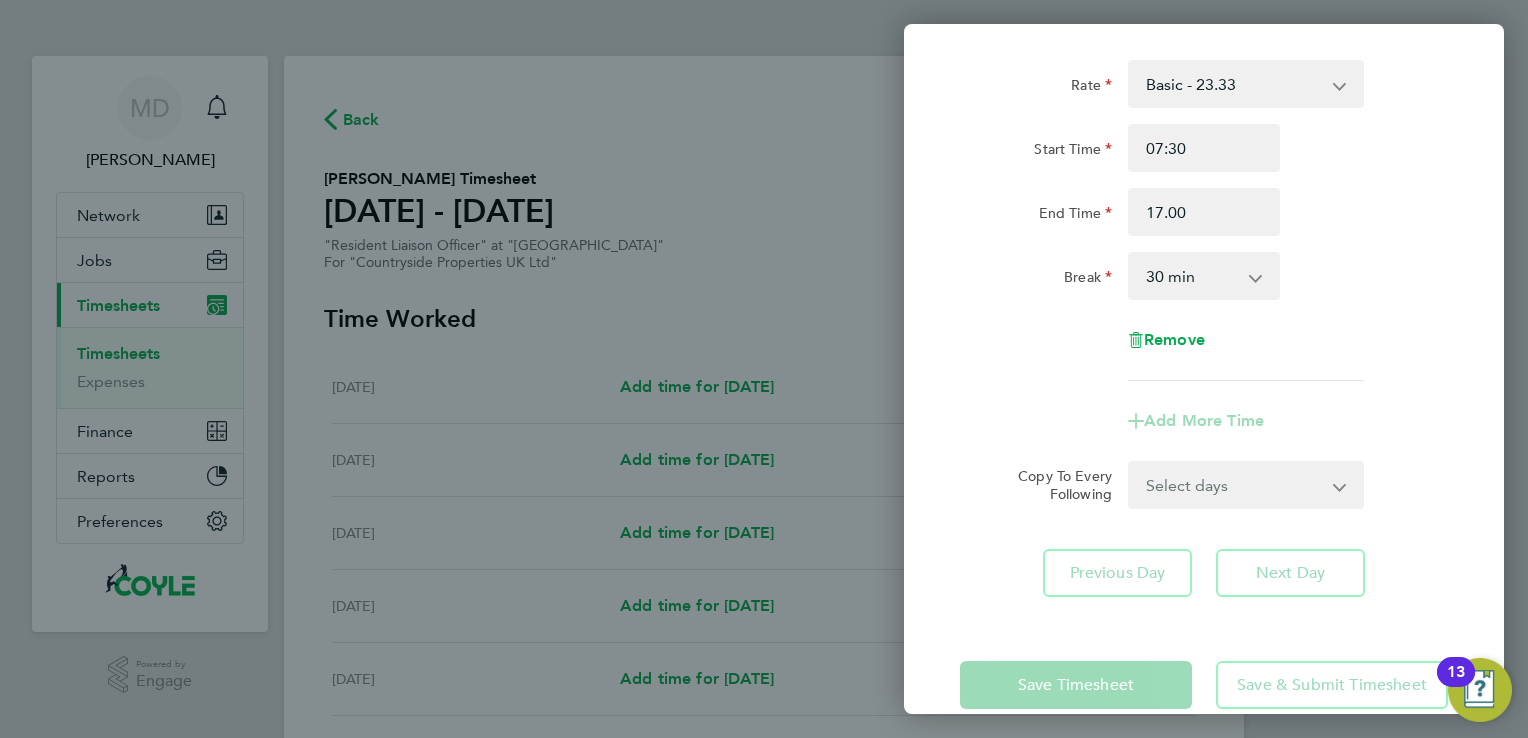 type on "17:00" 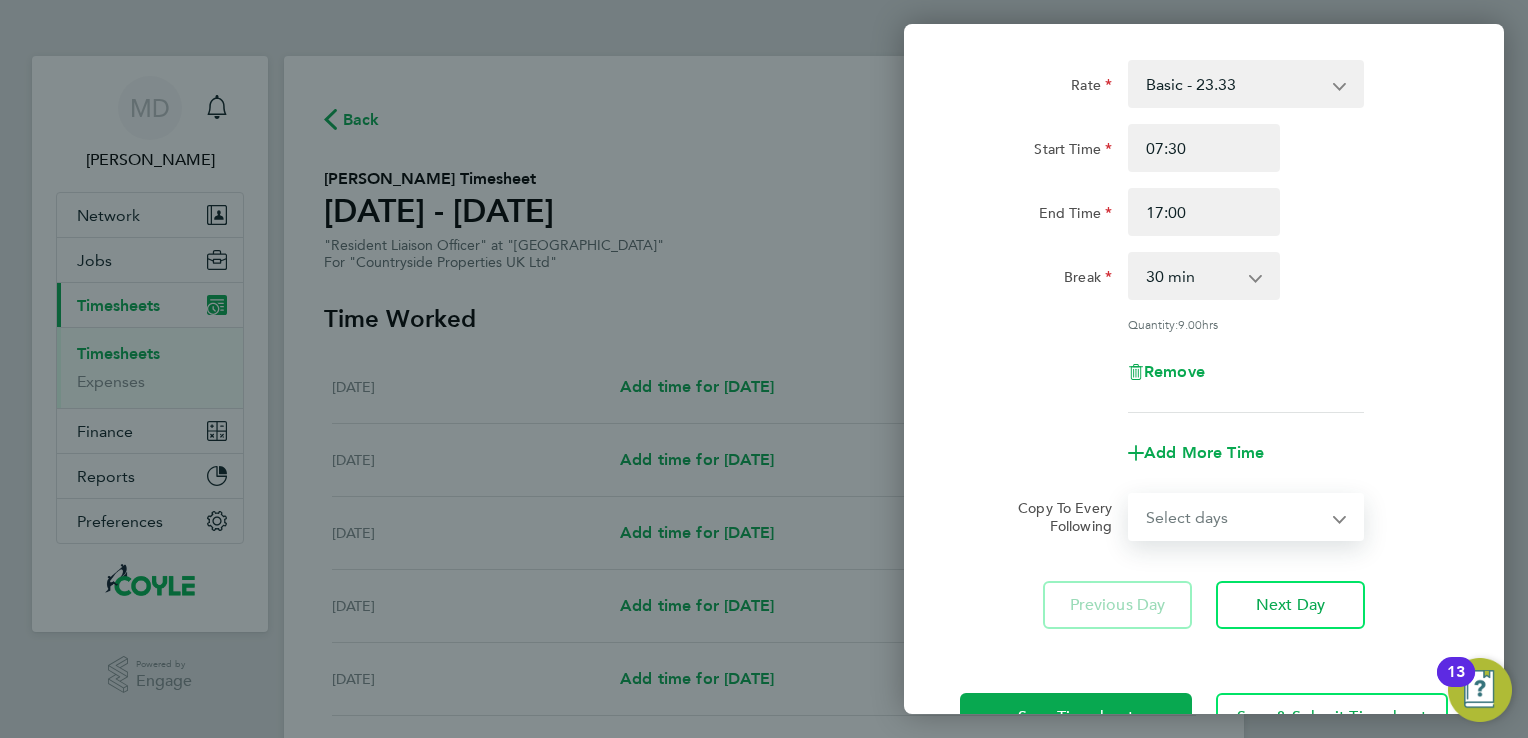 click on "Rate  Basic - 23.33
Start Time 07:30 End Time 17:00 Break  0 min   15 min   30 min   45 min   60 min   75 min   90 min
Quantity:  9.00  hrs
Remove
Add More Time  Copy To Every Following  Select days   Day   Weekday (Mon-Fri)   Weekend (Sat-Sun)   [DATE]   [DATE]   [DATE]   [DATE]   [DATE]   [DATE]" 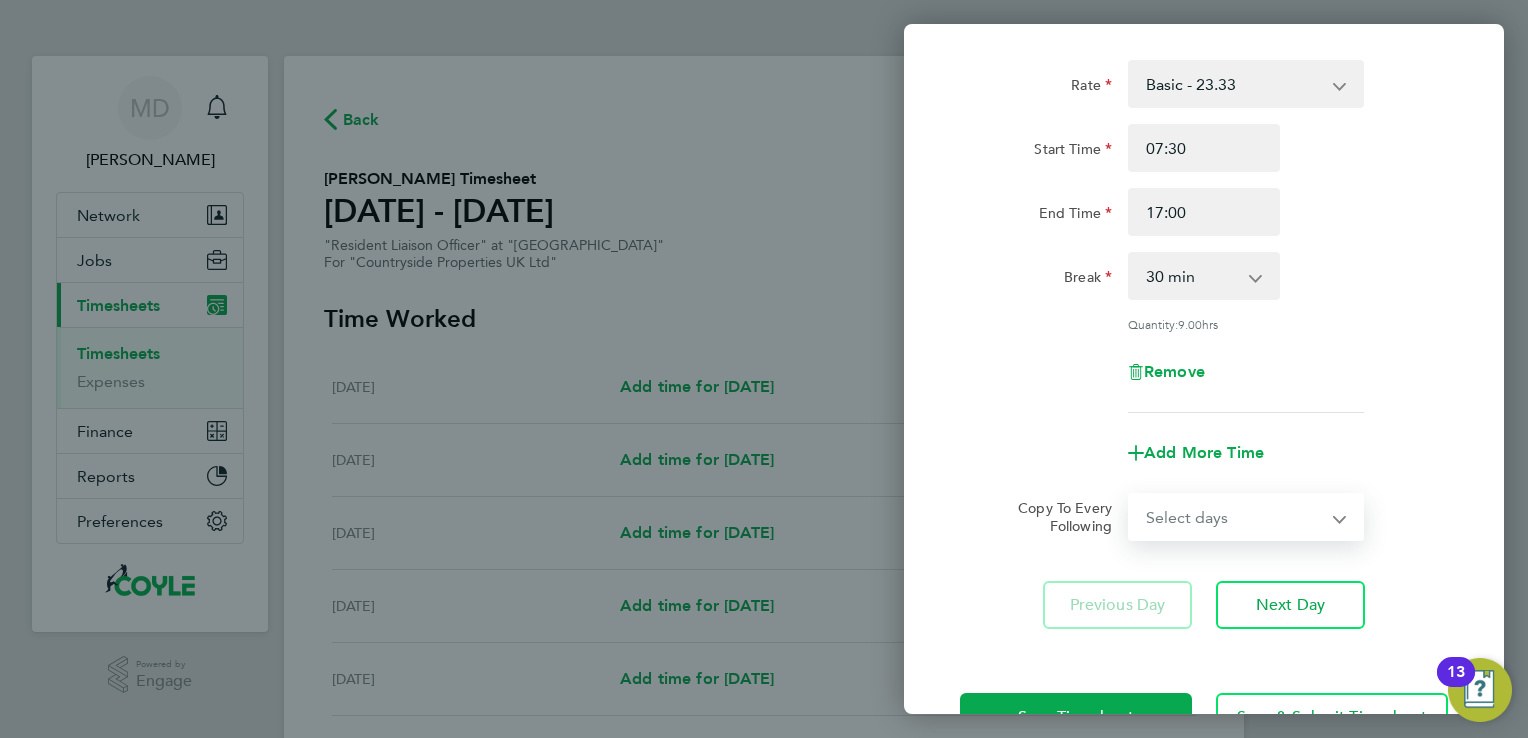 select on "WEEKDAY" 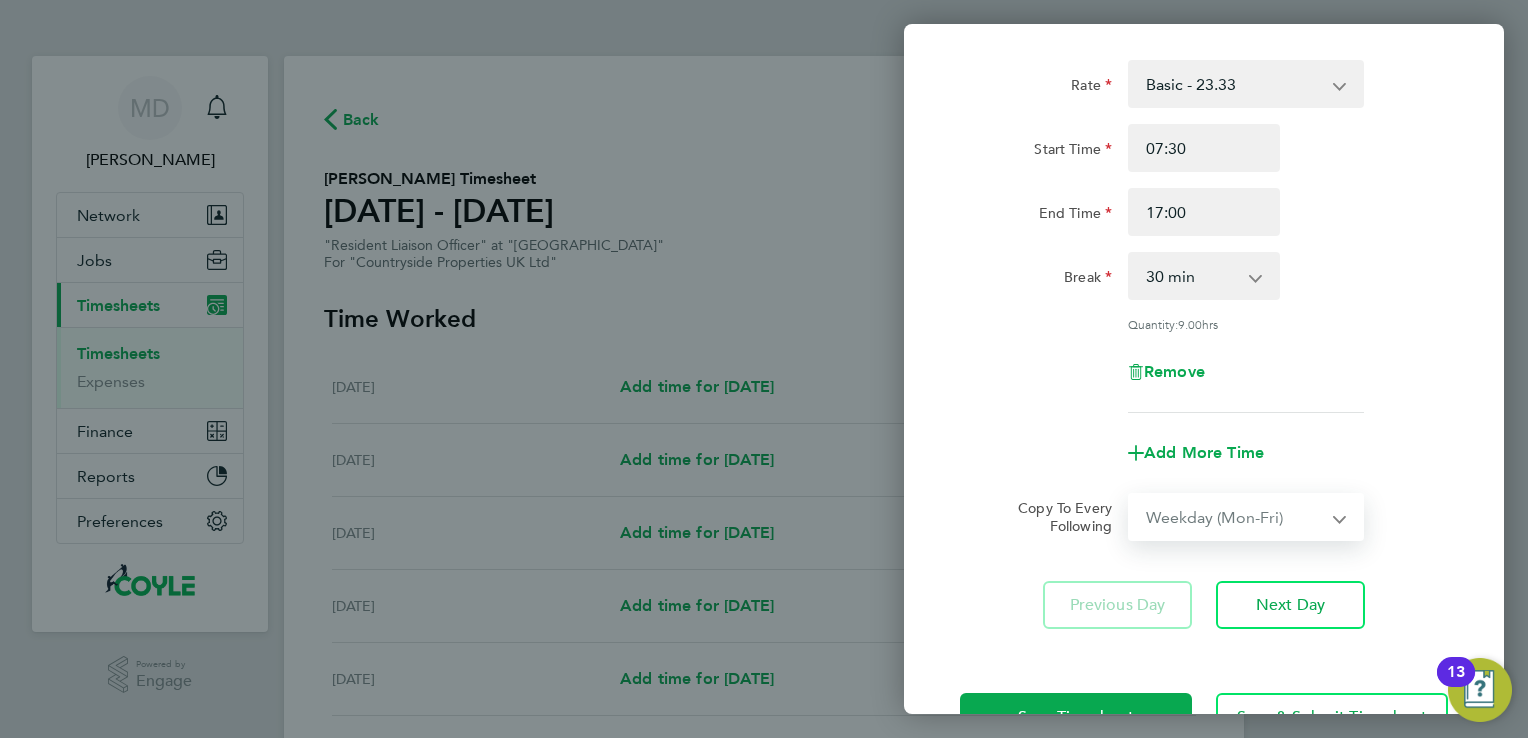 click on "Select days   Day   Weekday (Mon-Fri)   Weekend (Sat-Sun)   [DATE]   [DATE]   [DATE]   [DATE]   [DATE]   [DATE]" at bounding box center [1235, 517] 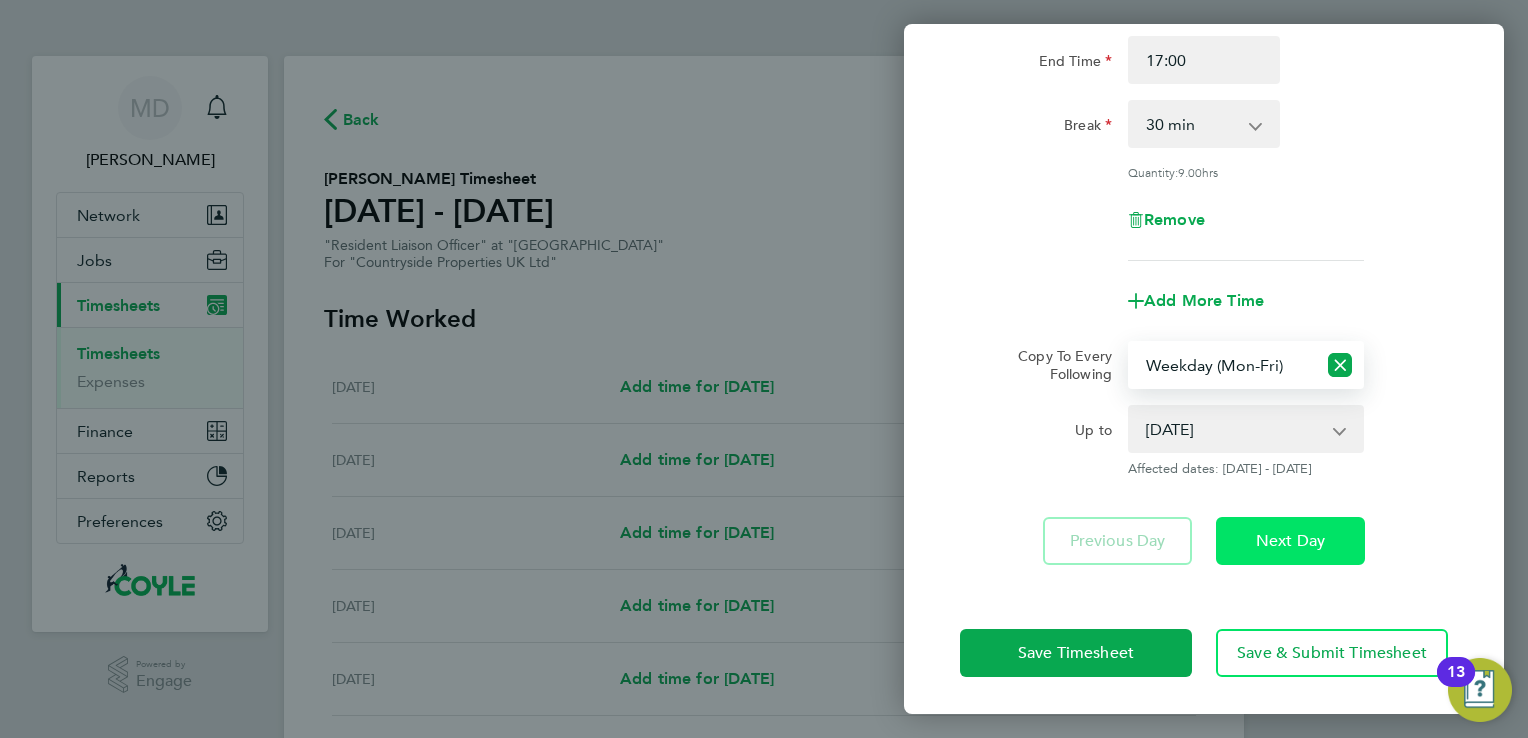 click on "Next Day" 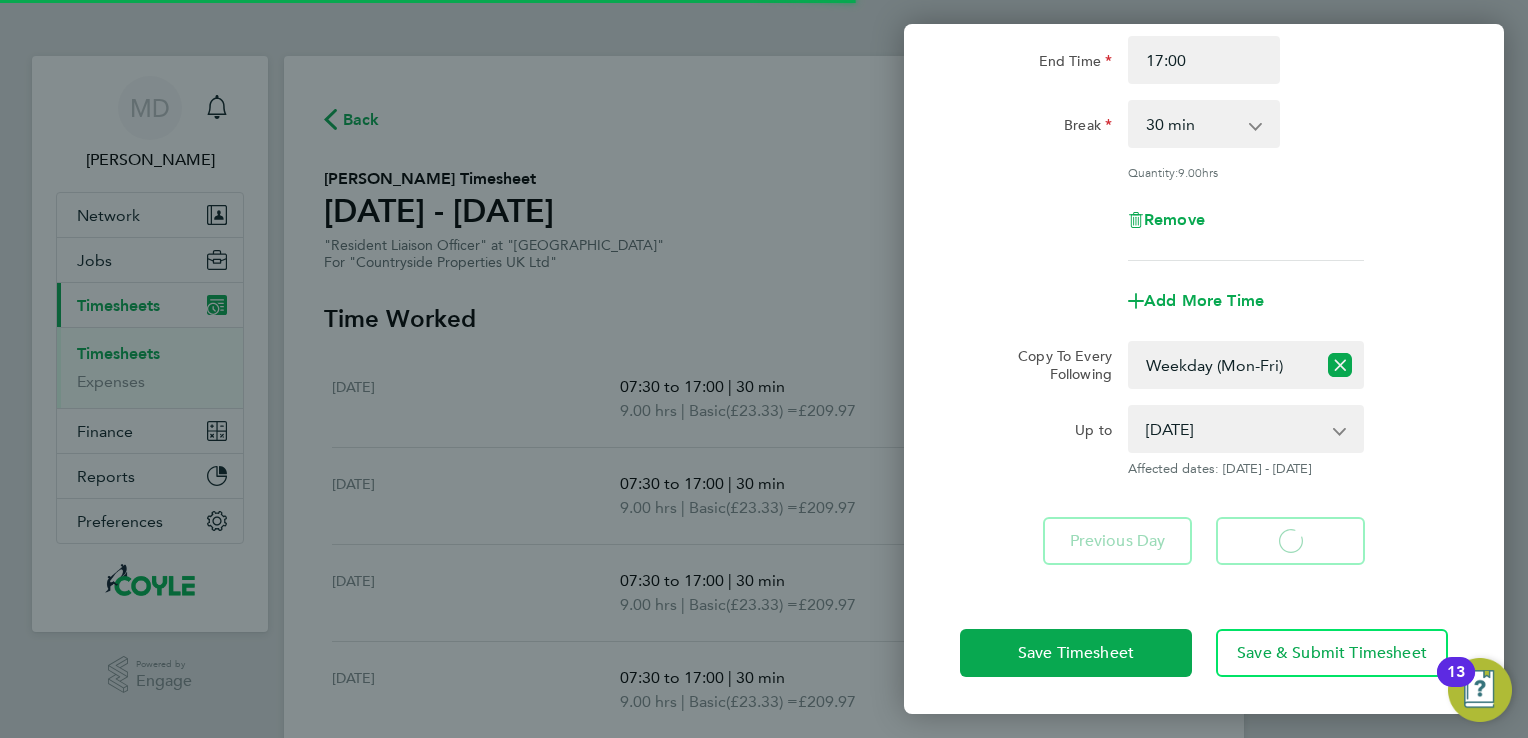 select on "30" 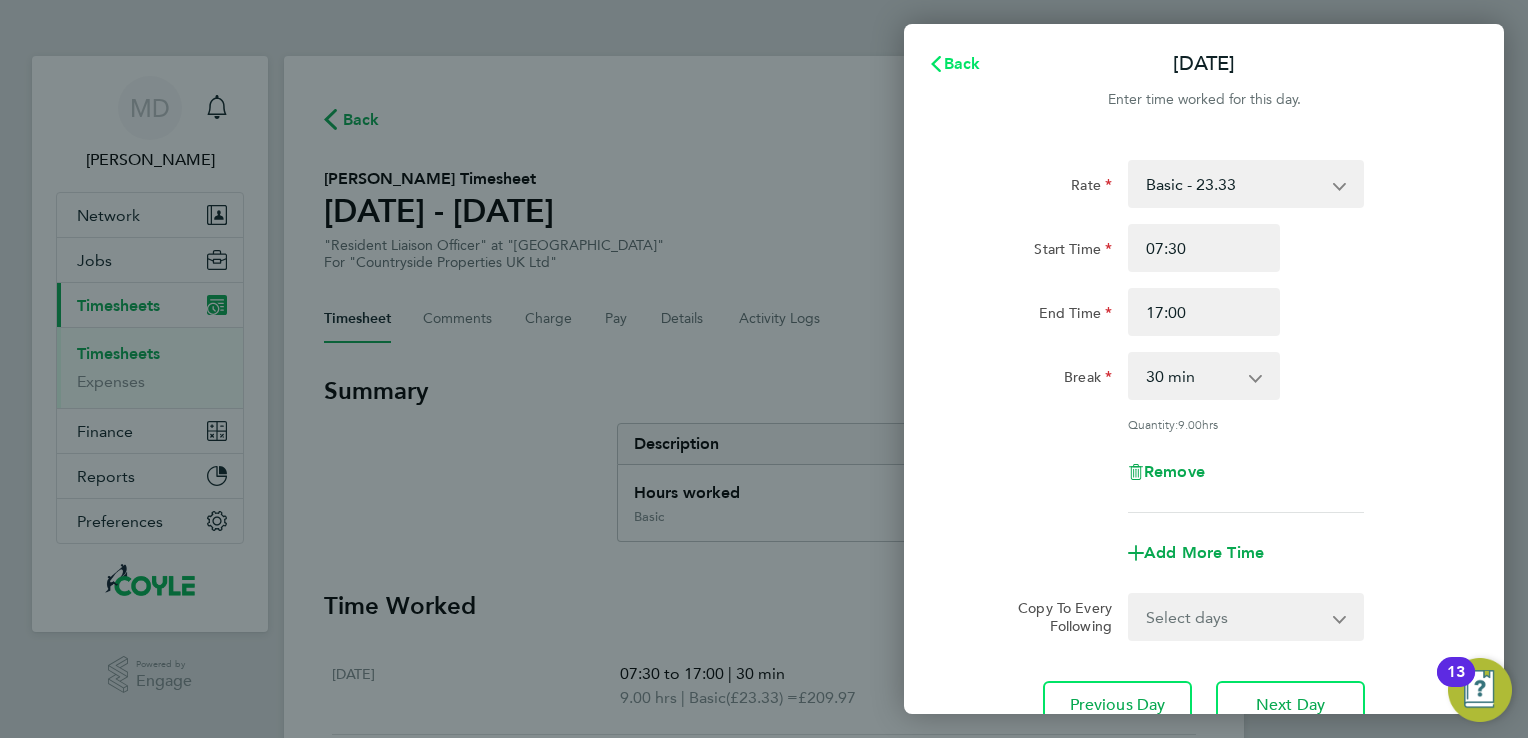click on "Back" 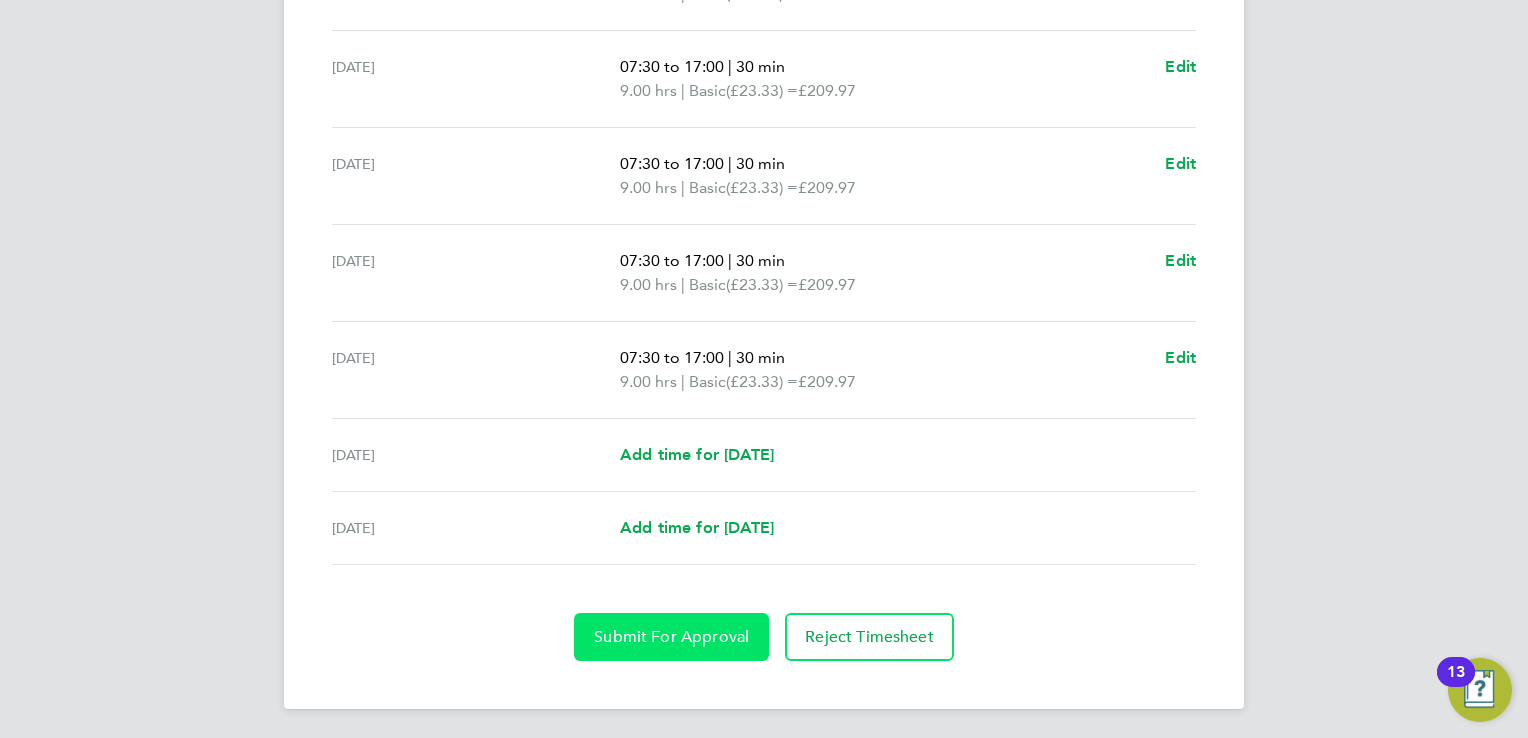 click on "Submit For Approval" 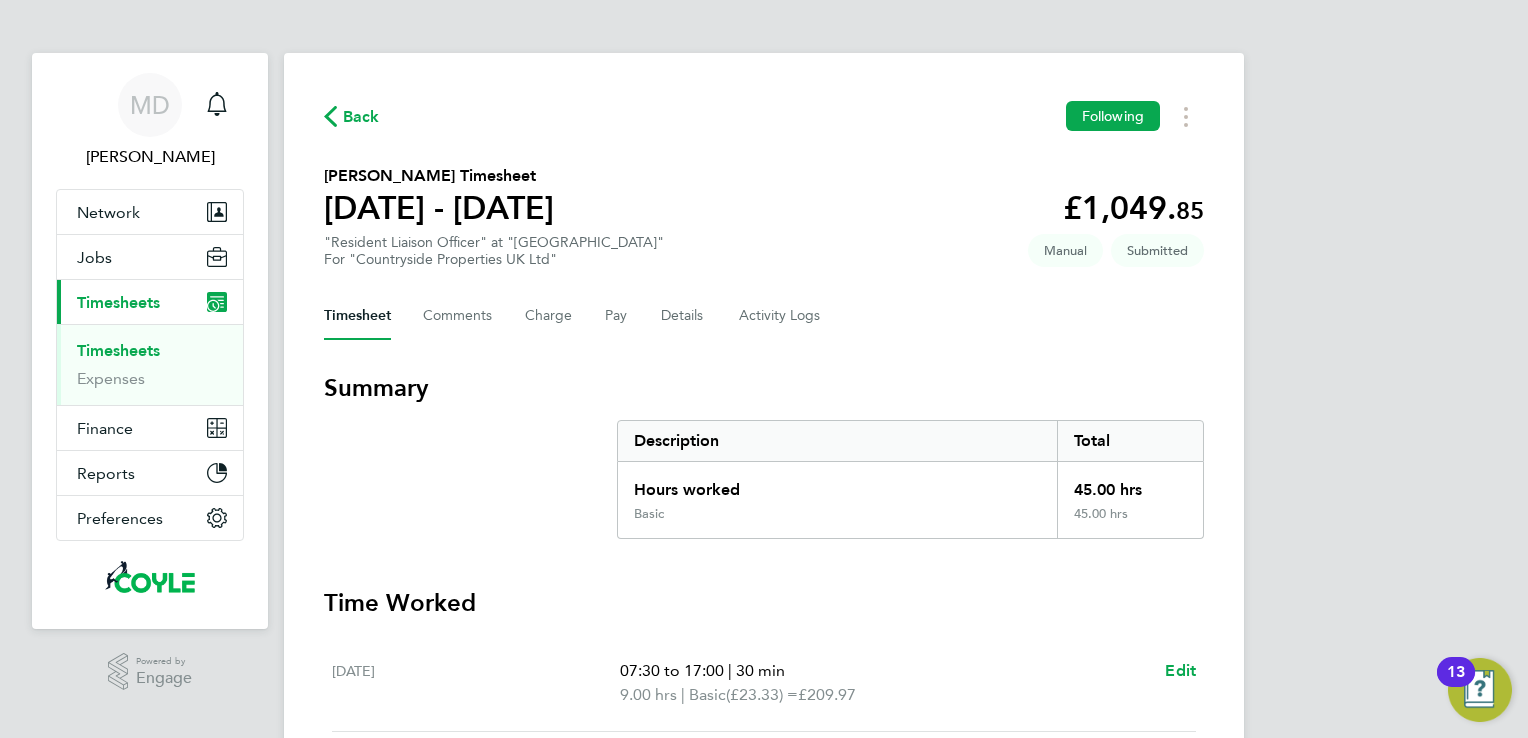 click on "Back" 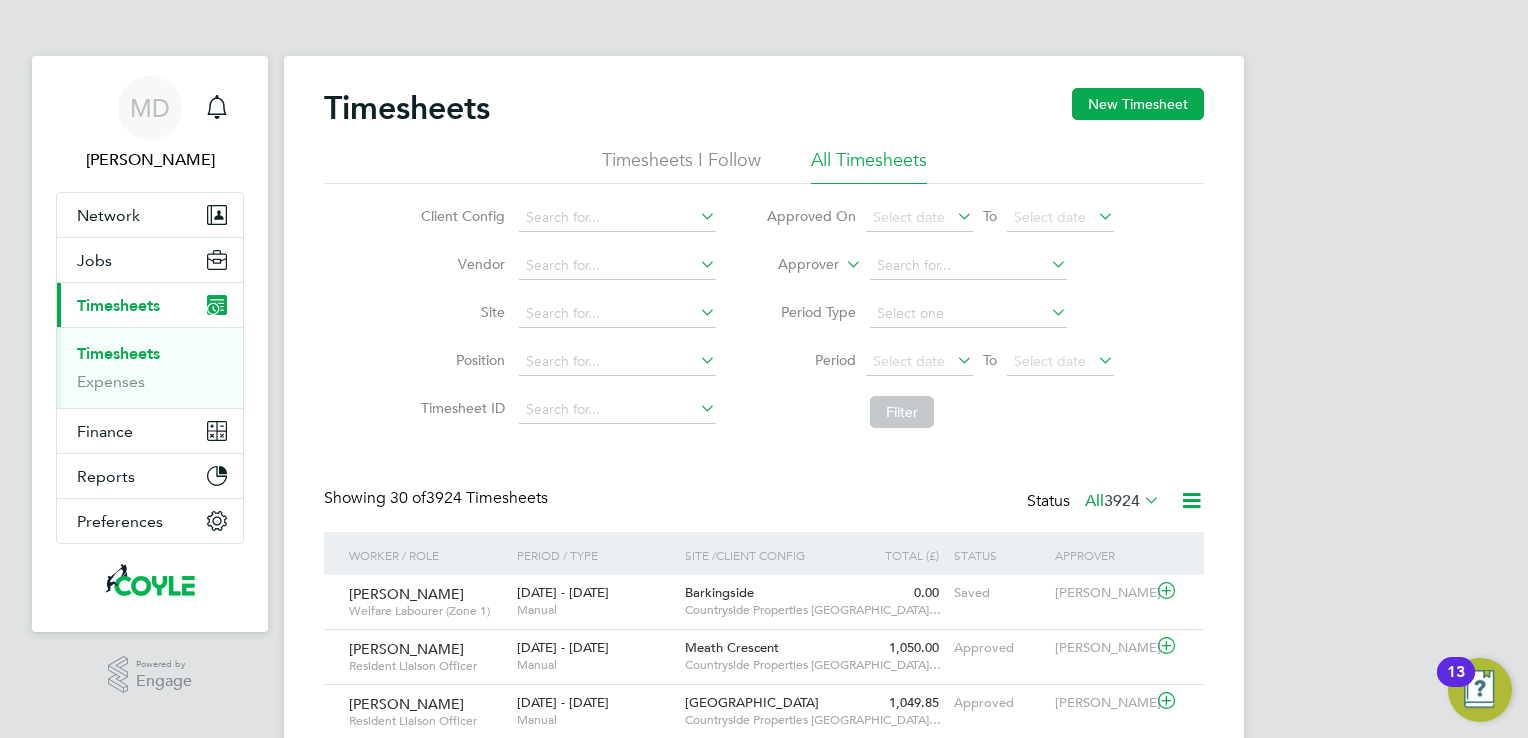 click 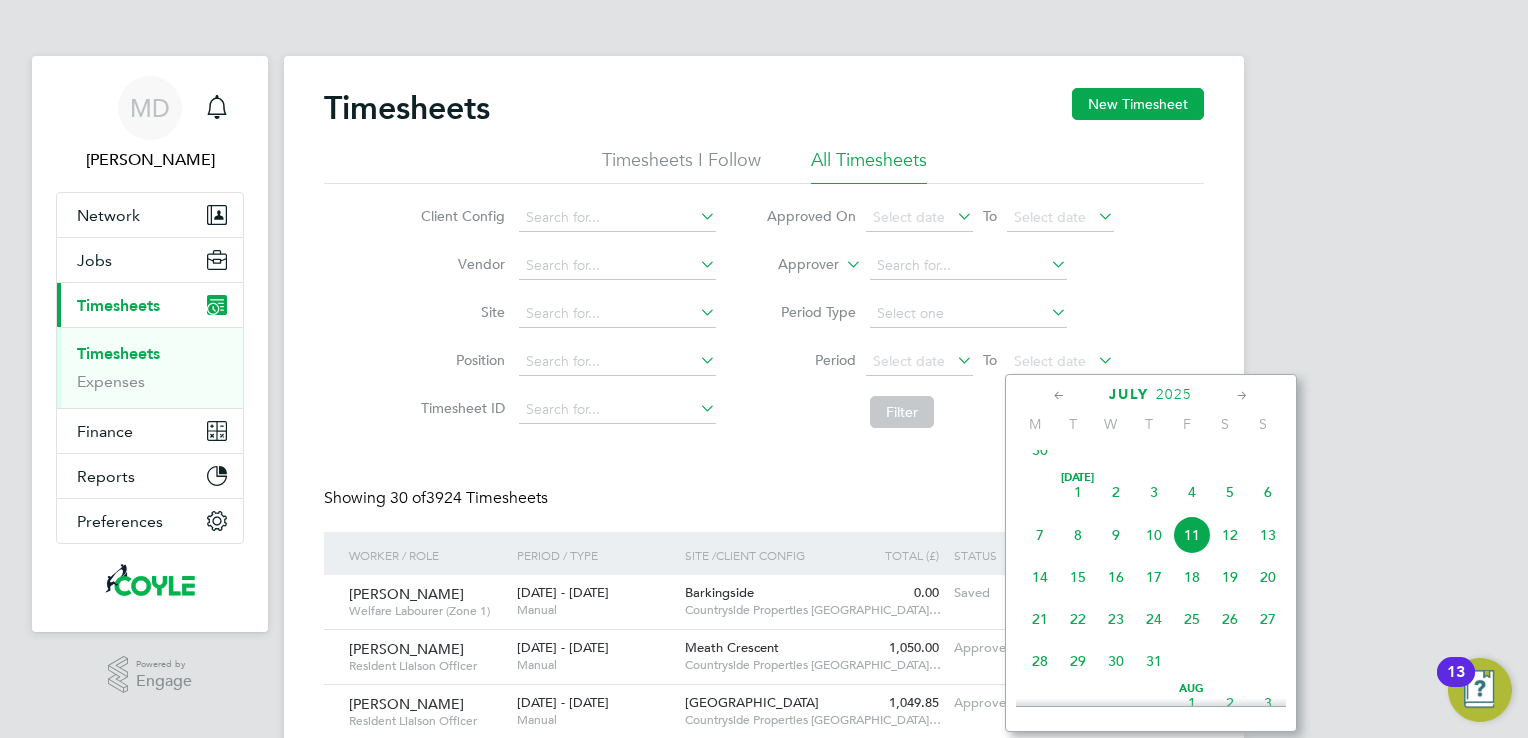 click on "13" 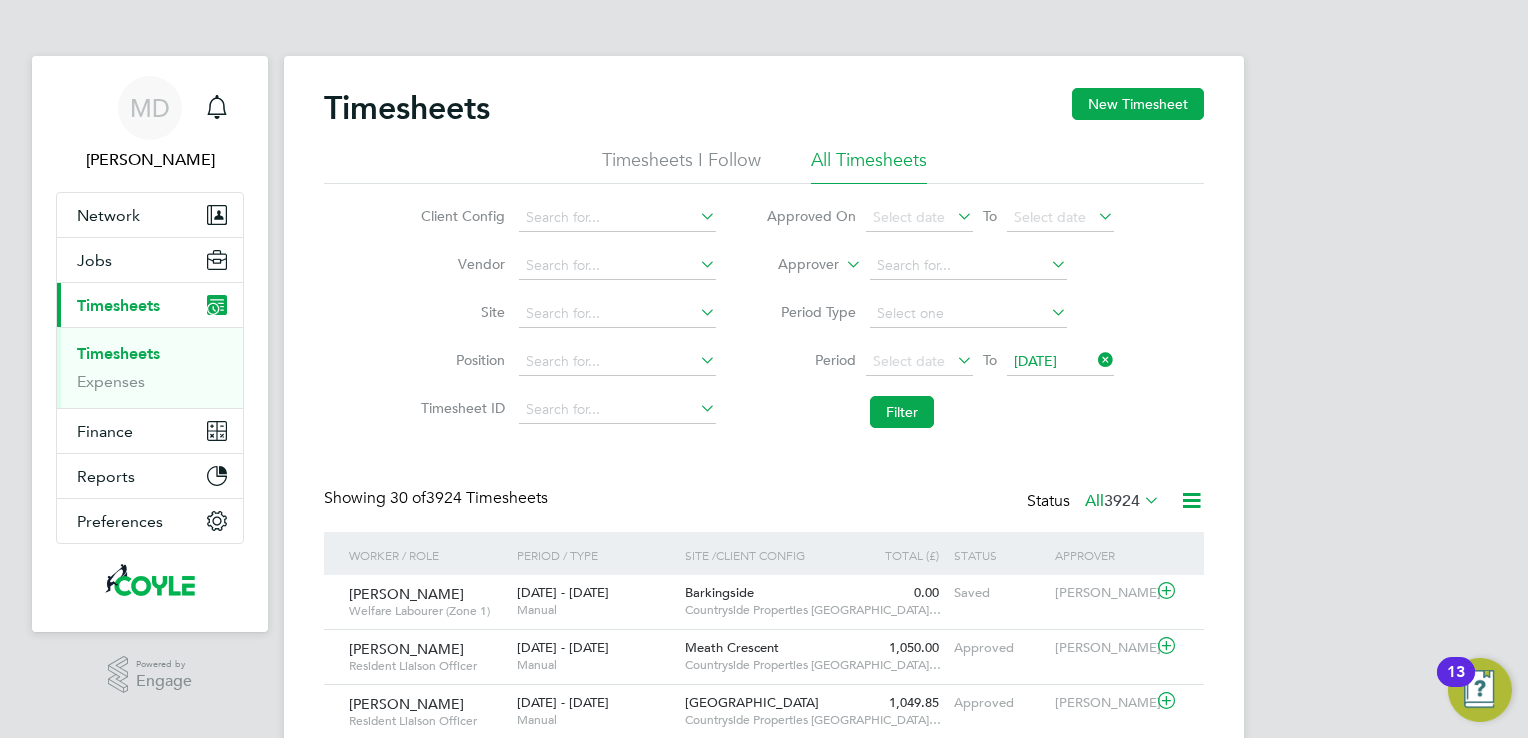 click 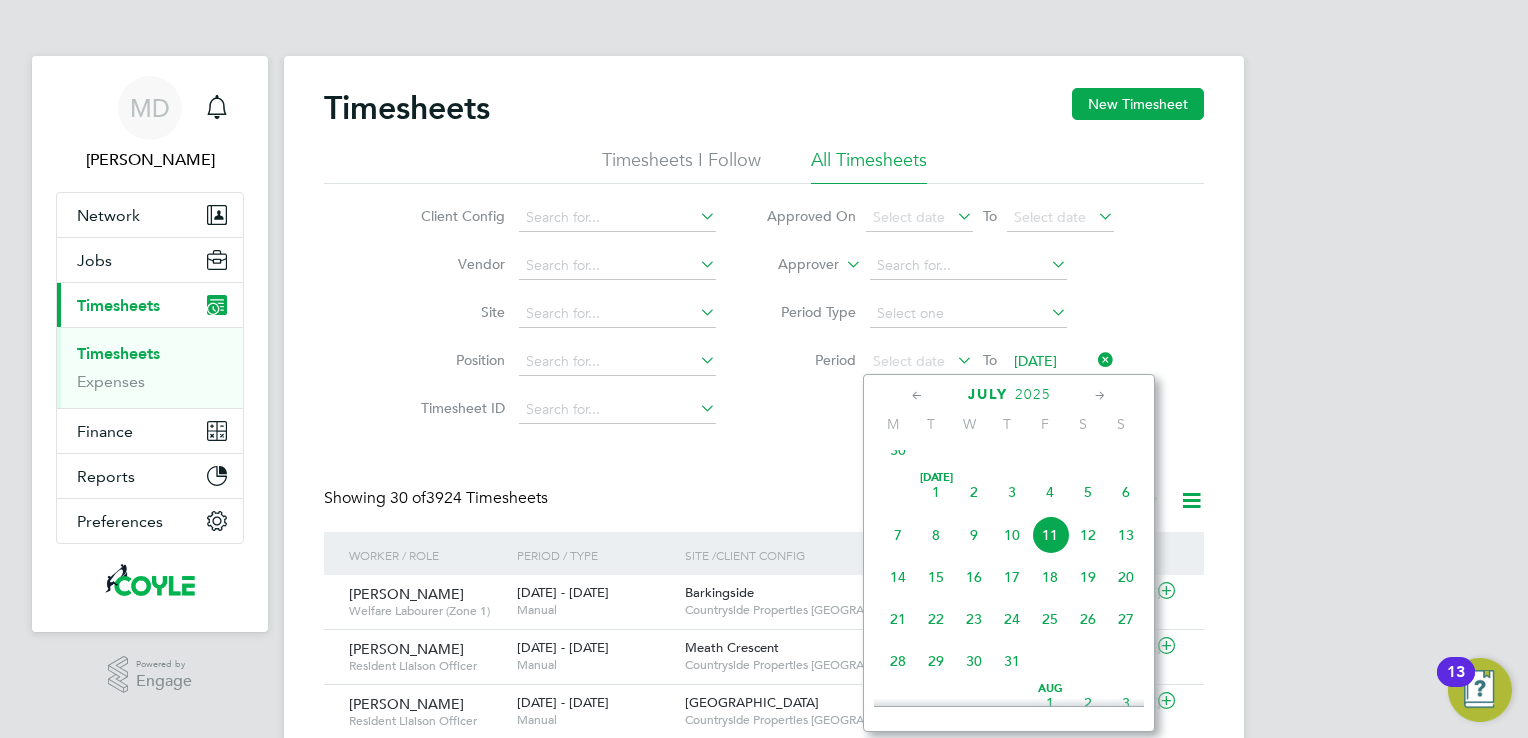 click on "7" 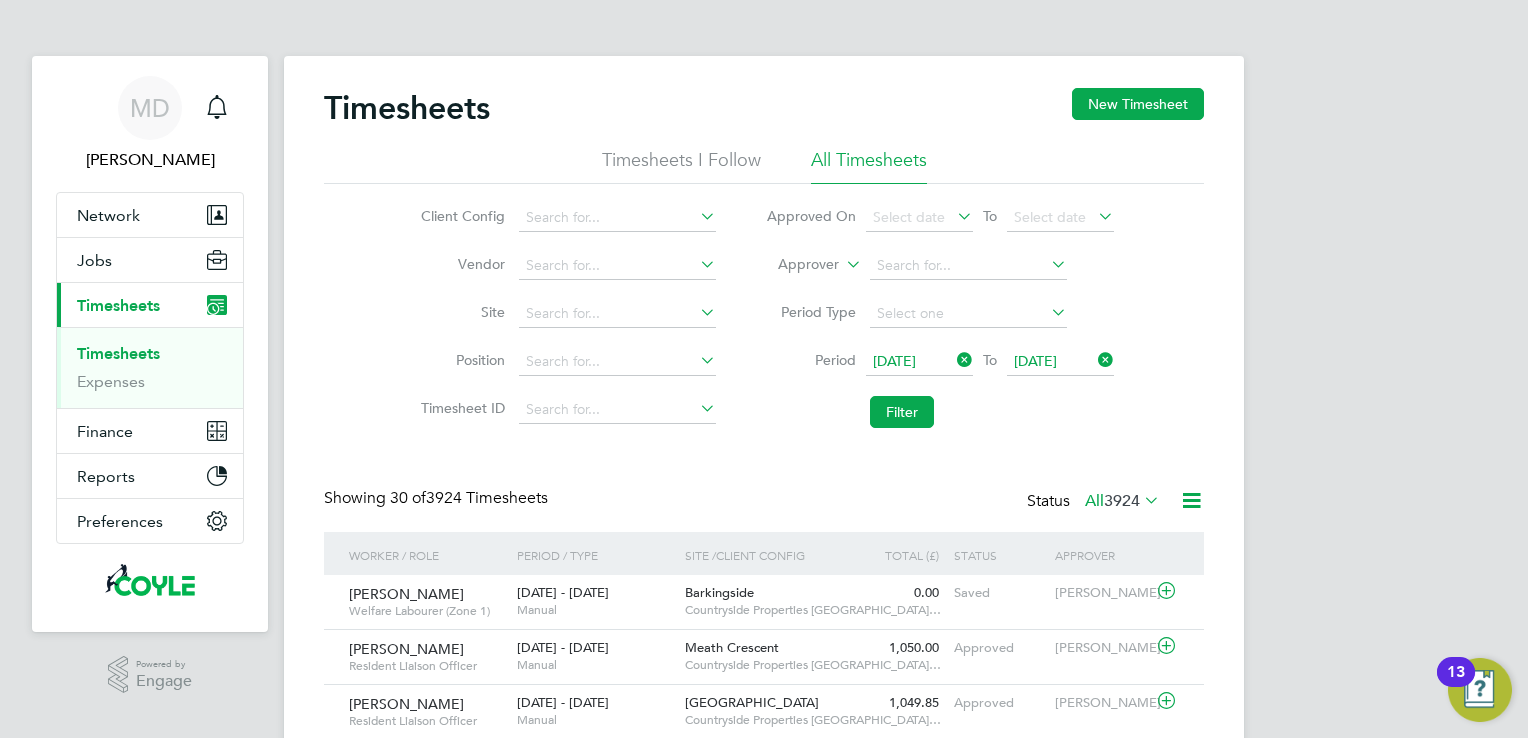 drag, startPoint x: 1128, startPoint y: 110, endPoint x: 1123, endPoint y: 121, distance: 12.083046 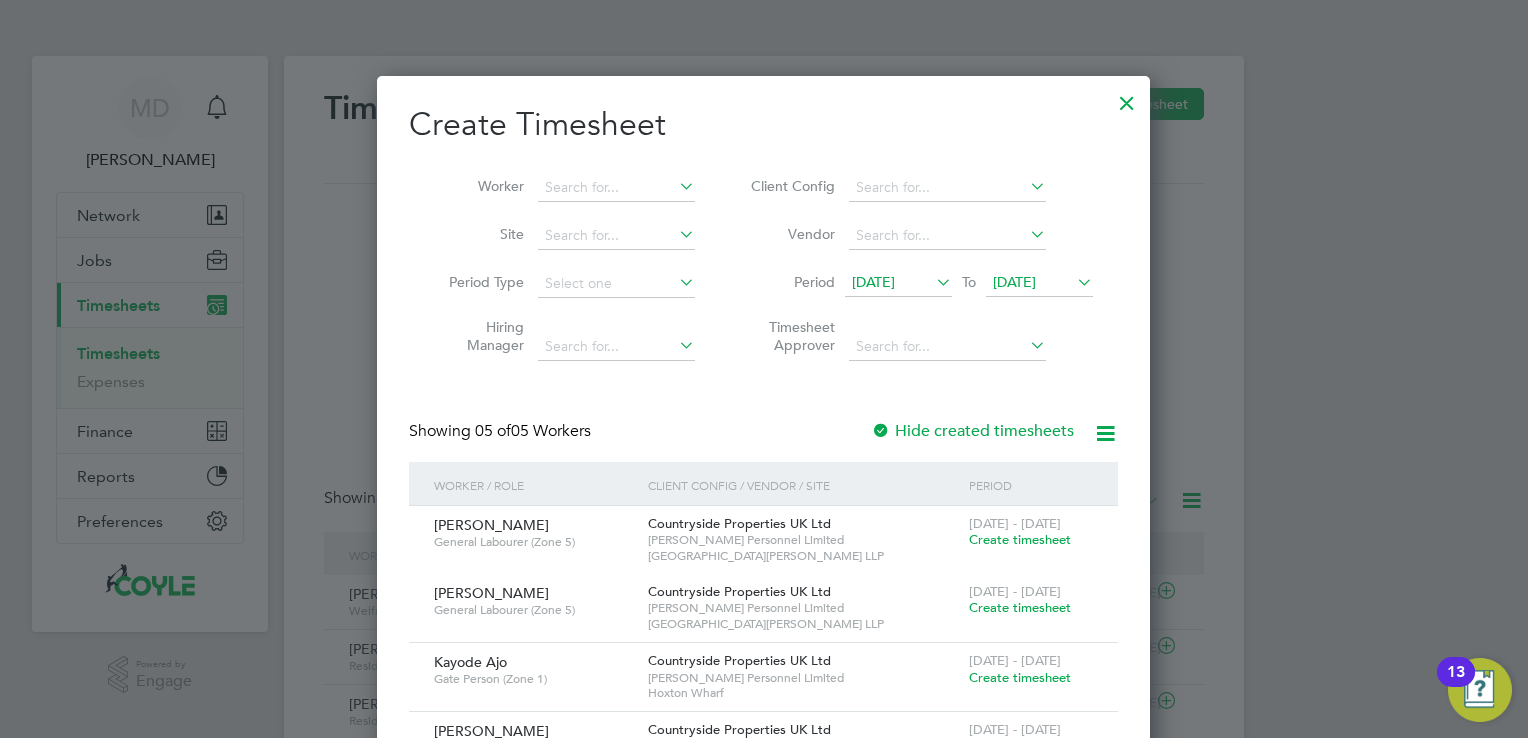 click on "[DATE]" at bounding box center [1039, 283] 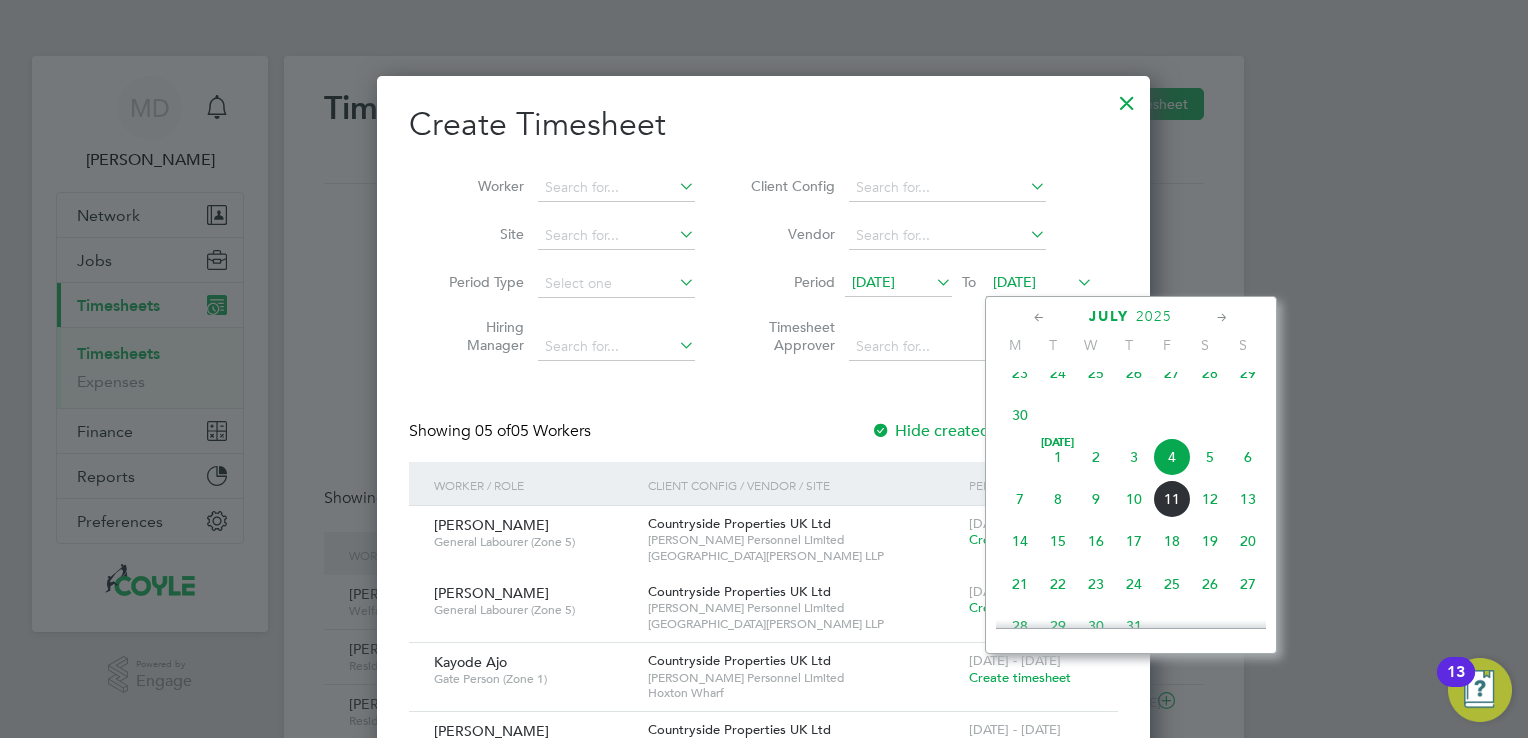 click on "13" 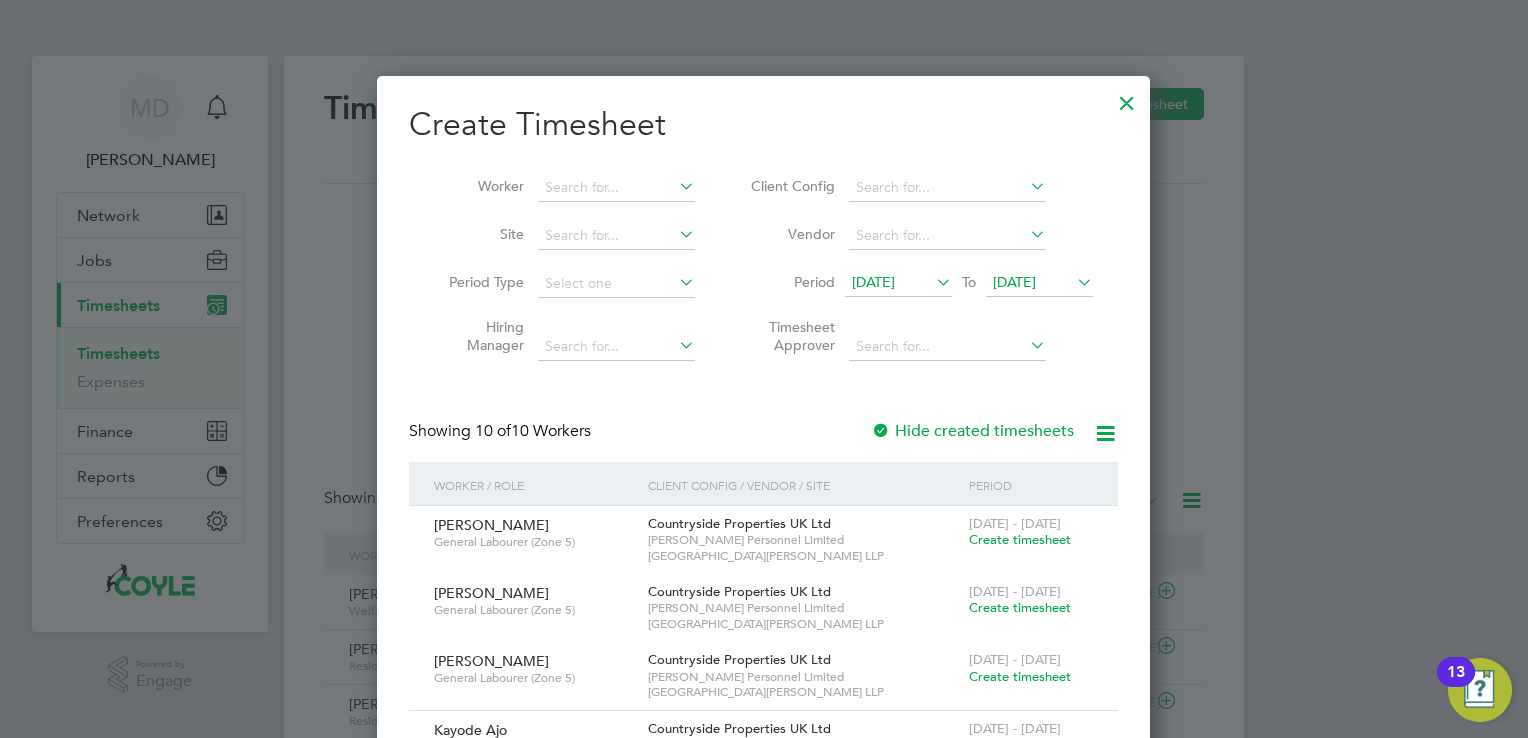 click on "[DATE]" at bounding box center [873, 282] 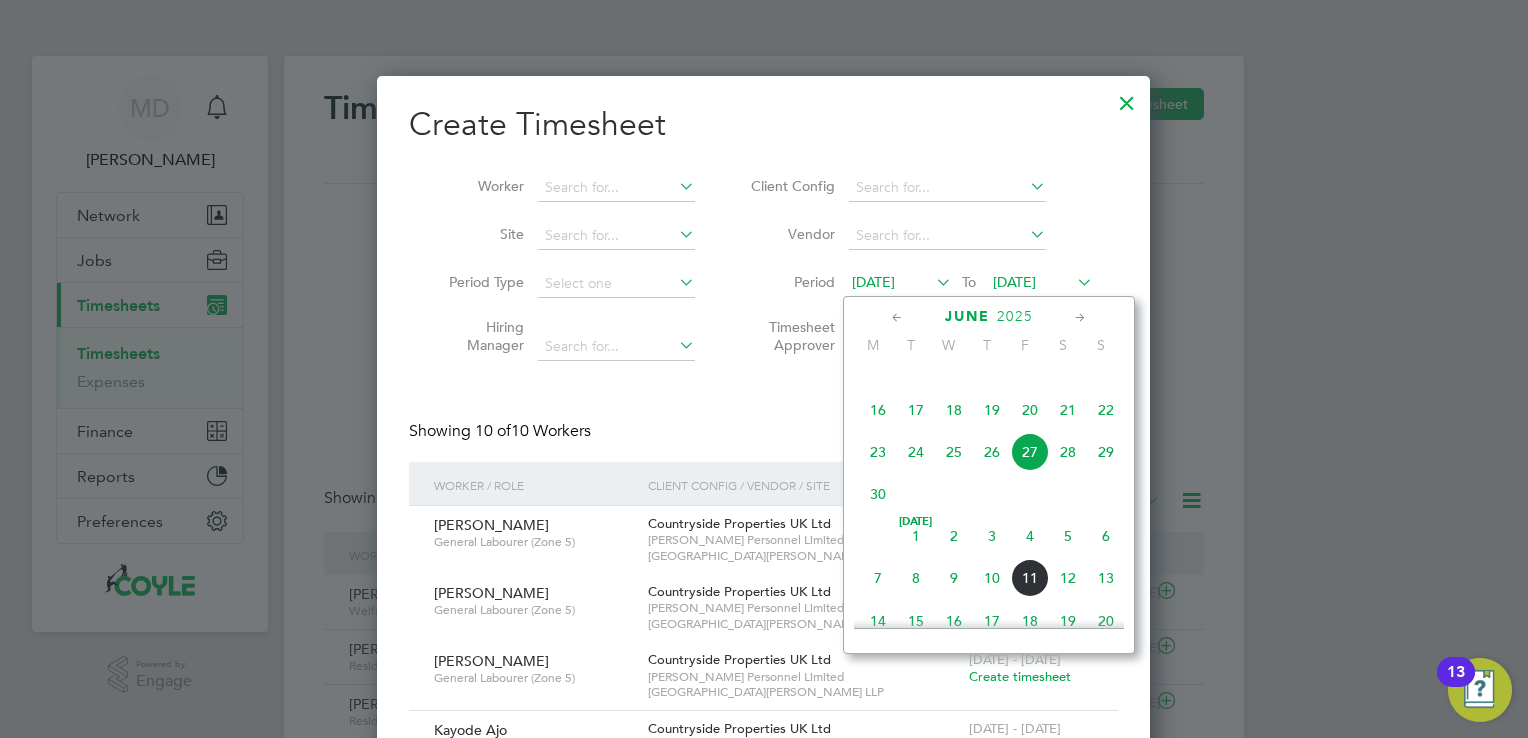 click on "7" 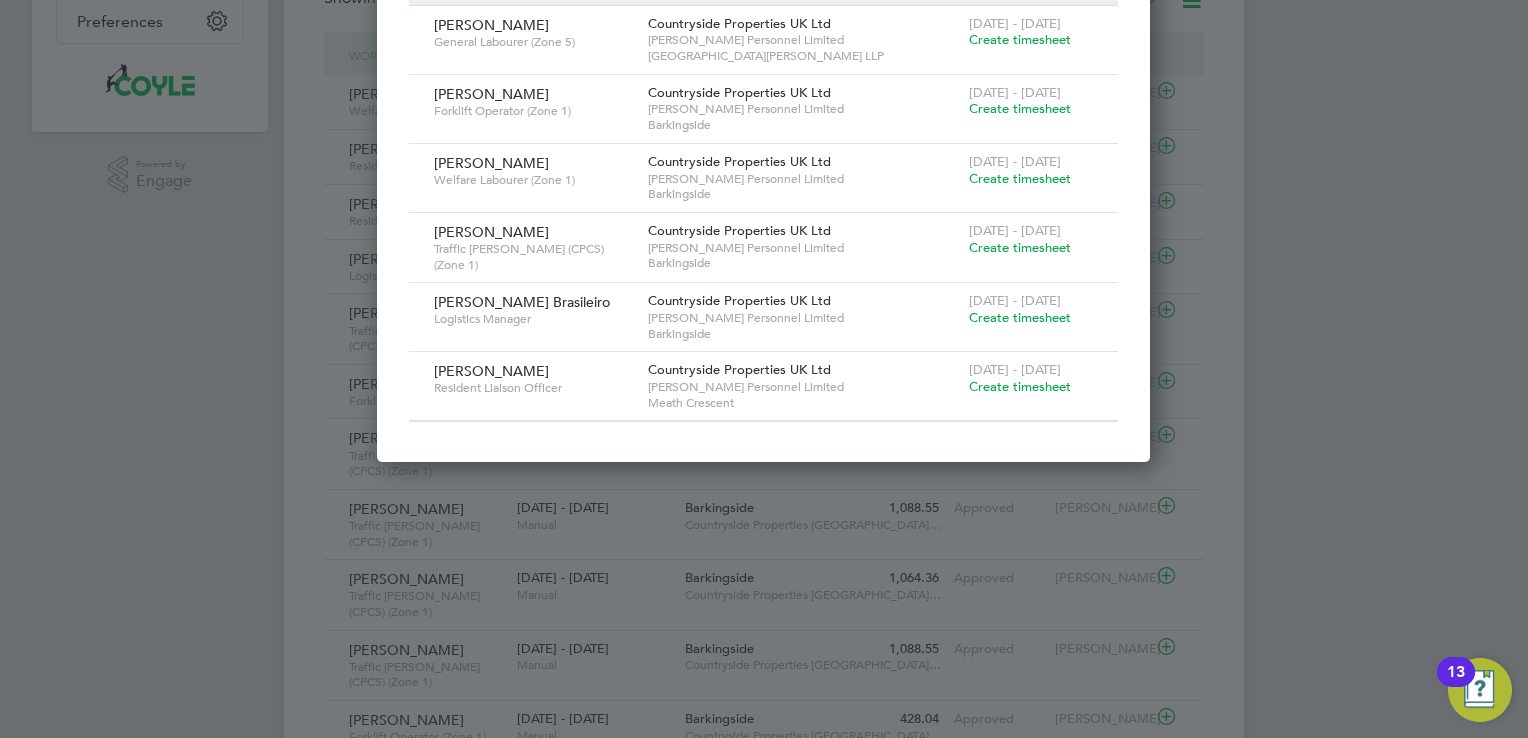click on "Create timesheet" at bounding box center [1020, 386] 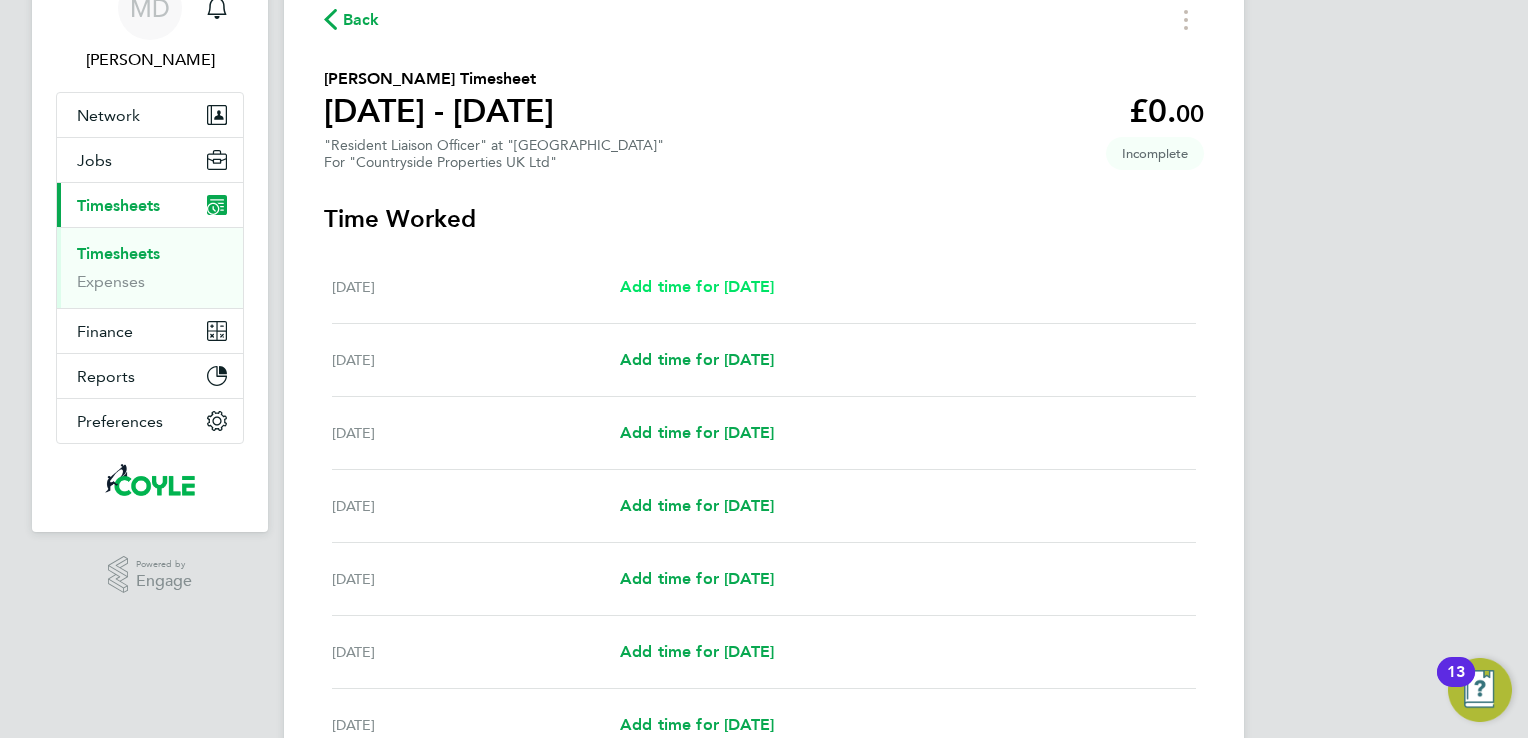 click on "Add time for [DATE]" at bounding box center [697, 286] 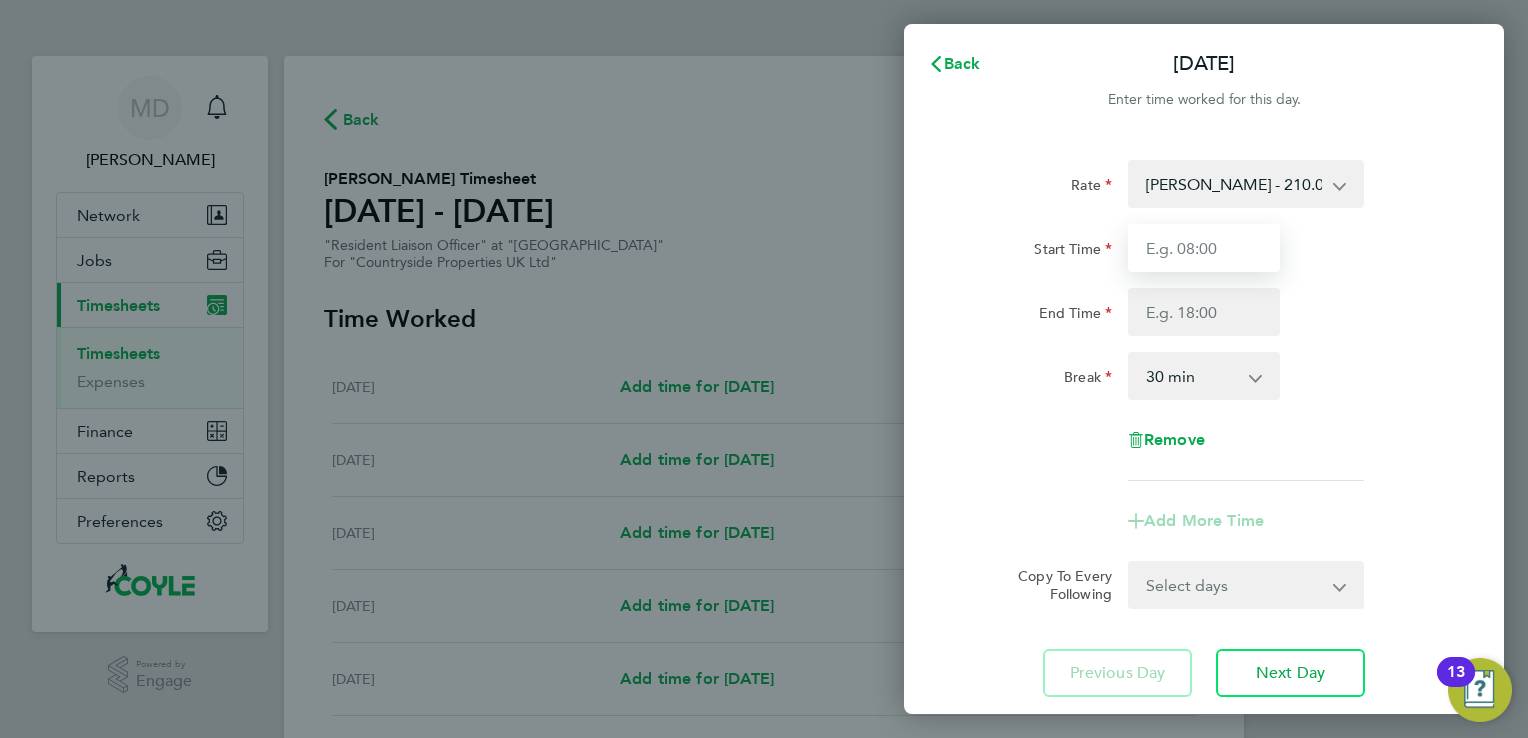 click on "Start Time" at bounding box center (1204, 248) 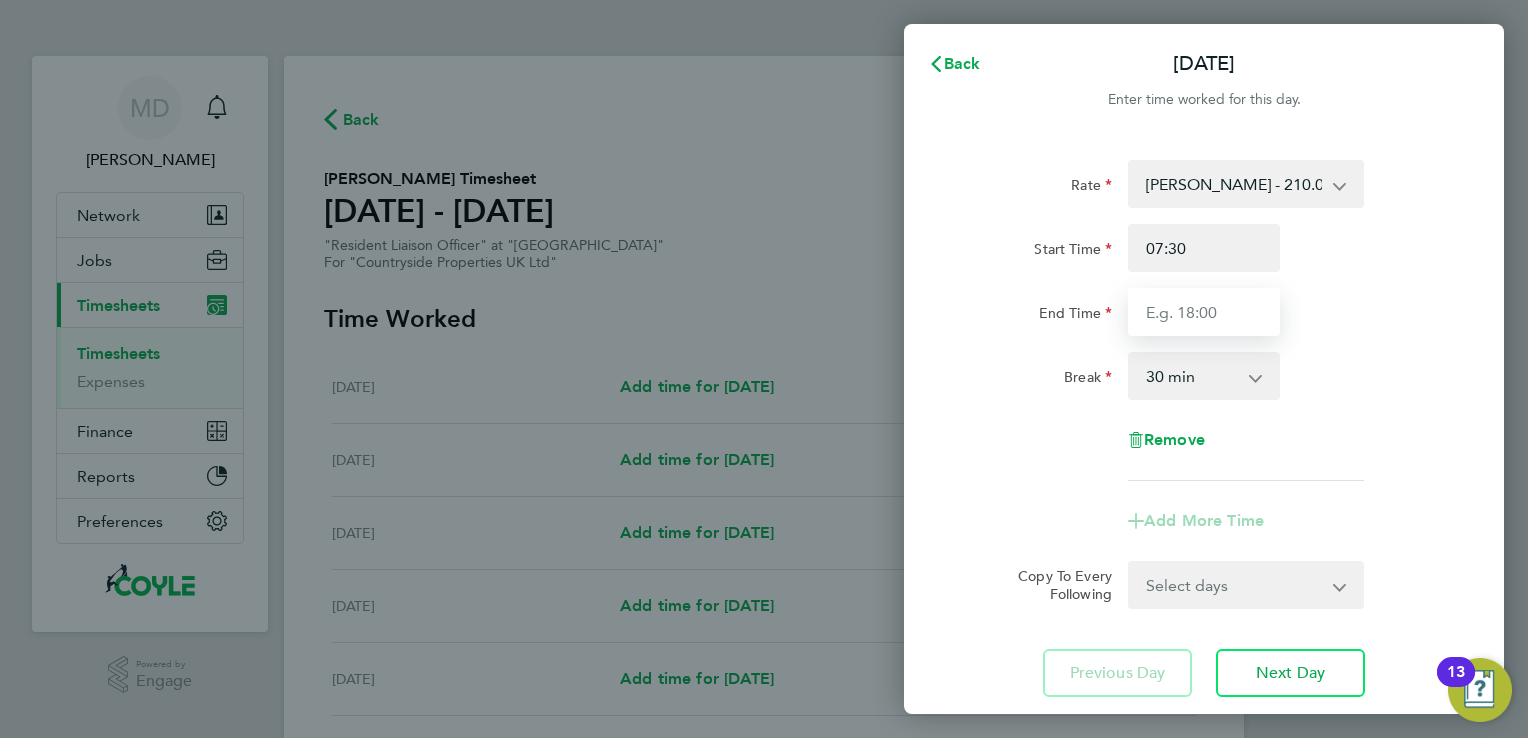 click on "End Time" at bounding box center (1204, 312) 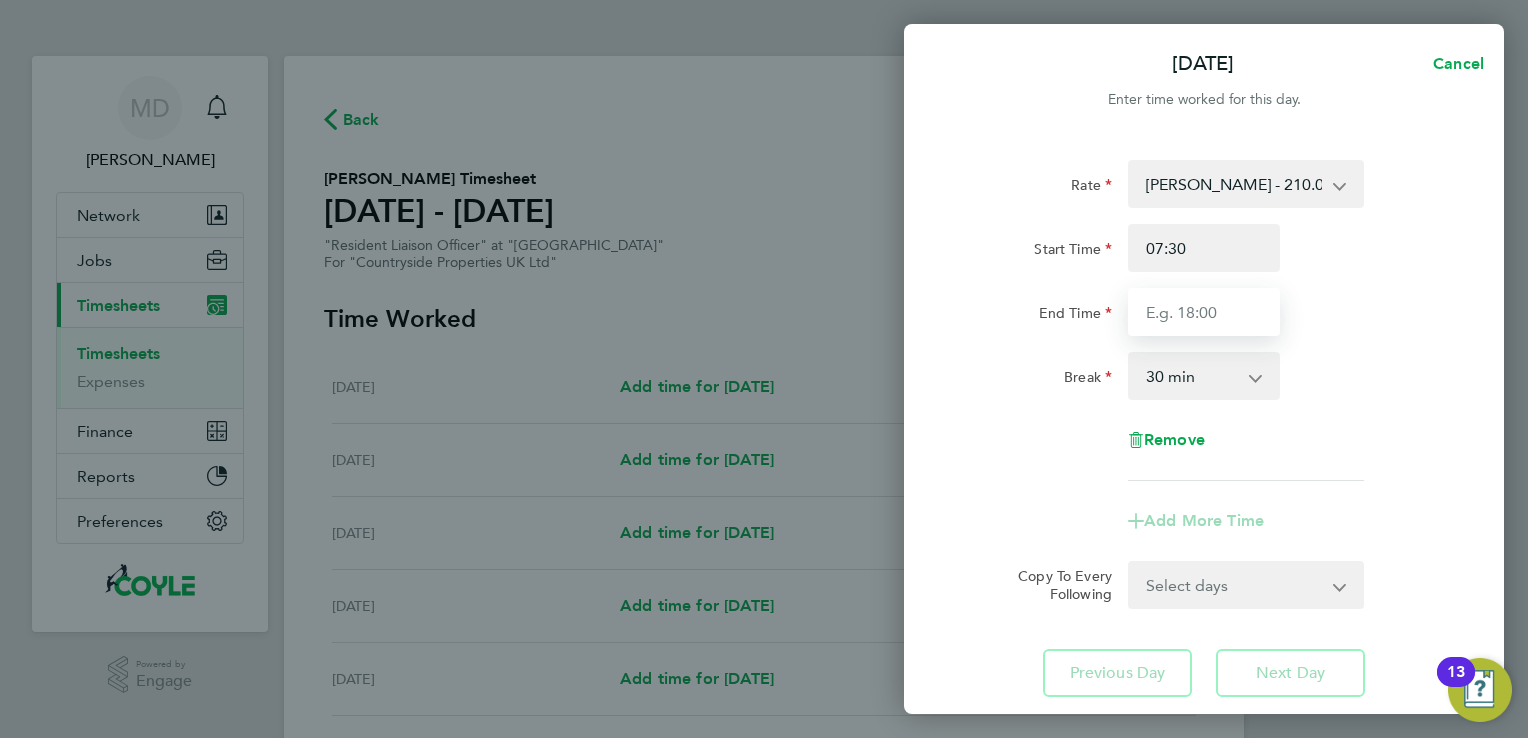 type on "09:00" 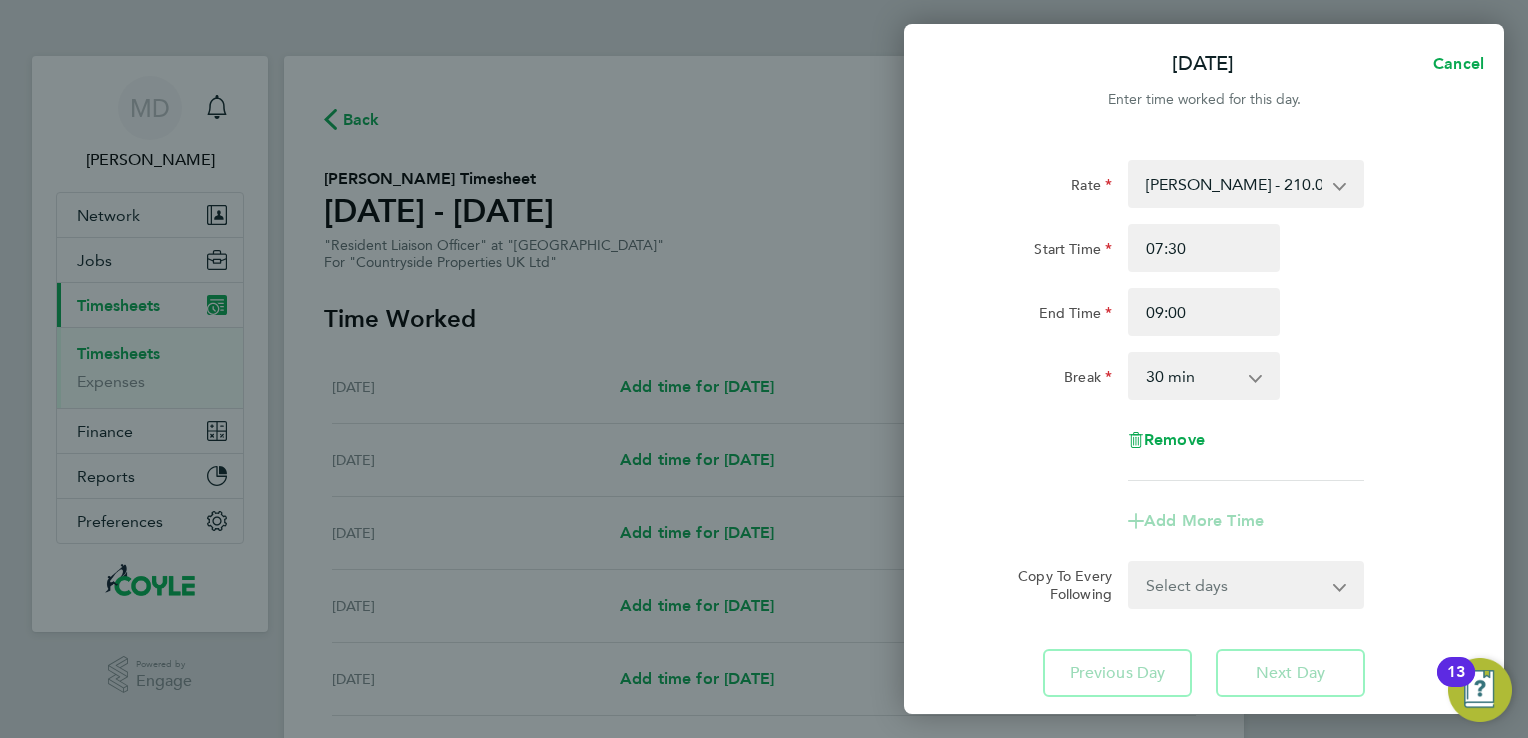 click on "Rate  [PERSON_NAME] - 210.00
Start Time 07:30 End Time 09:00 Break  0 min   15 min   30 min   45 min   60 min   75 min   90 min
Remove
Add More Time  Copy To Every Following  Select days   Day   Weekday (Mon-Fri)   Weekend (Sat-Sun)   [DATE]   [DATE]   [DATE]   [DATE]   [DATE]   [DATE]" 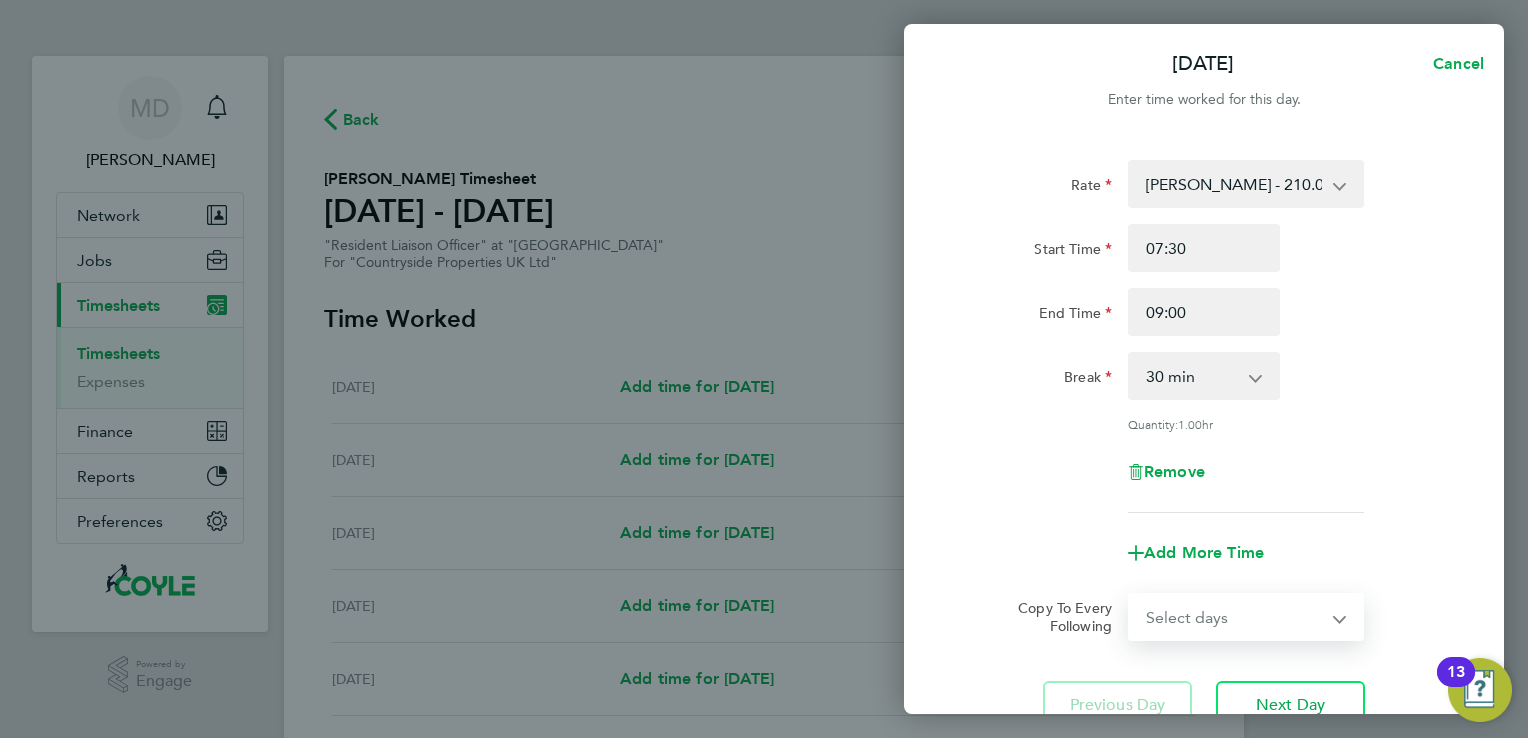 select on "WEEKDAY" 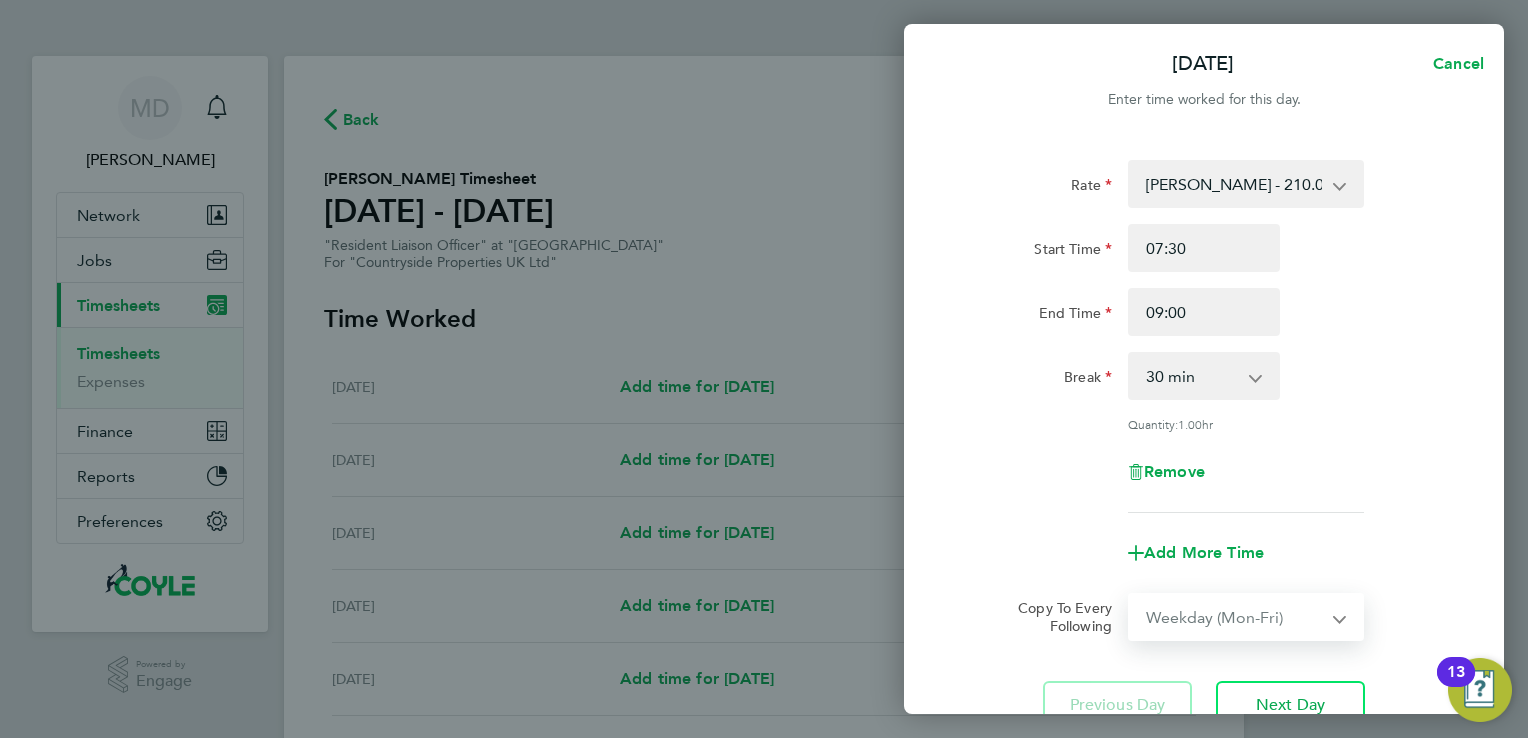 click on "Select days   Day   Weekday (Mon-Fri)   Weekend (Sat-Sun)   [DATE]   [DATE]   [DATE]   [DATE]   [DATE]   [DATE]" at bounding box center (1235, 617) 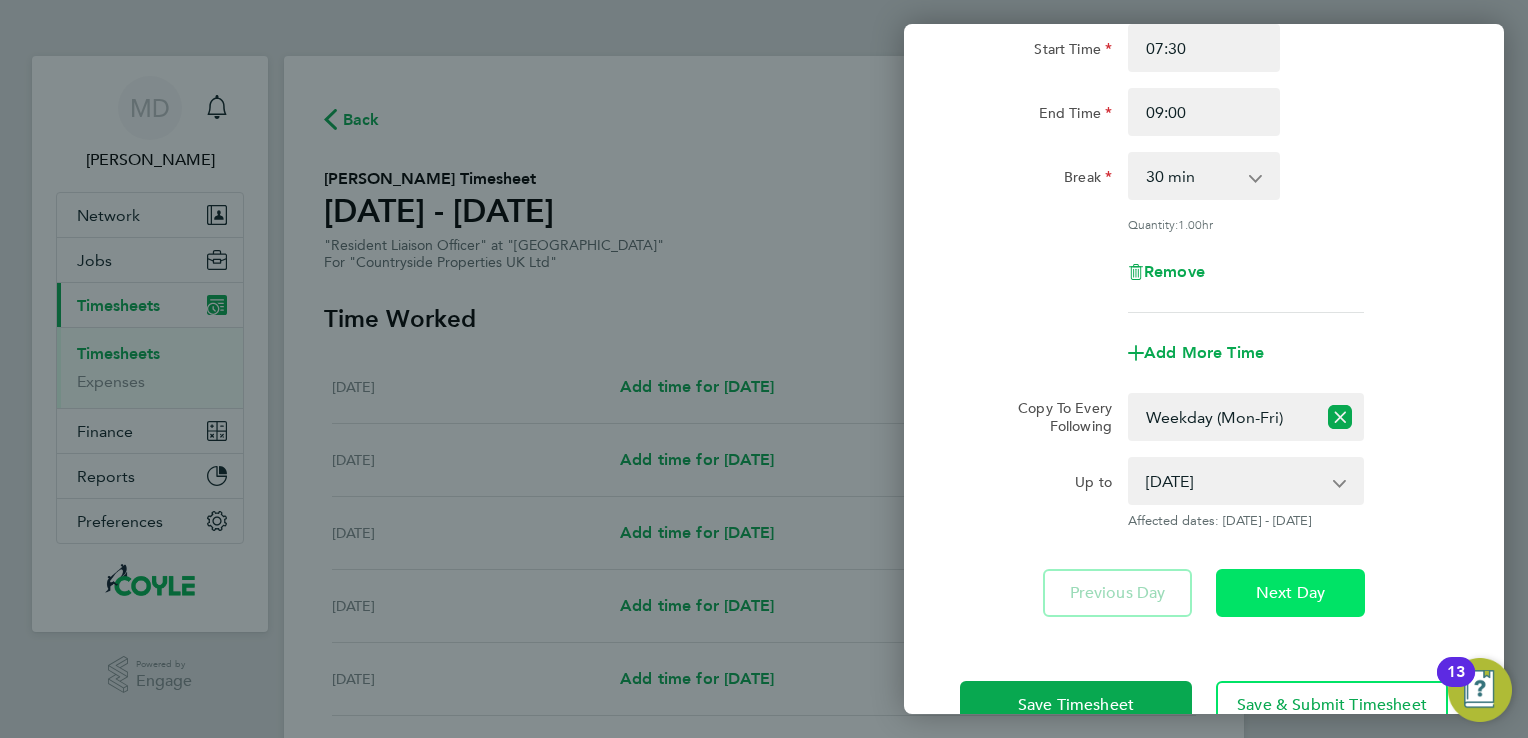 click on "Next Day" 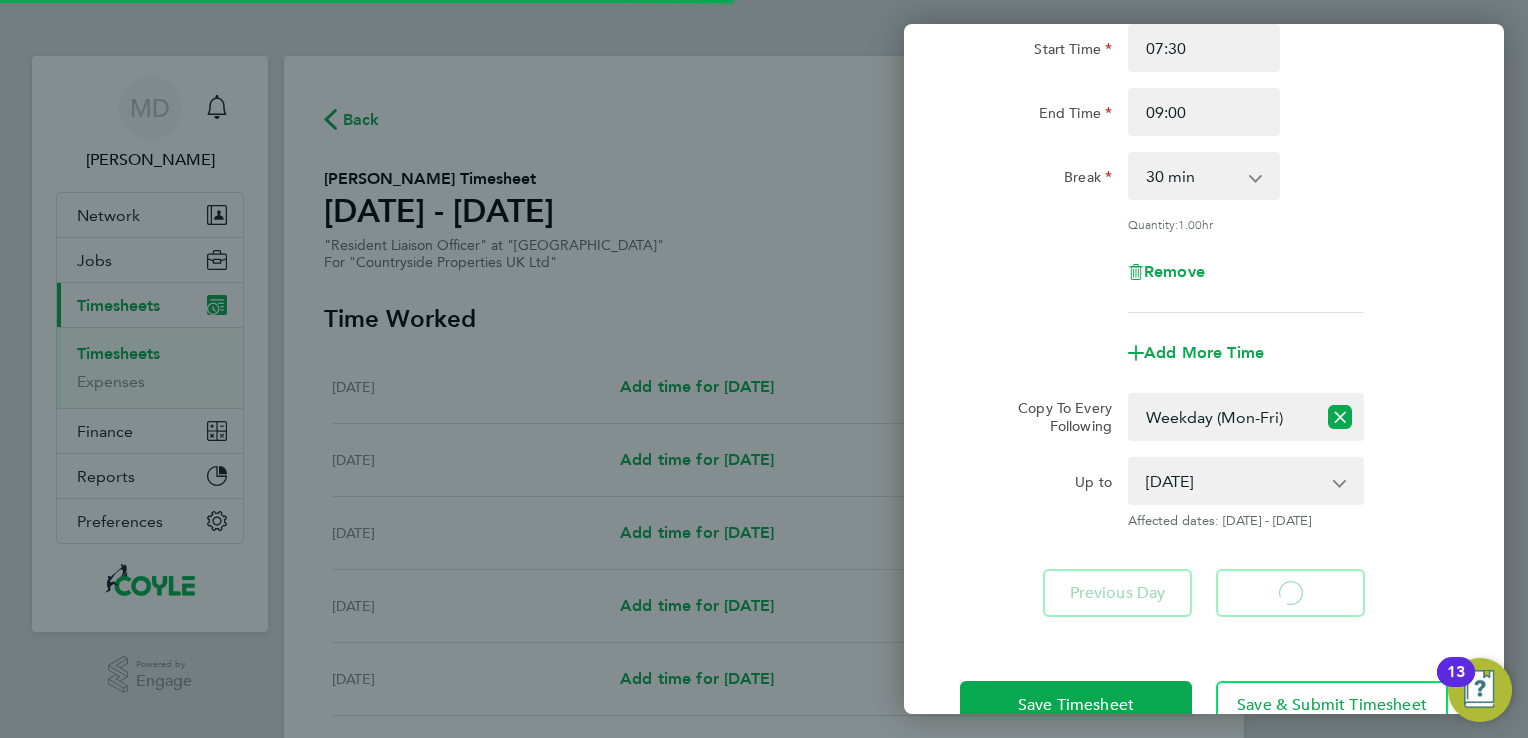 select on "30" 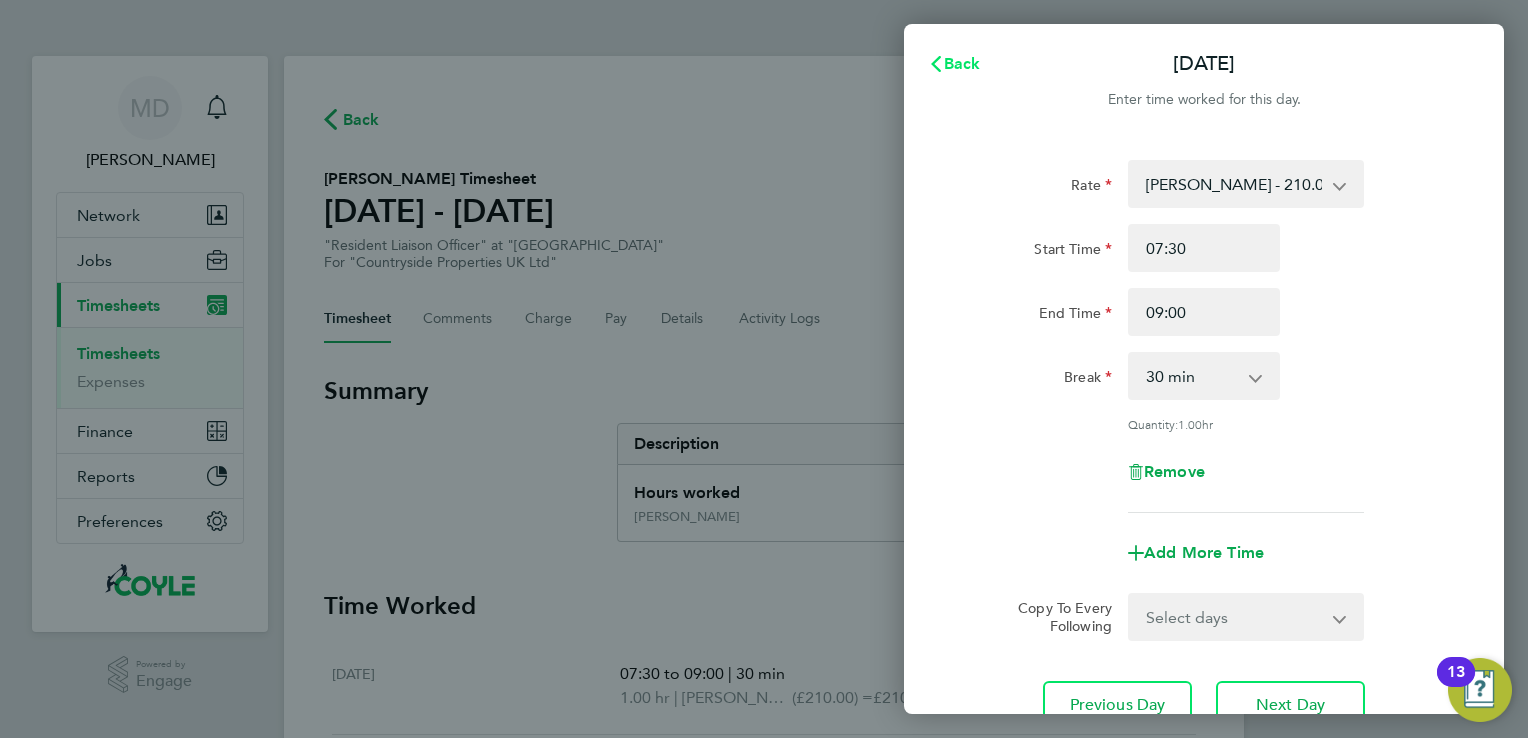 click on "Back" 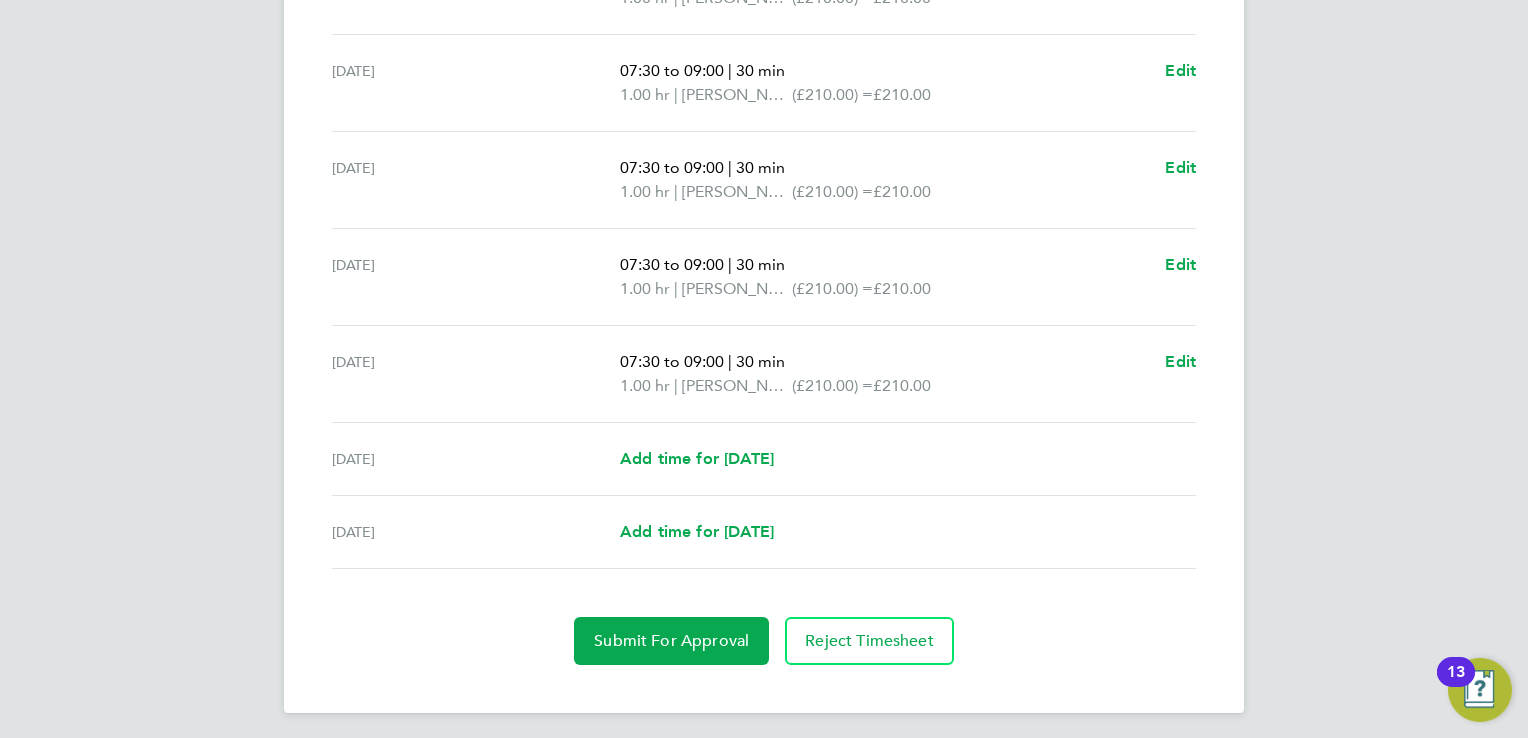 scroll, scrollTop: 704, scrollLeft: 0, axis: vertical 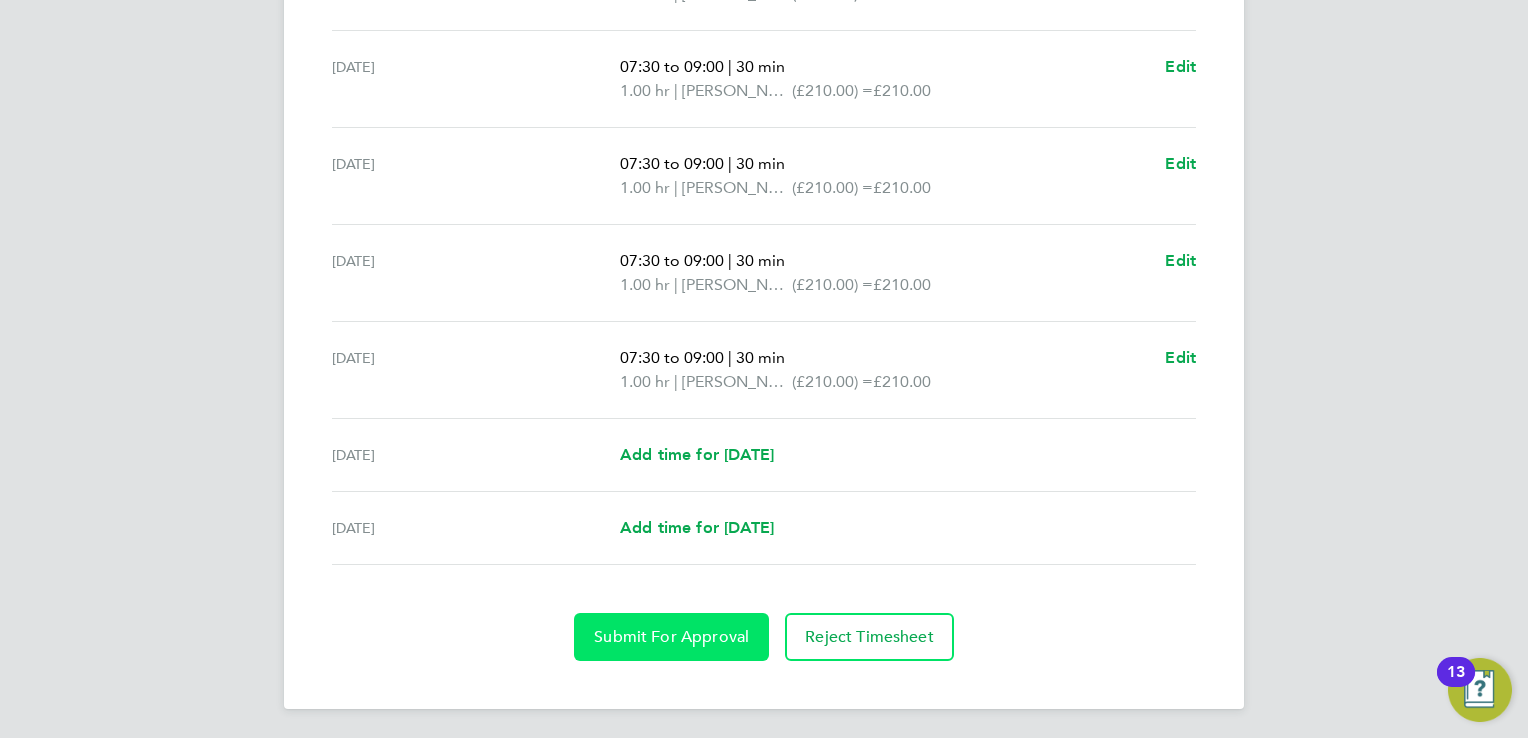 click on "Submit For Approval" 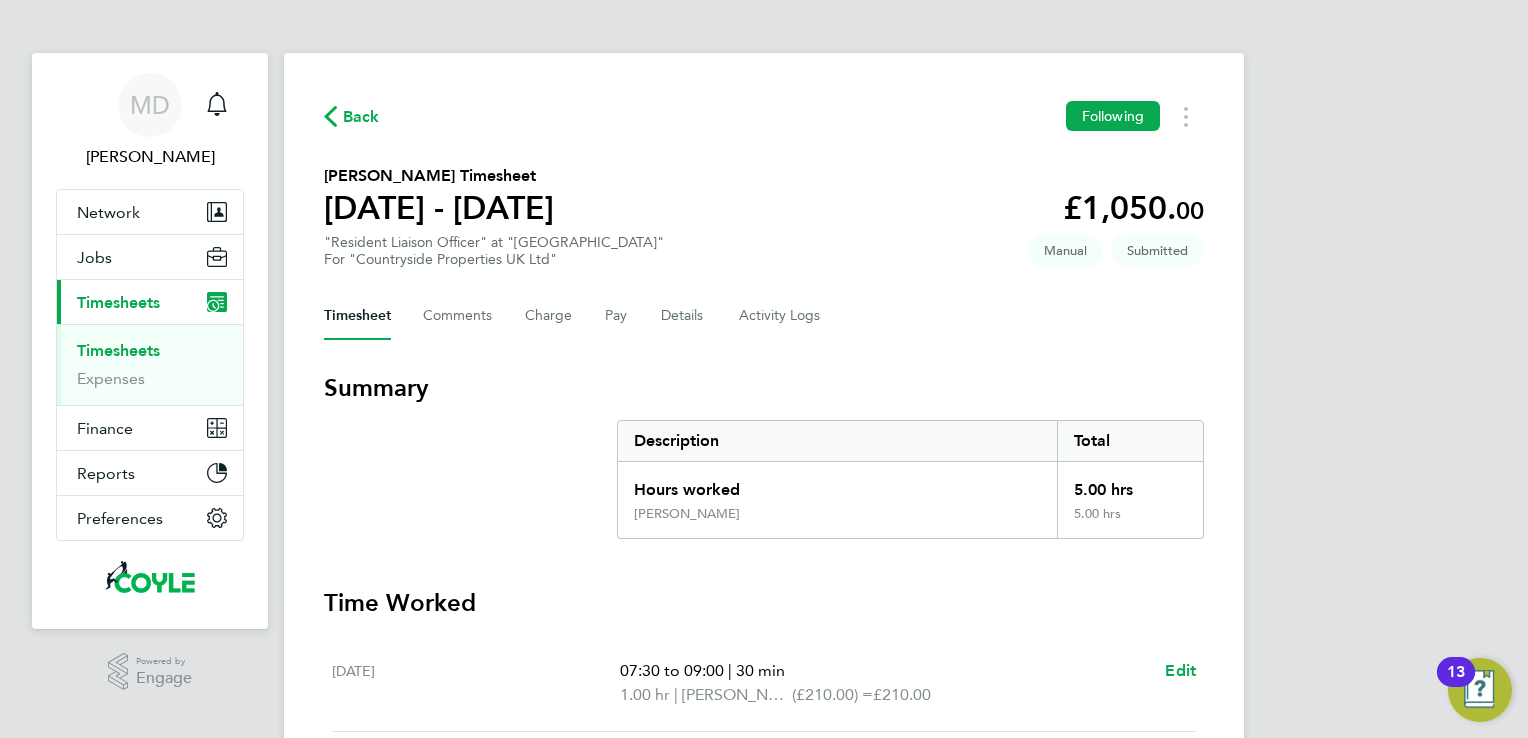 scroll, scrollTop: 0, scrollLeft: 0, axis: both 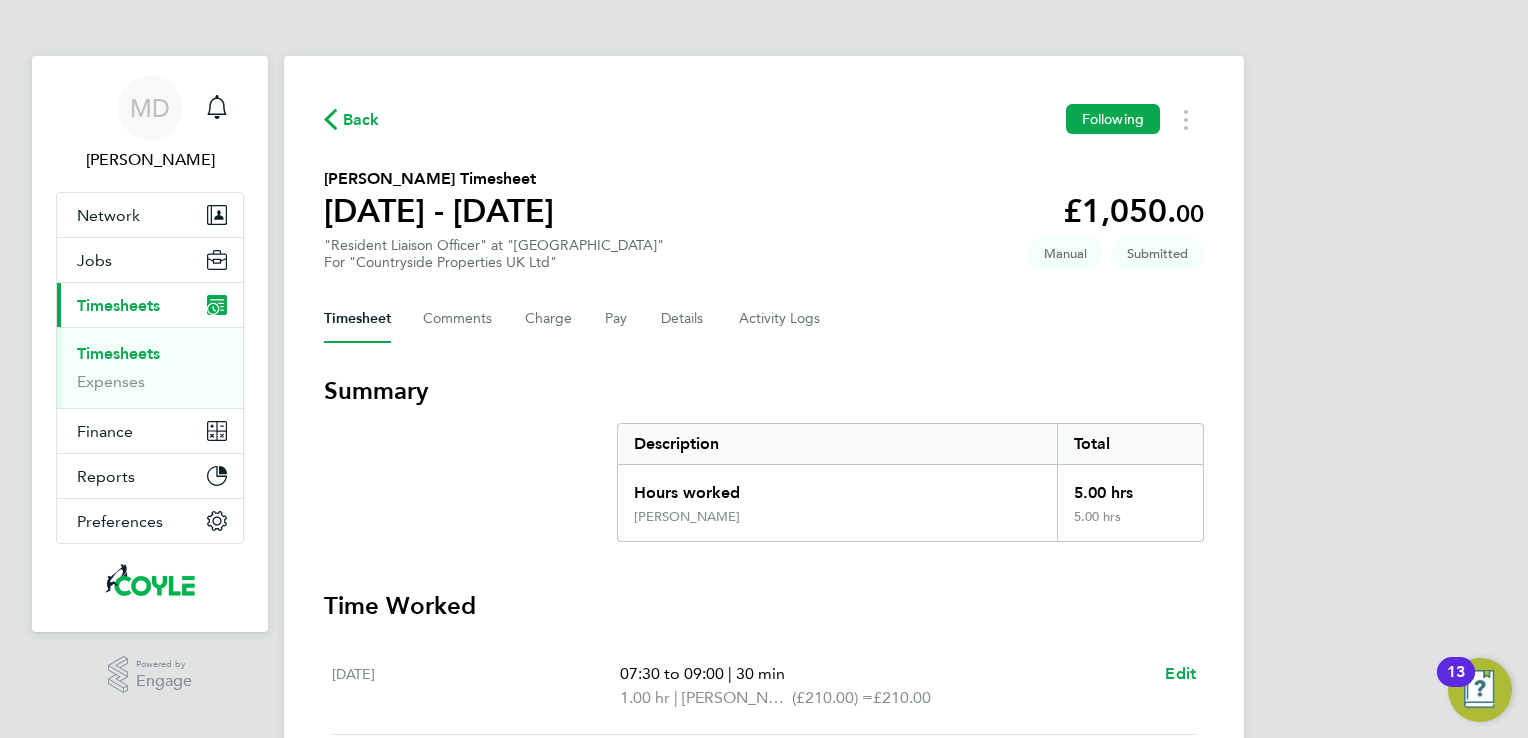 click on "Timesheets" at bounding box center [118, 353] 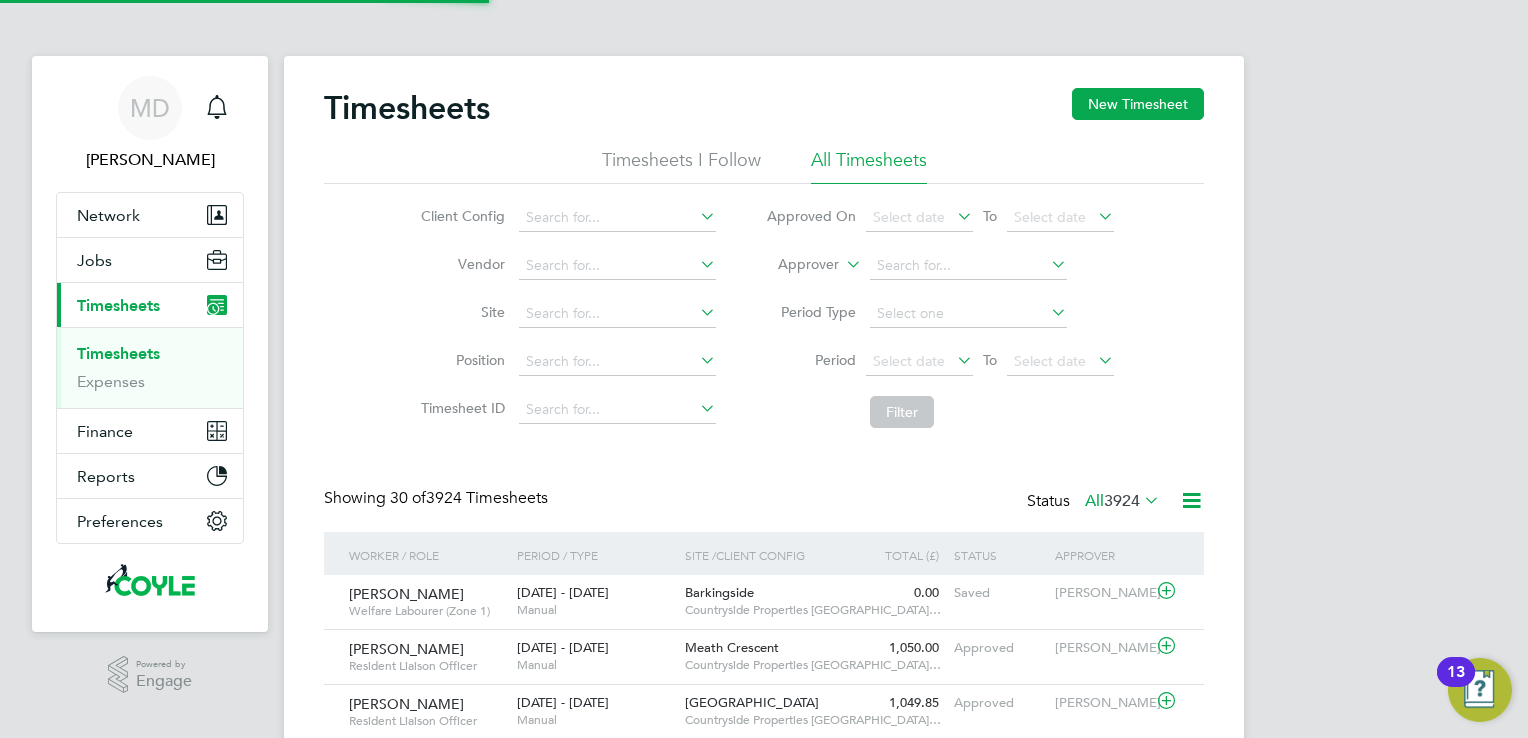 scroll, scrollTop: 9, scrollLeft: 10, axis: both 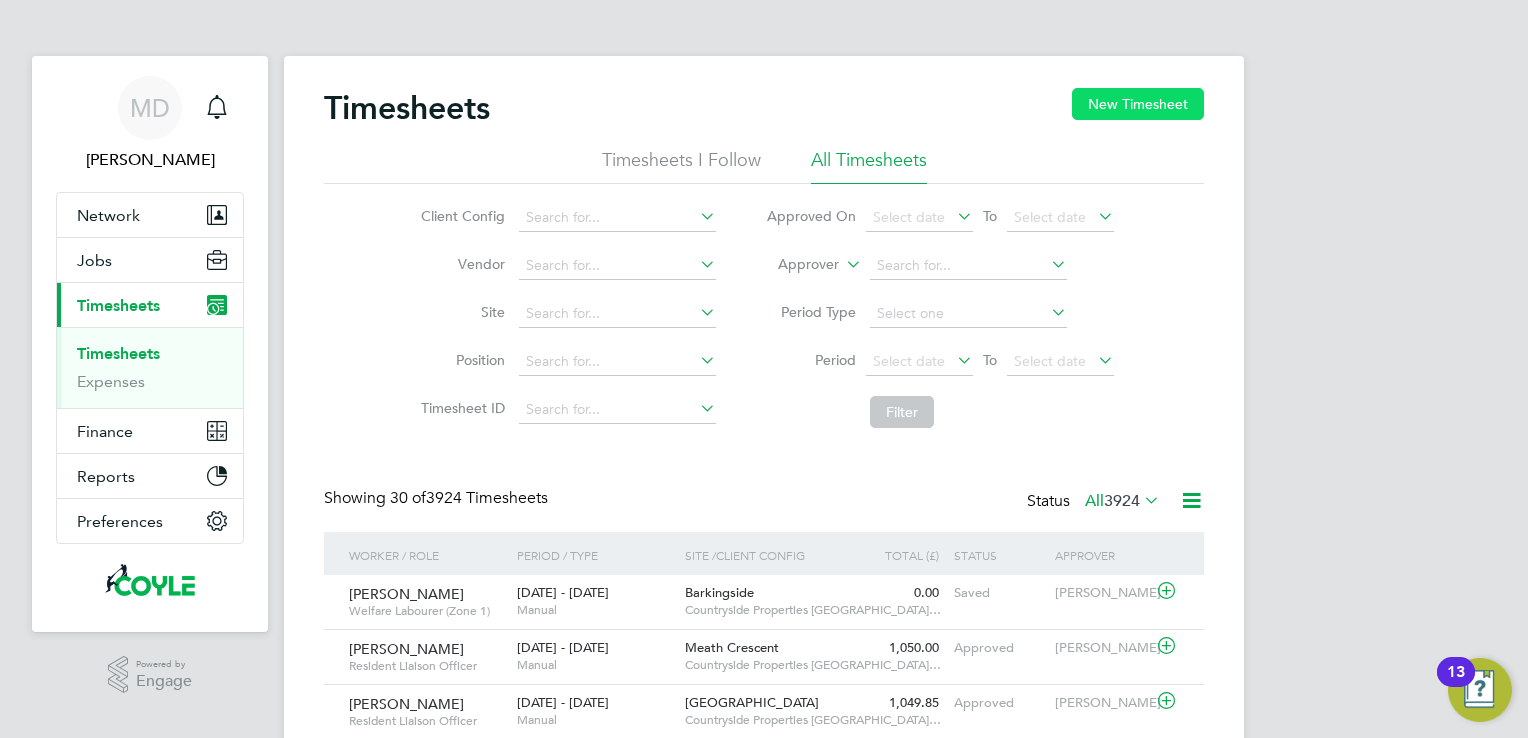 click on "New Timesheet" 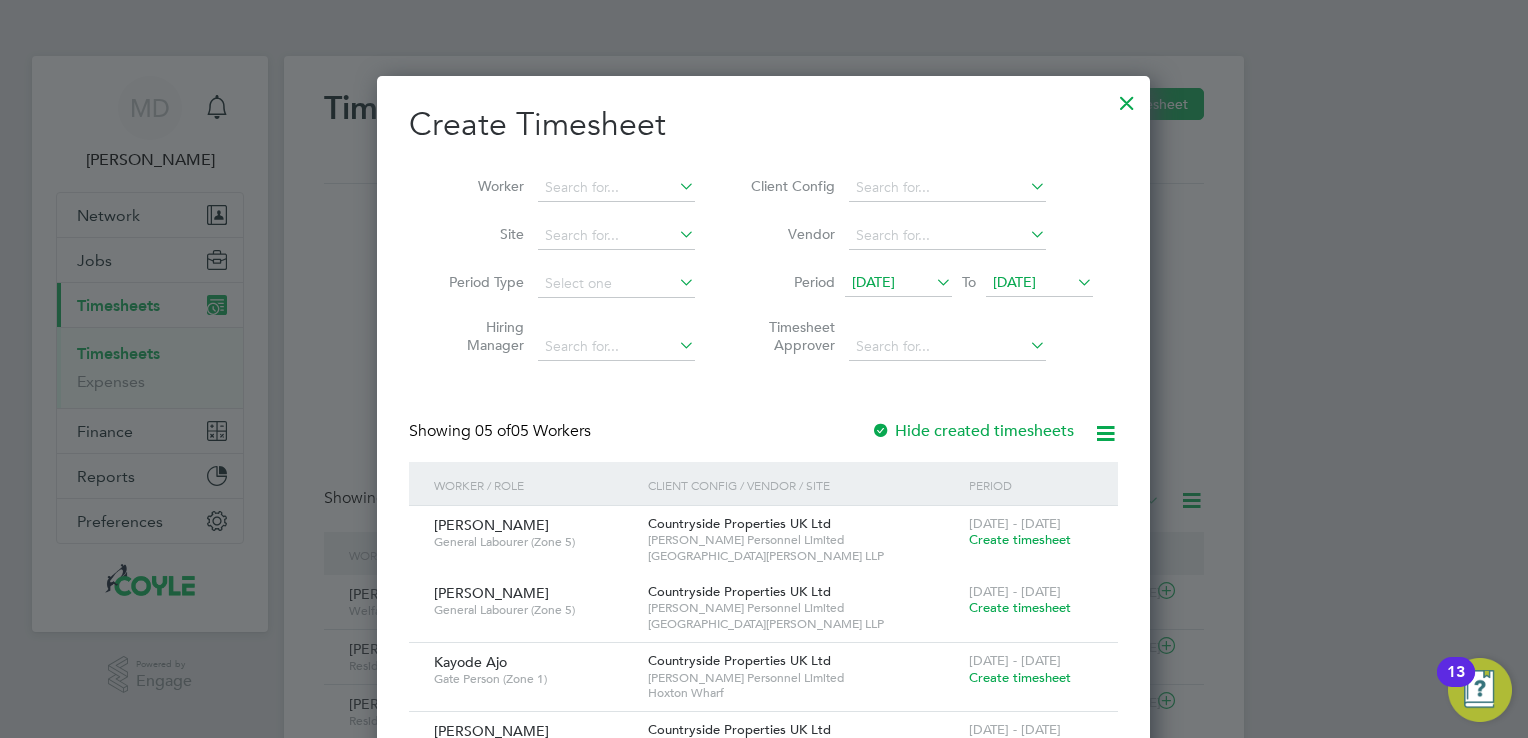 click at bounding box center [1073, 282] 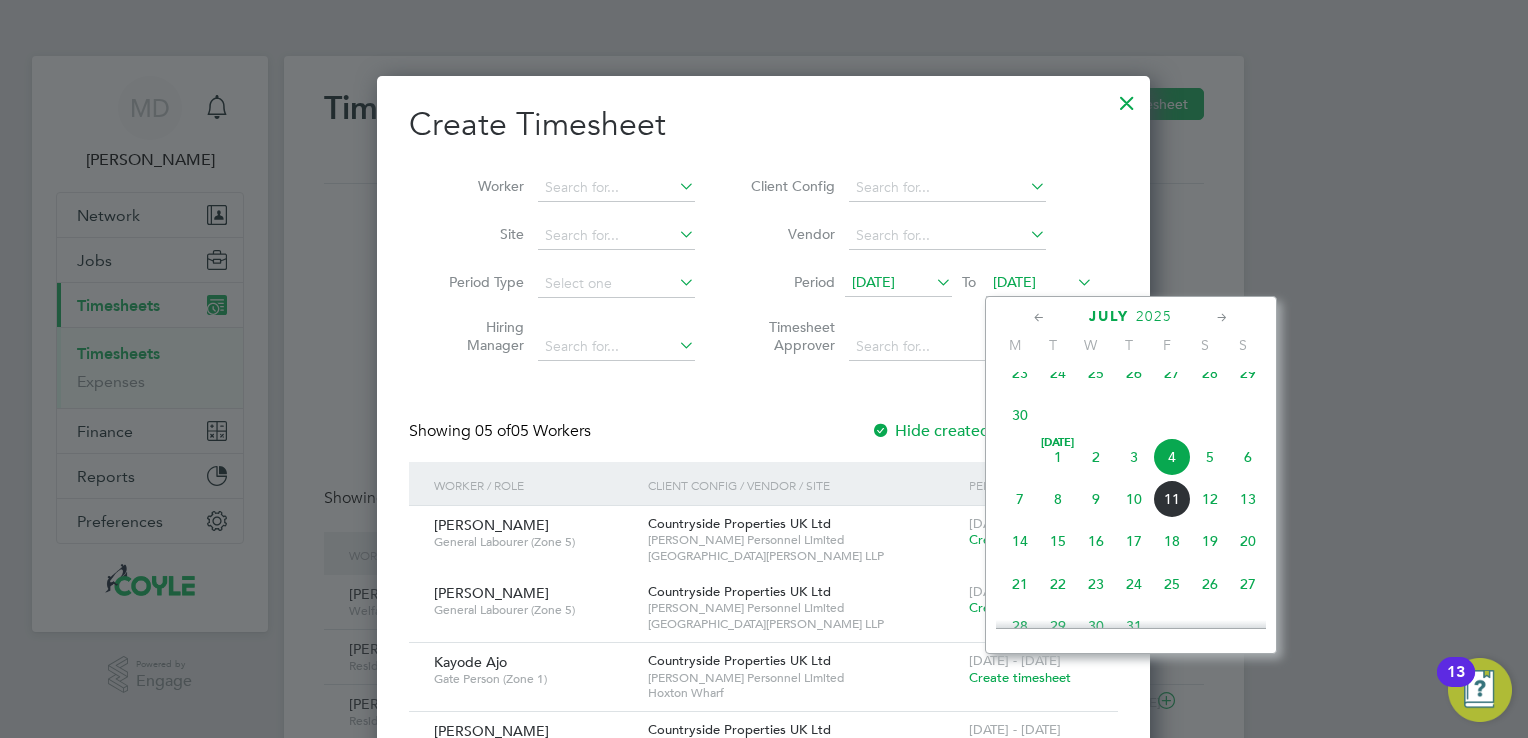 click on "13" 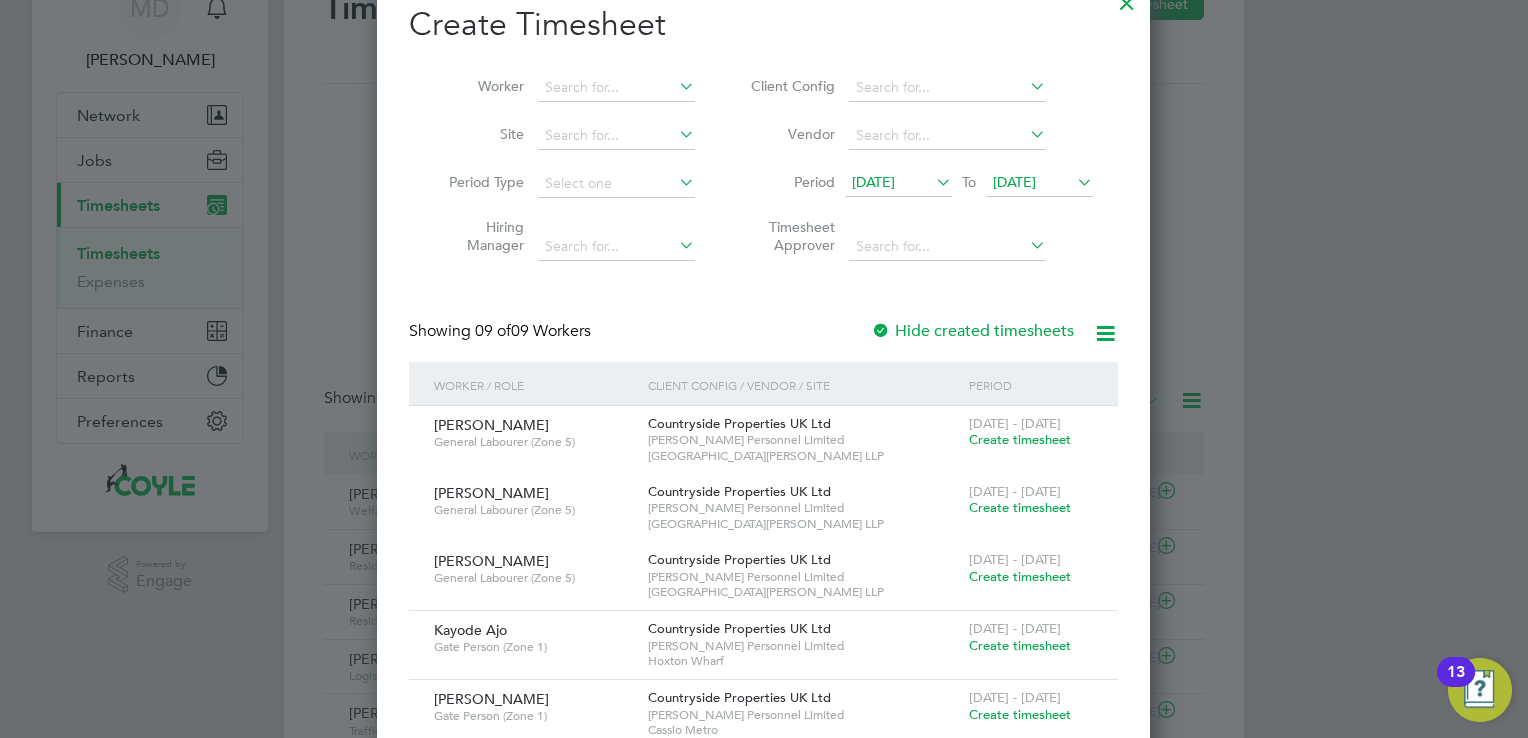 click on "[DATE]" at bounding box center (873, 182) 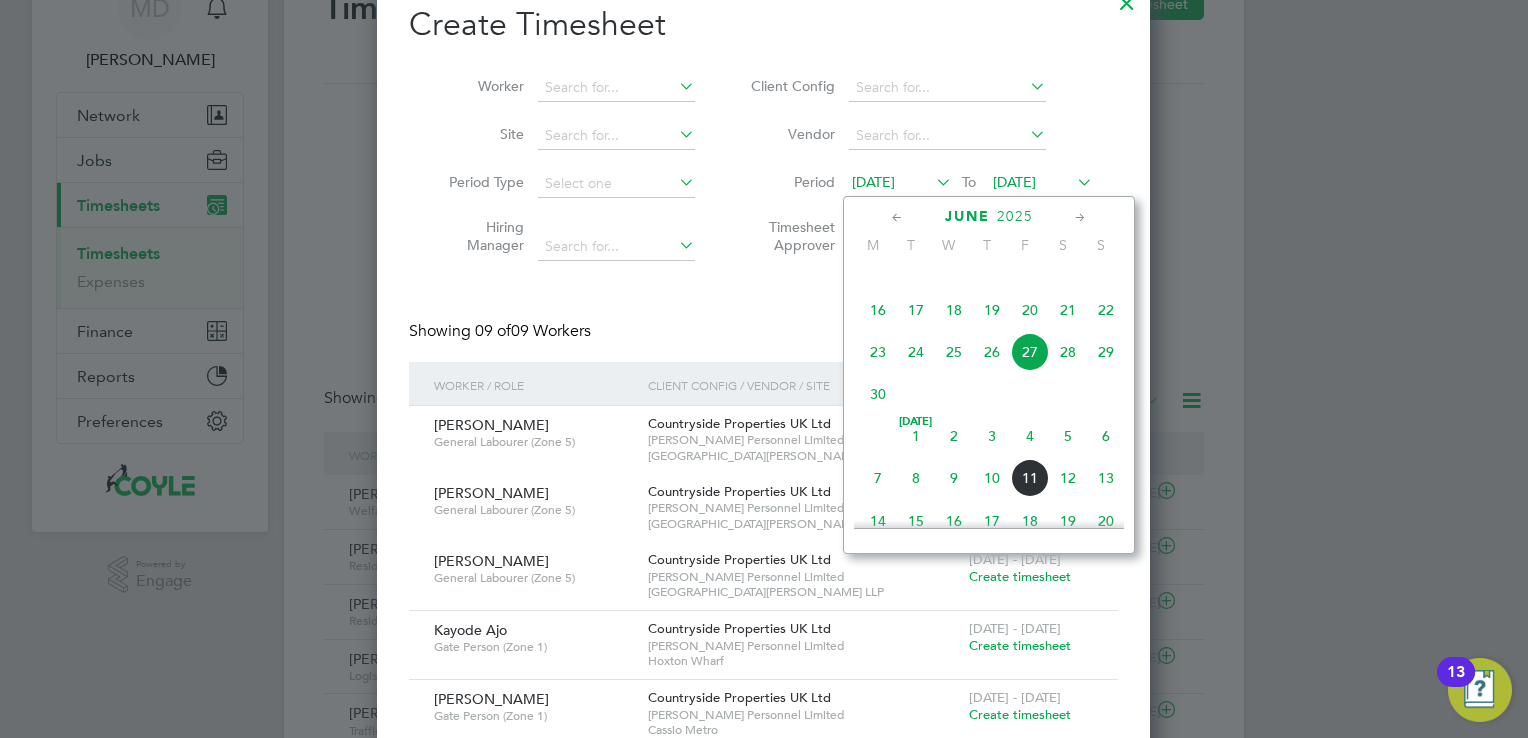 click on "7" 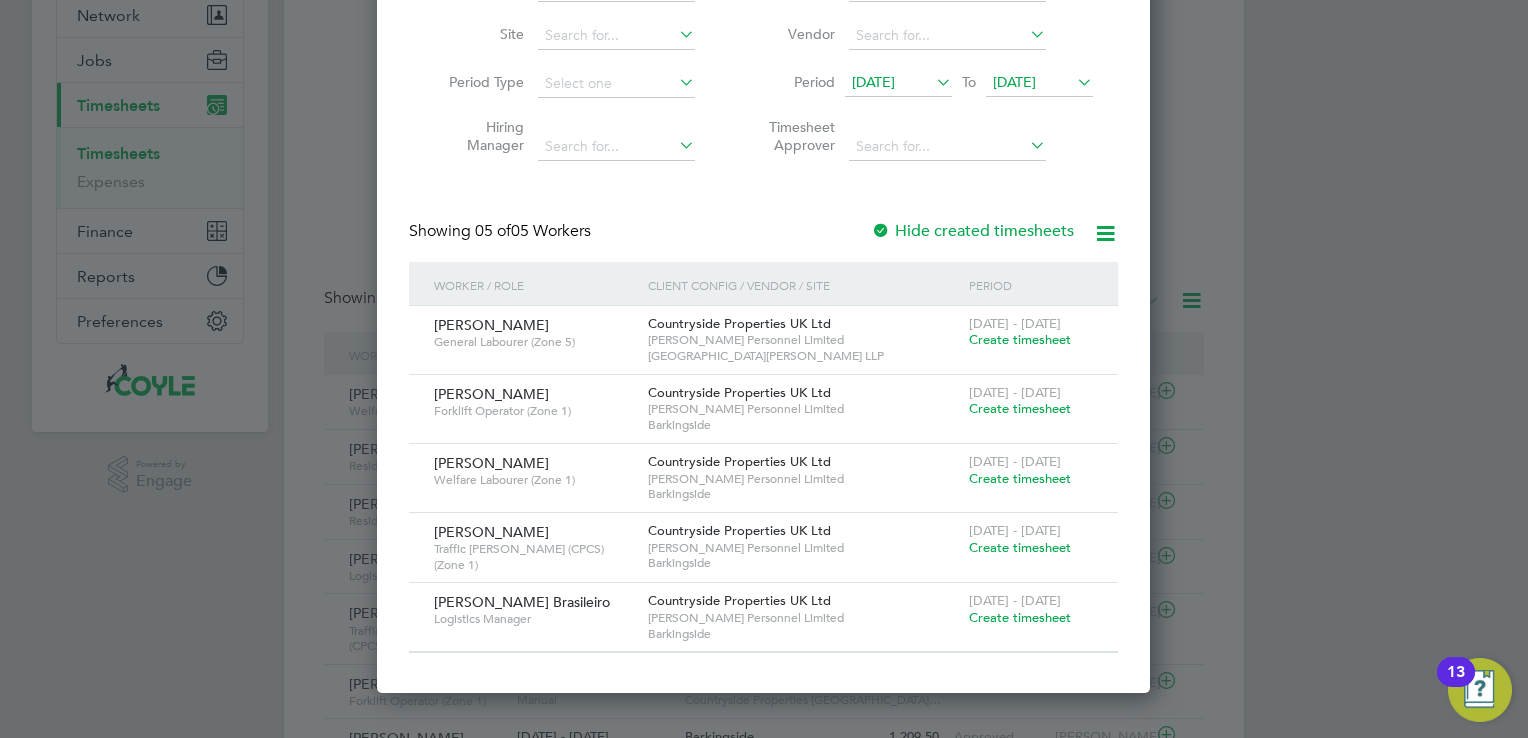 click on "Create timesheet" at bounding box center [1020, 408] 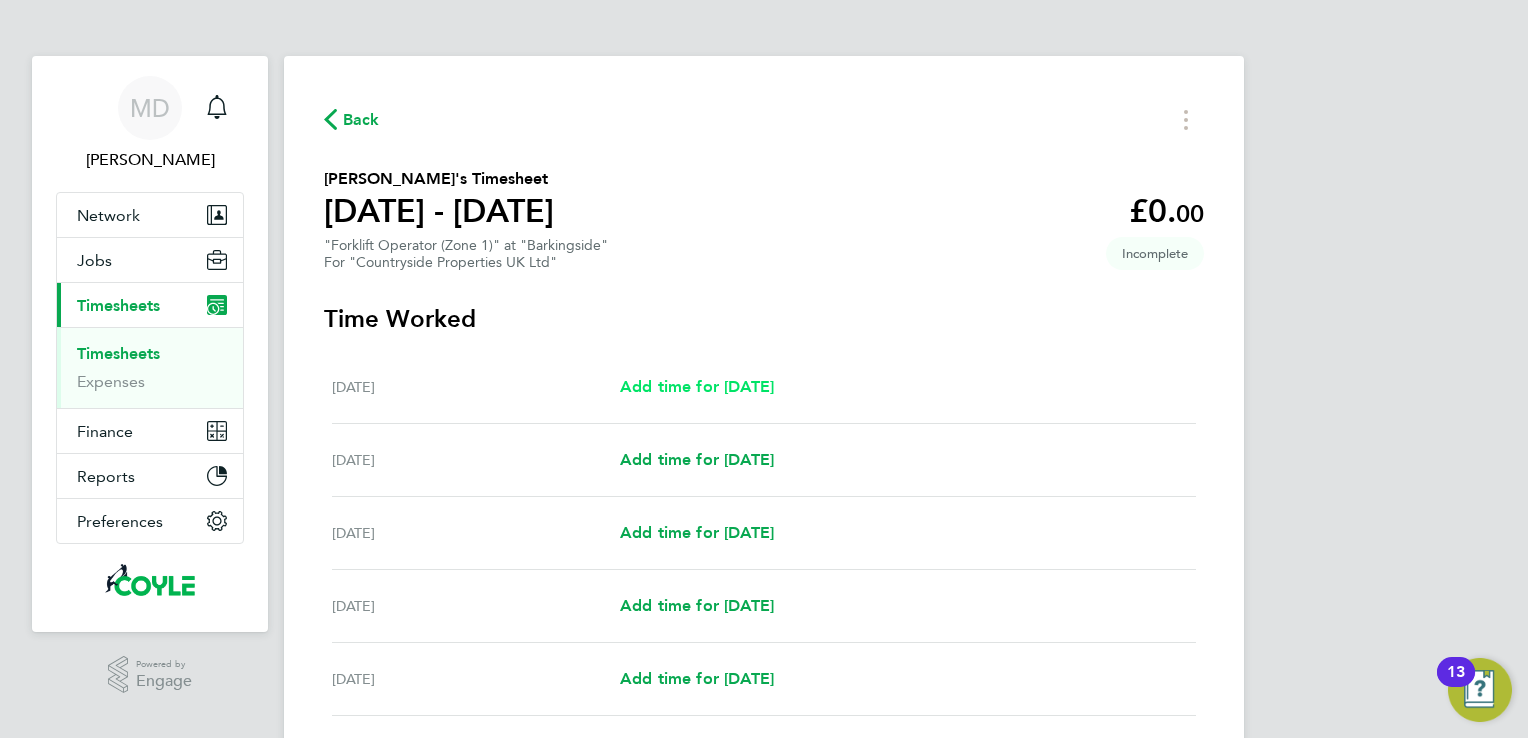 click on "Add time for [DATE]" at bounding box center [697, 386] 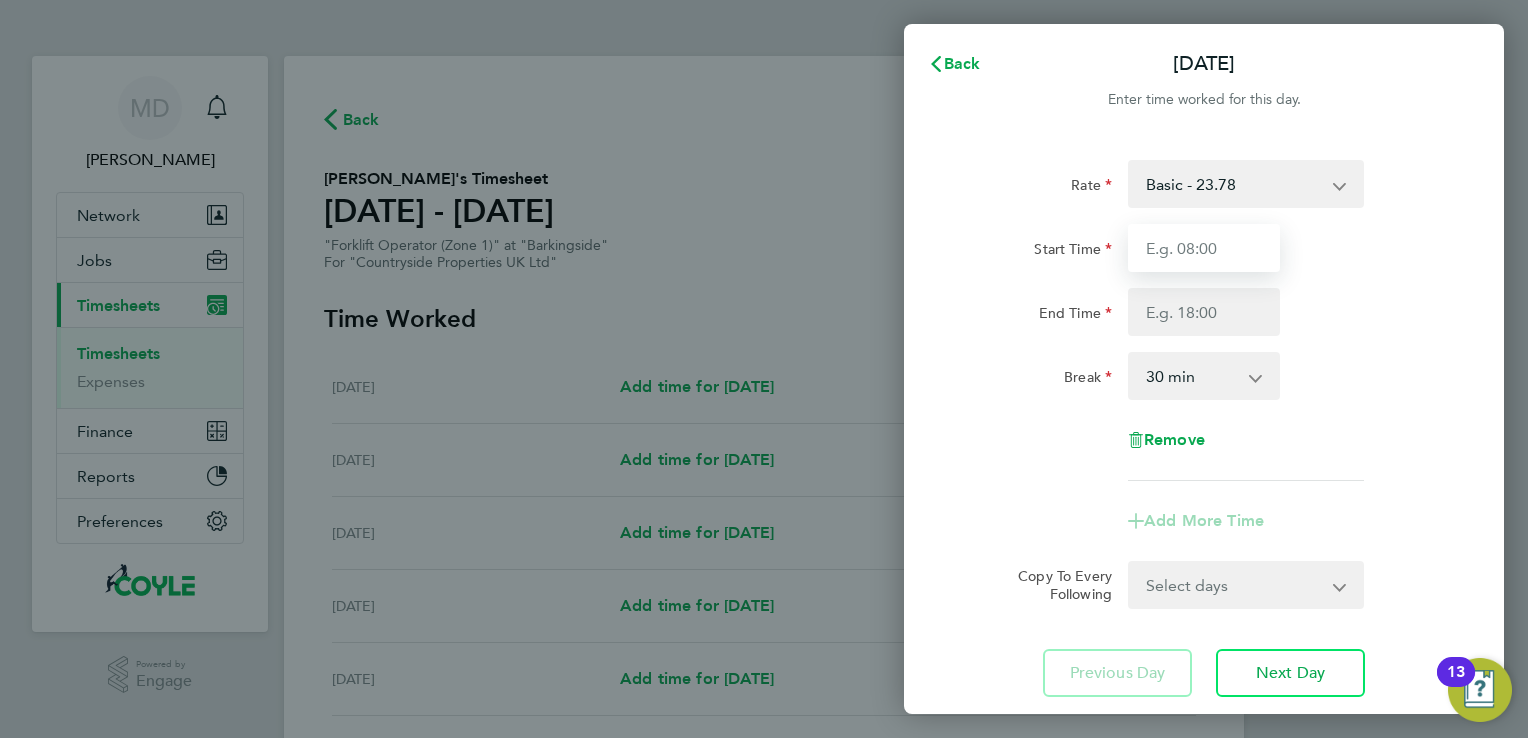 click on "Start Time" at bounding box center [1204, 248] 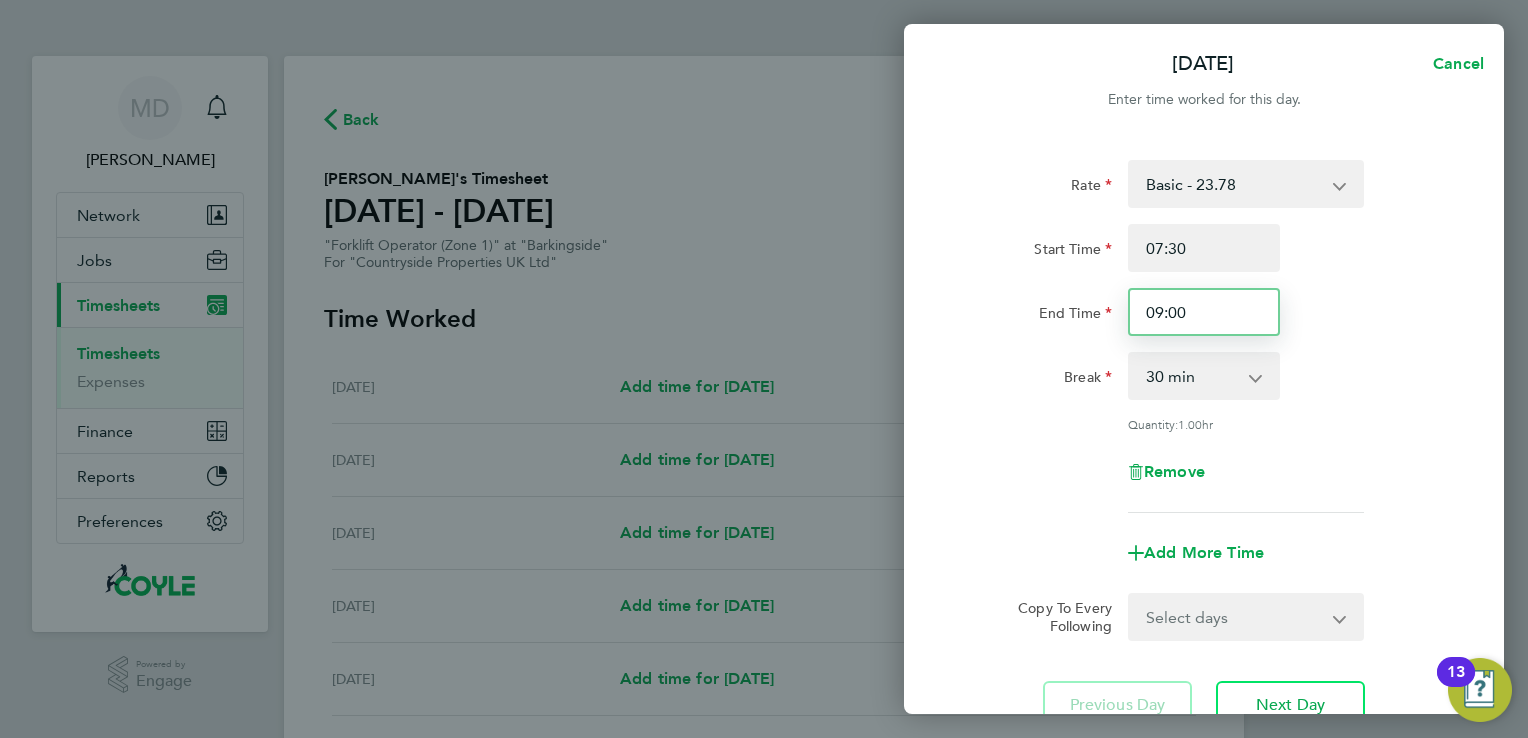 click on "09:00" at bounding box center (1204, 312) 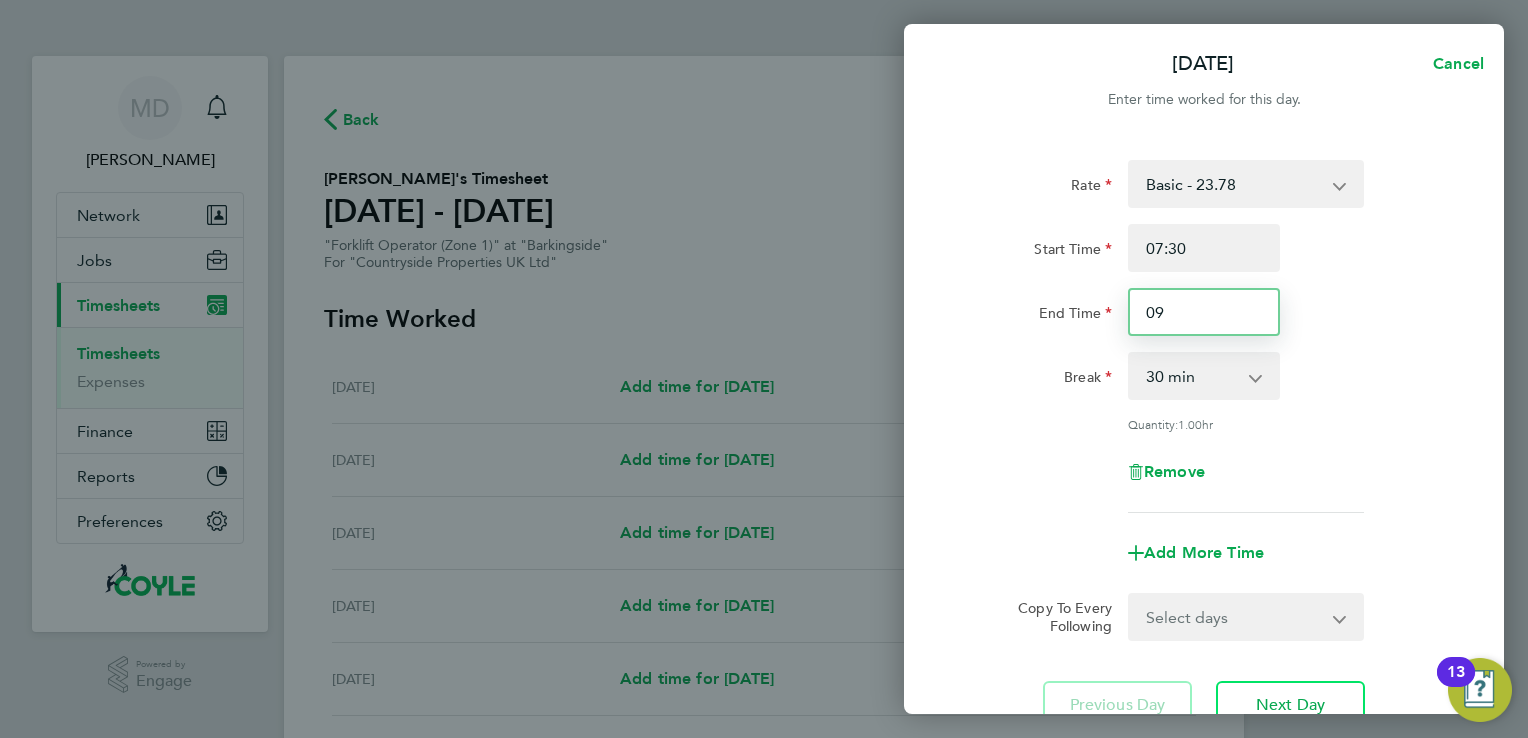 type on "0" 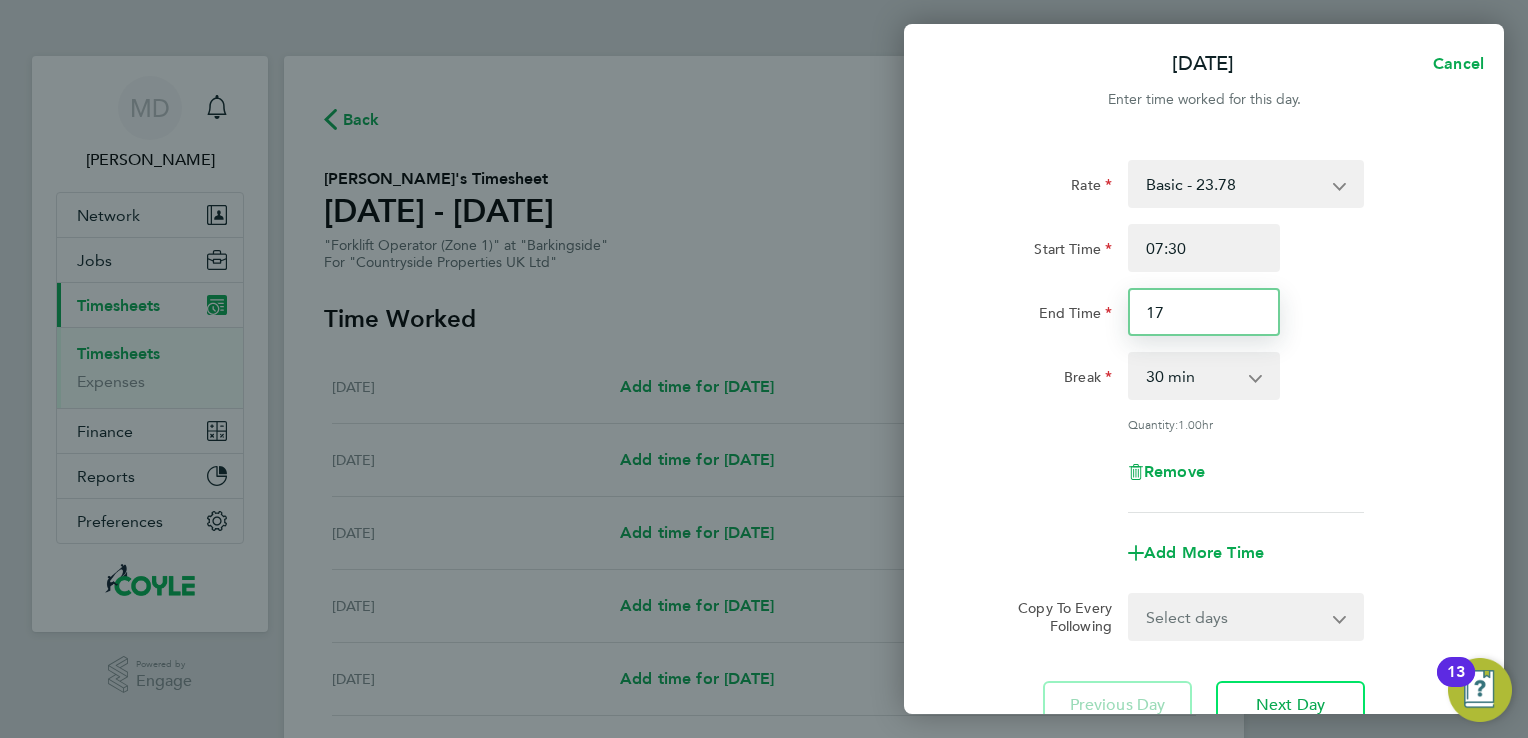 type on "17:00" 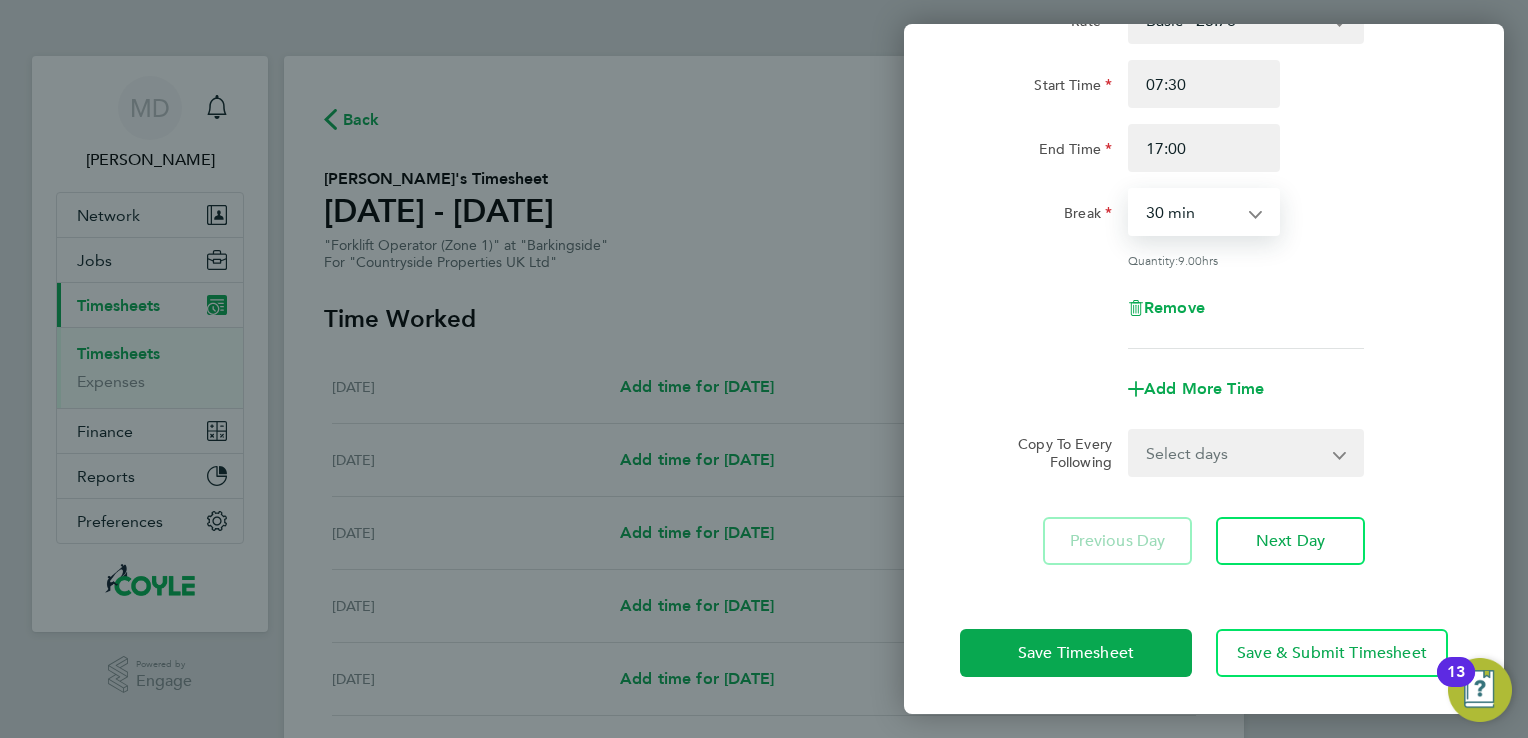 click on "Select days   Day   Weekday (Mon-Fri)   Weekend (Sat-Sun)   [DATE]   [DATE]   [DATE]   [DATE]   [DATE]   [DATE]" at bounding box center (1235, 453) 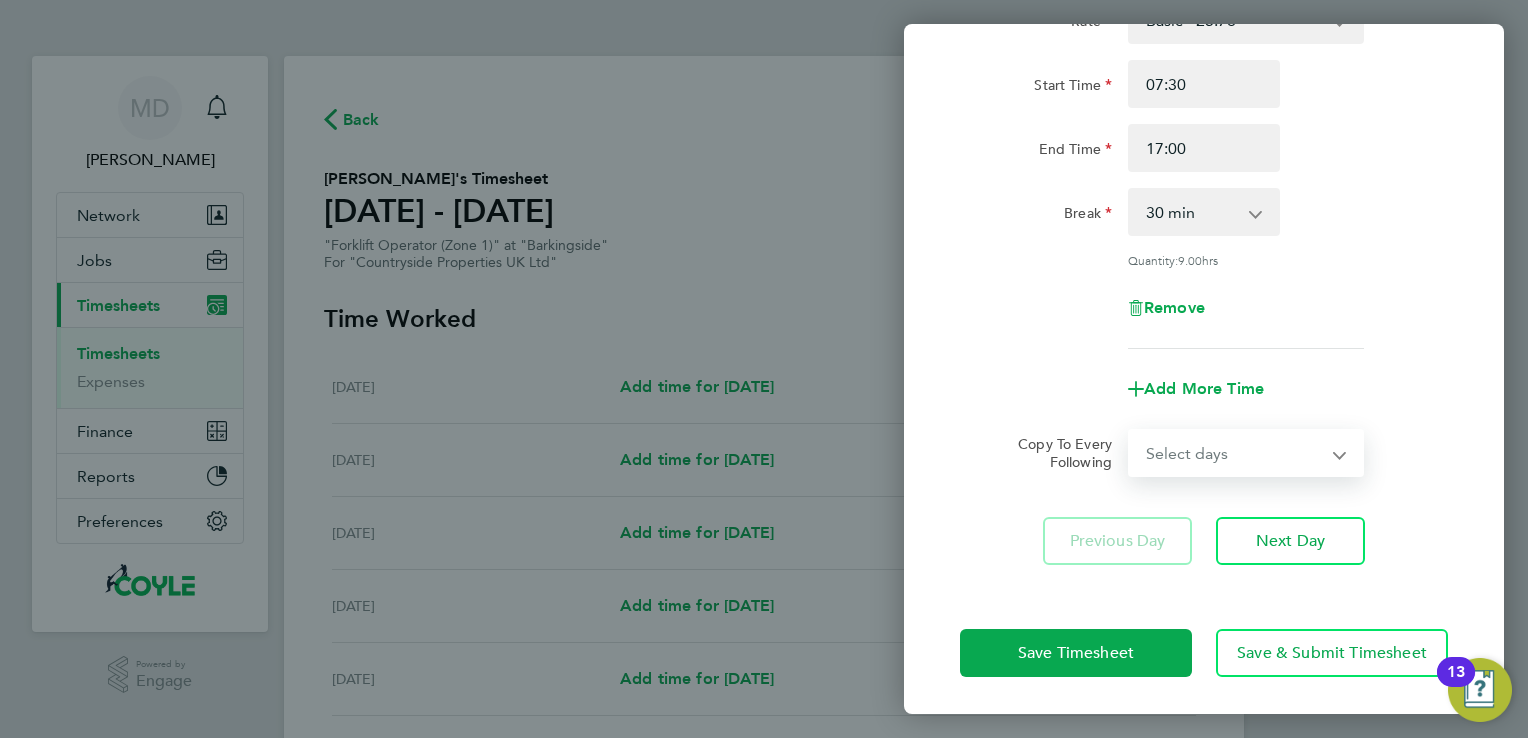 select on "DAY" 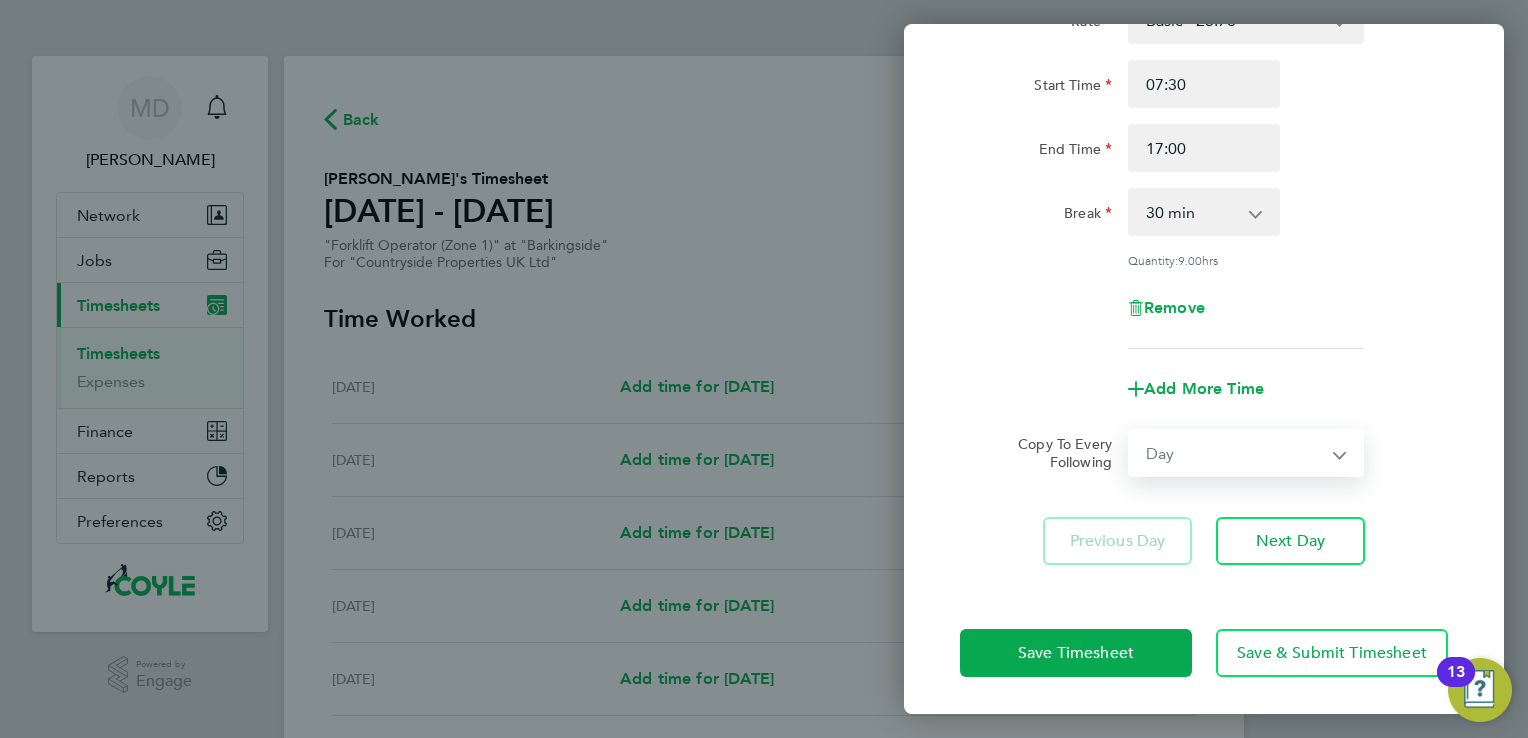click on "Select days   Day   Weekday (Mon-Fri)   Weekend (Sat-Sun)   [DATE]   [DATE]   [DATE]   [DATE]   [DATE]   [DATE]" at bounding box center [1235, 453] 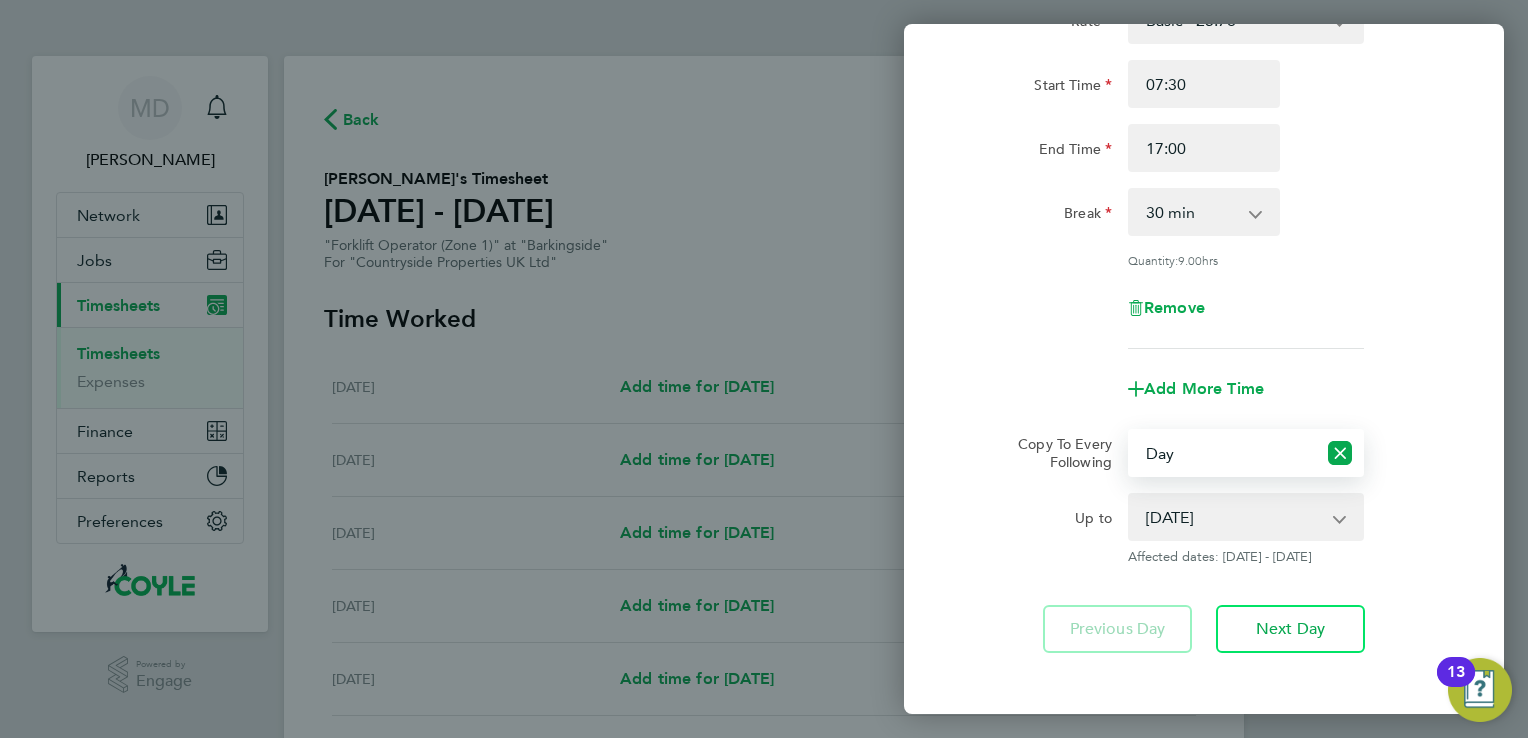 click on "Up to" 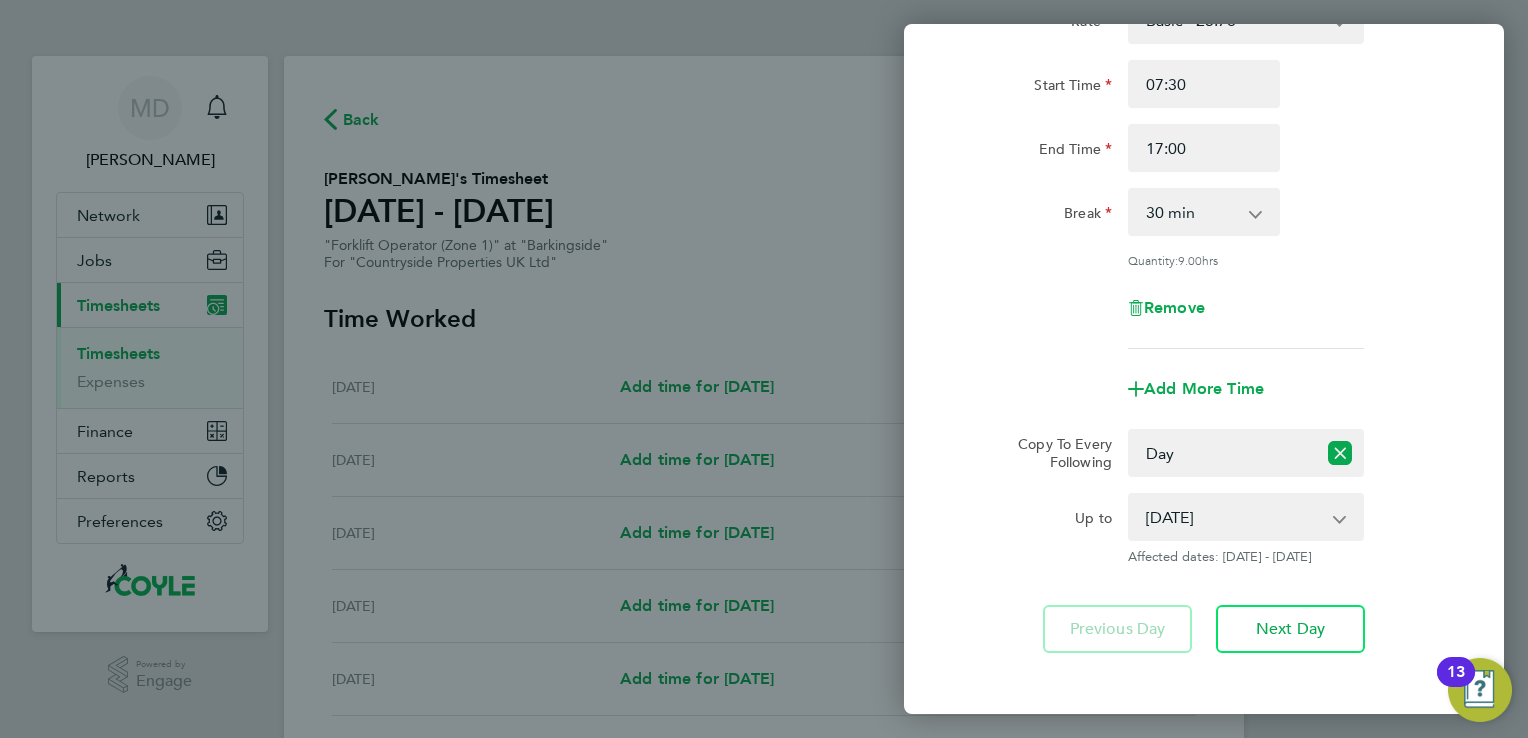 click on "Rate  Basic - 23.78
Start Time 07:30 End Time 17:00 Break  0 min   15 min   30 min   45 min   60 min   75 min   90 min
Quantity:  9.00  hrs
Remove
Add More Time" 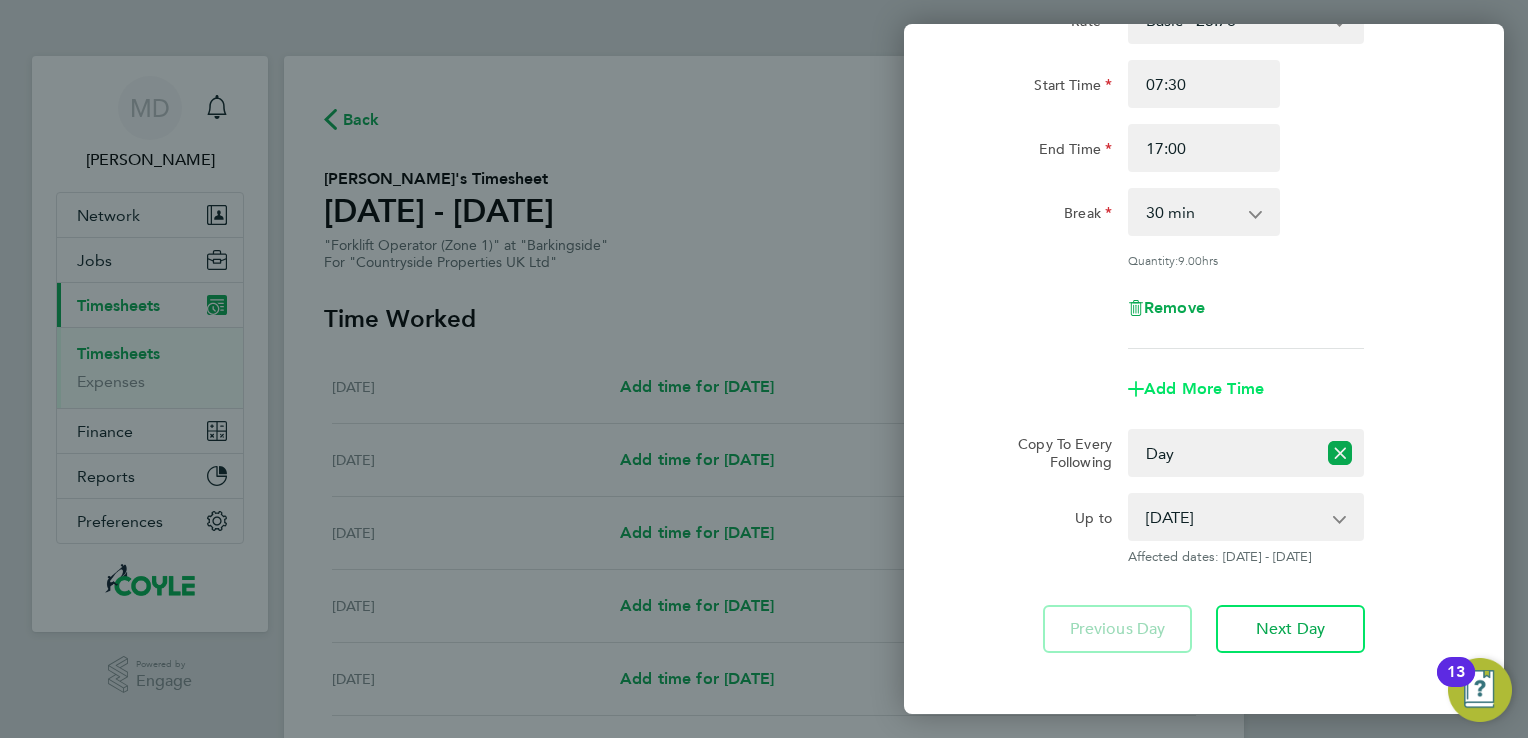 drag, startPoint x: 1392, startPoint y: 349, endPoint x: 1144, endPoint y: 383, distance: 250.3198 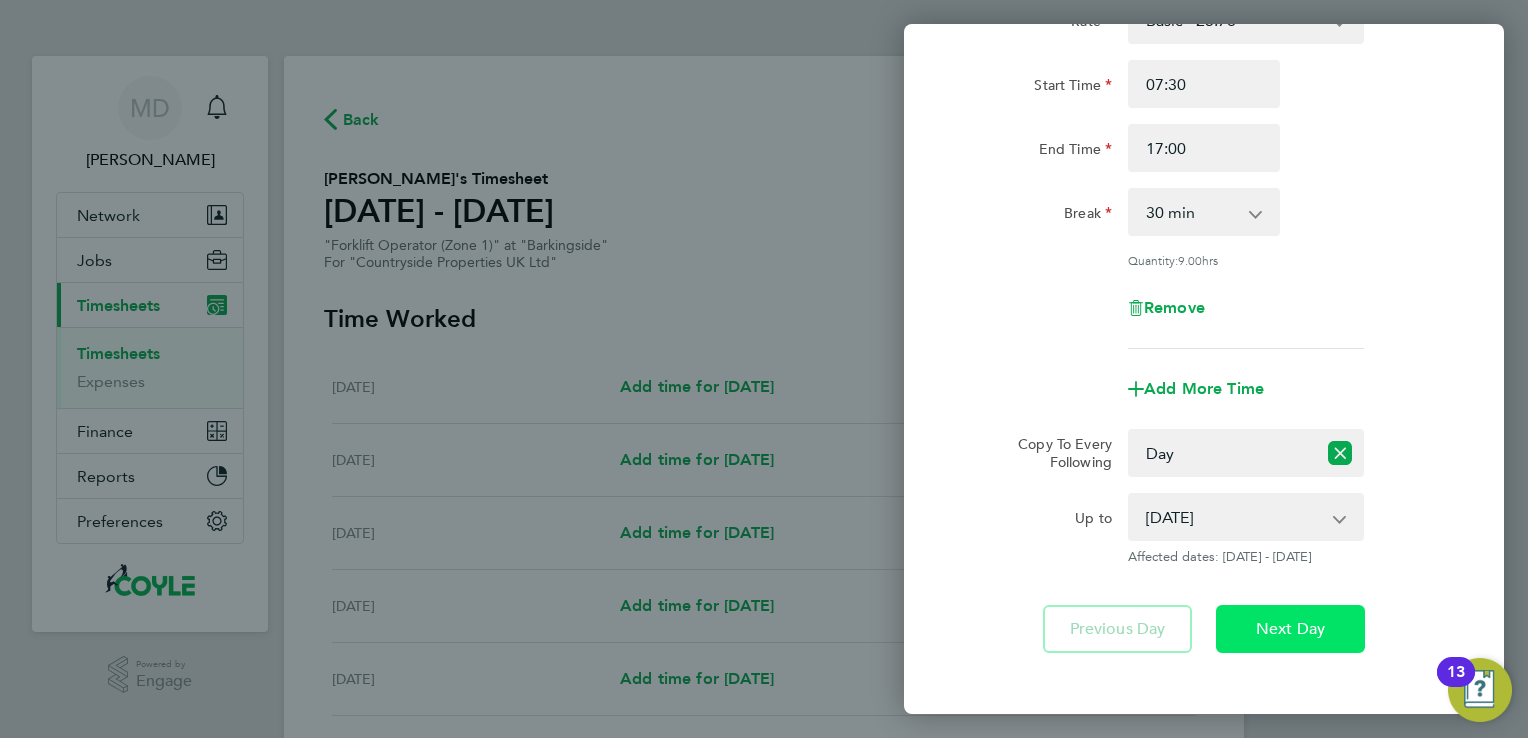 click on "Next Day" 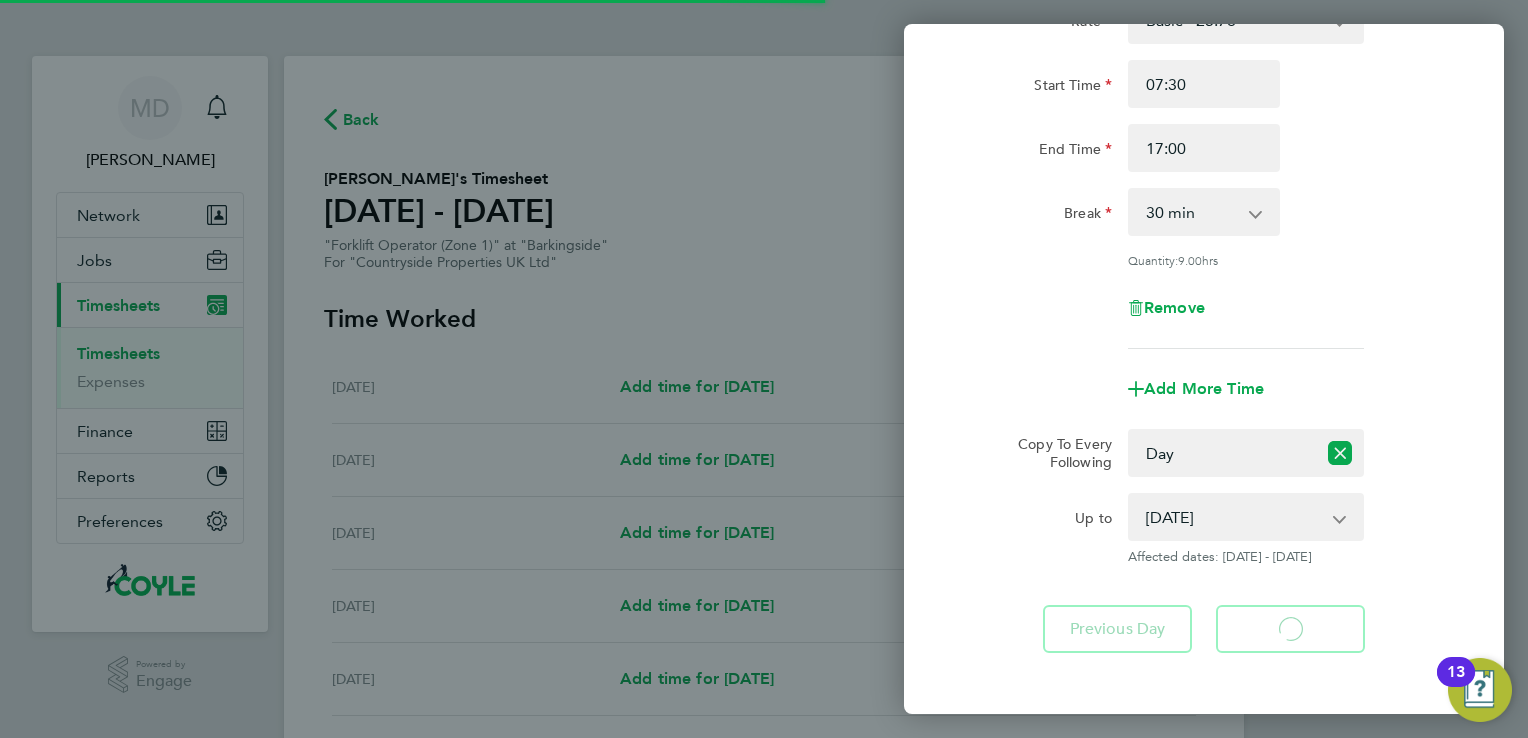 select on "30" 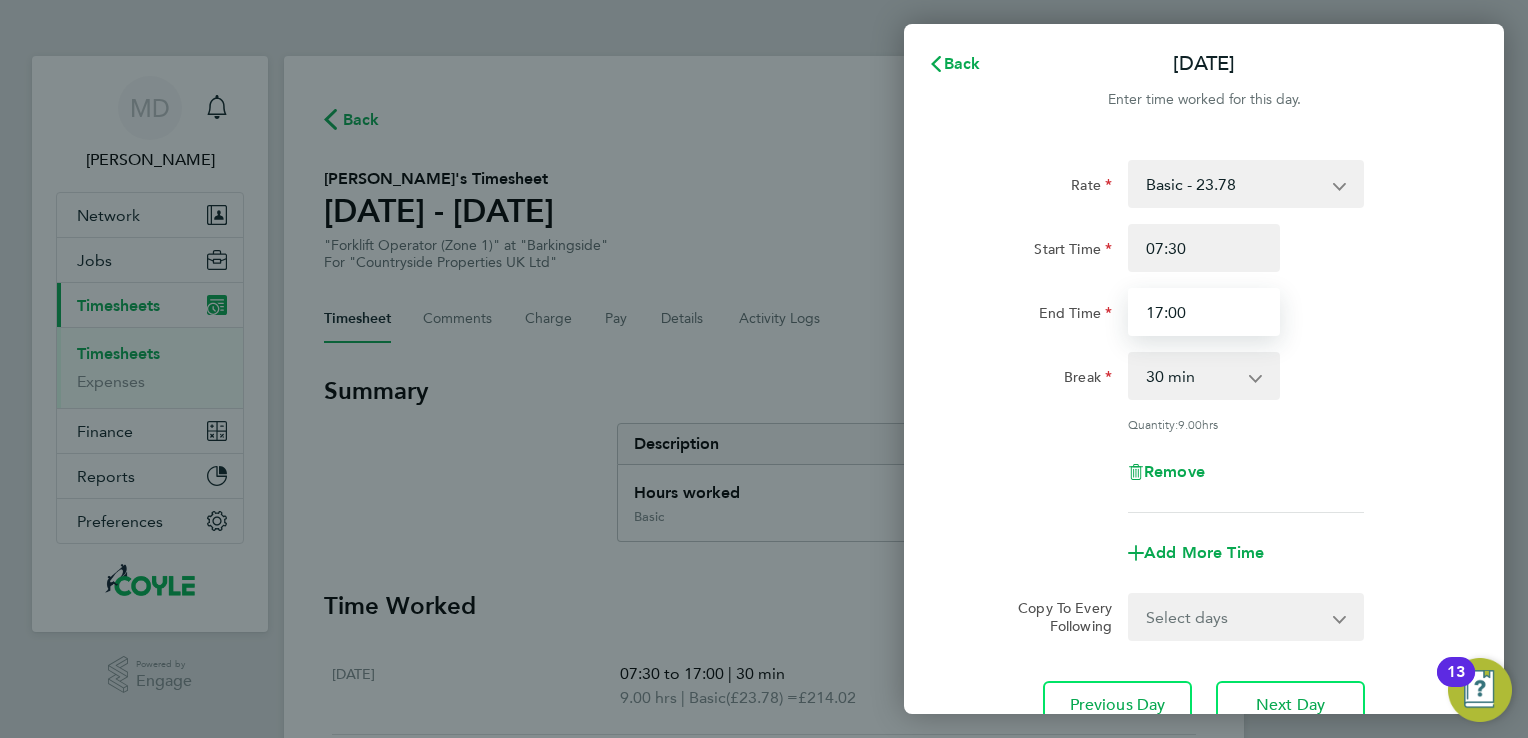 click on "17:00" at bounding box center (1204, 312) 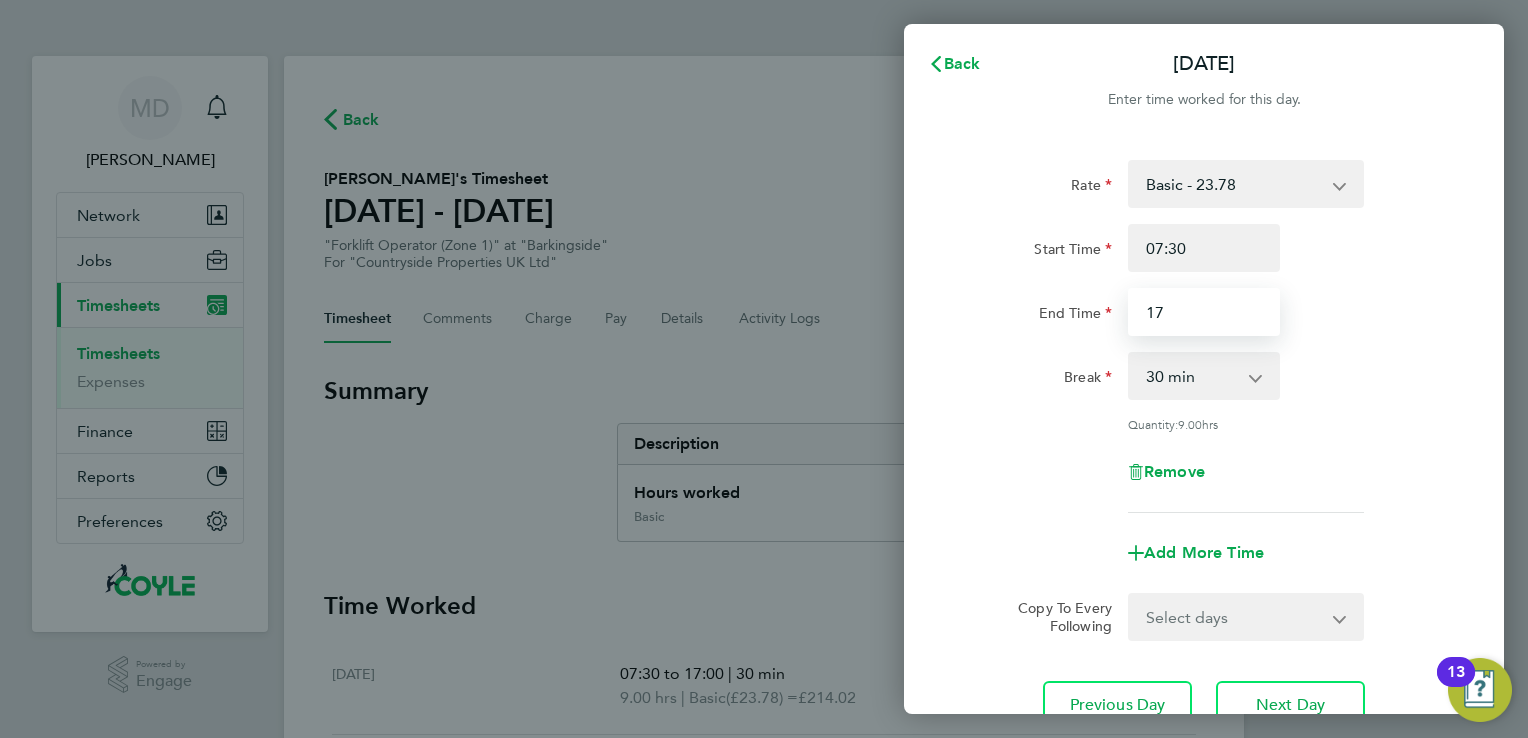 type on "1" 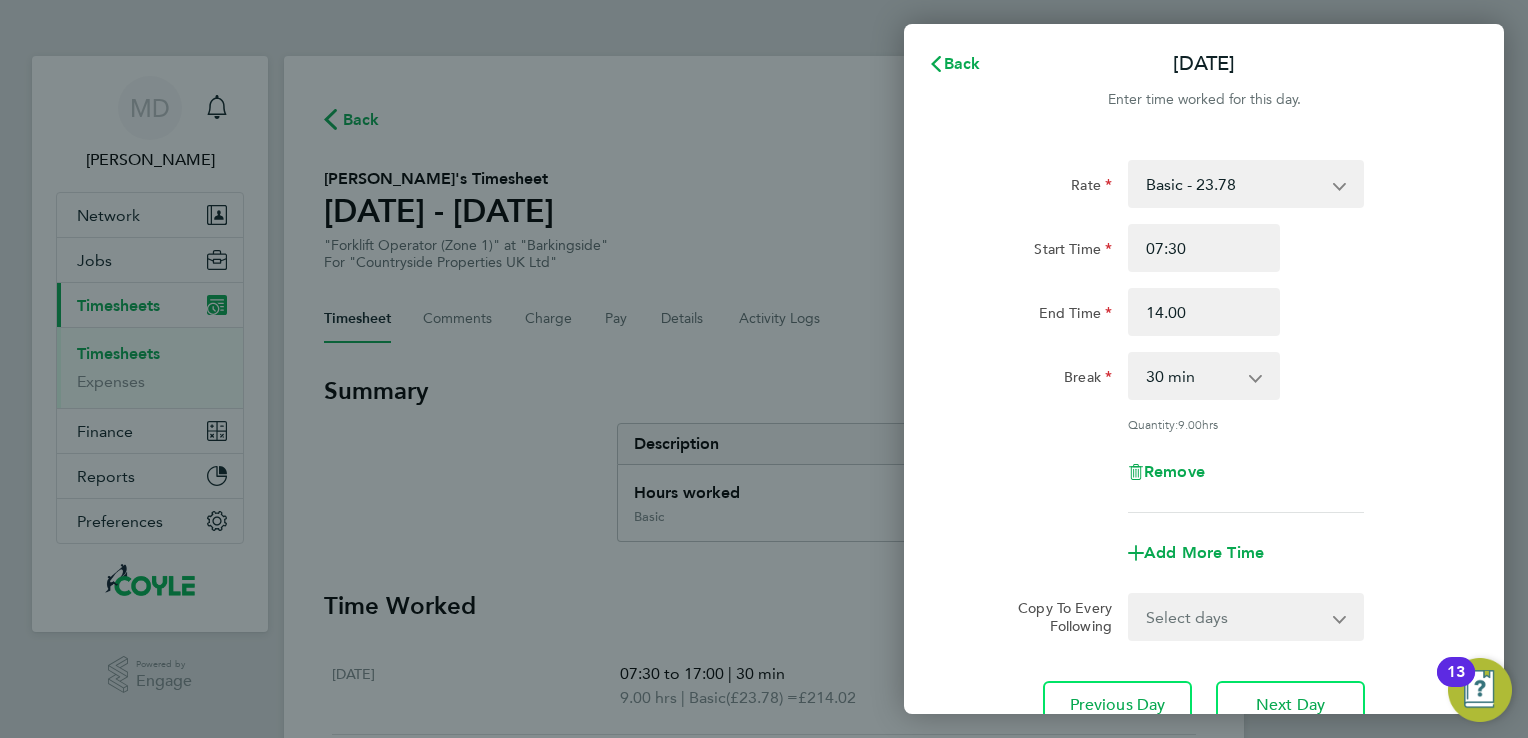 type on "14:00" 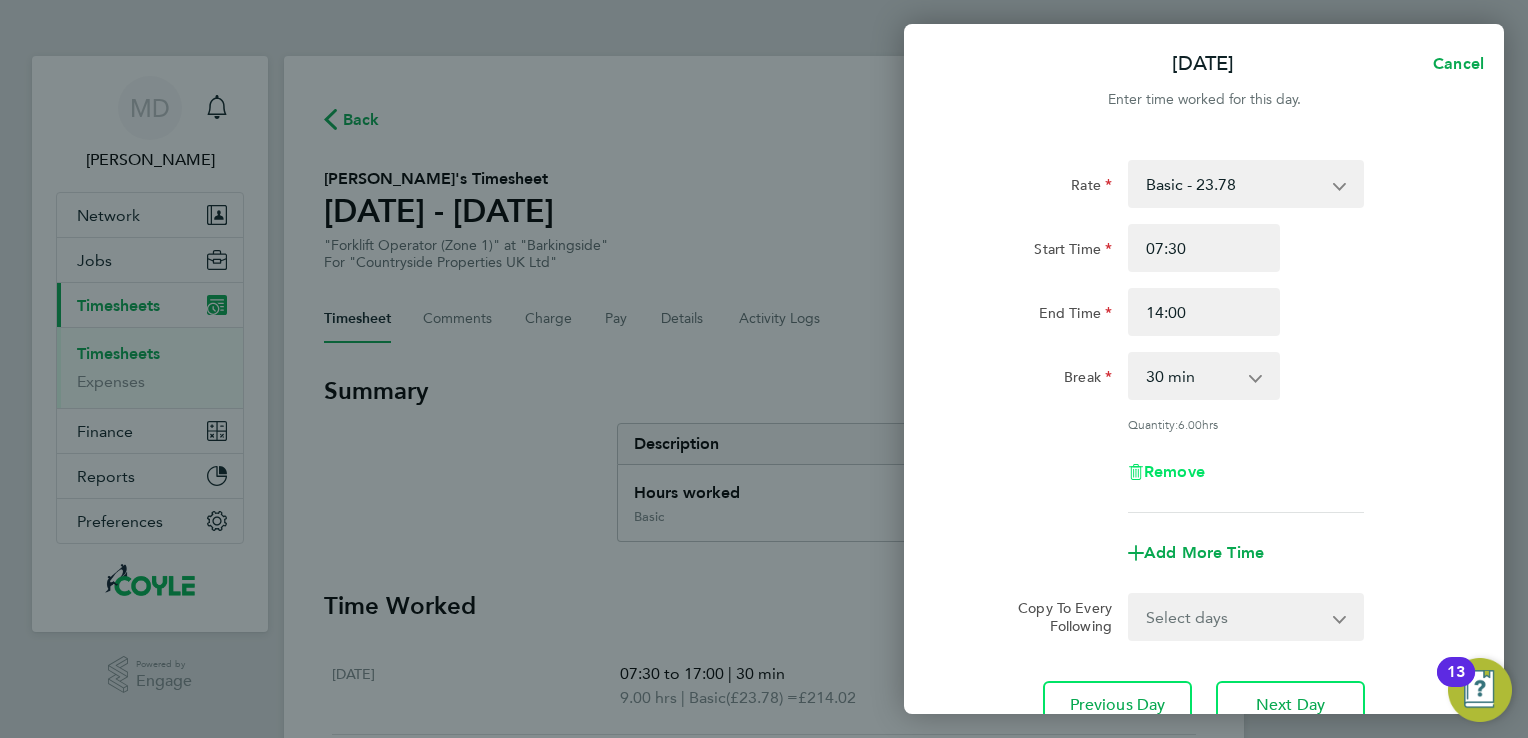 type 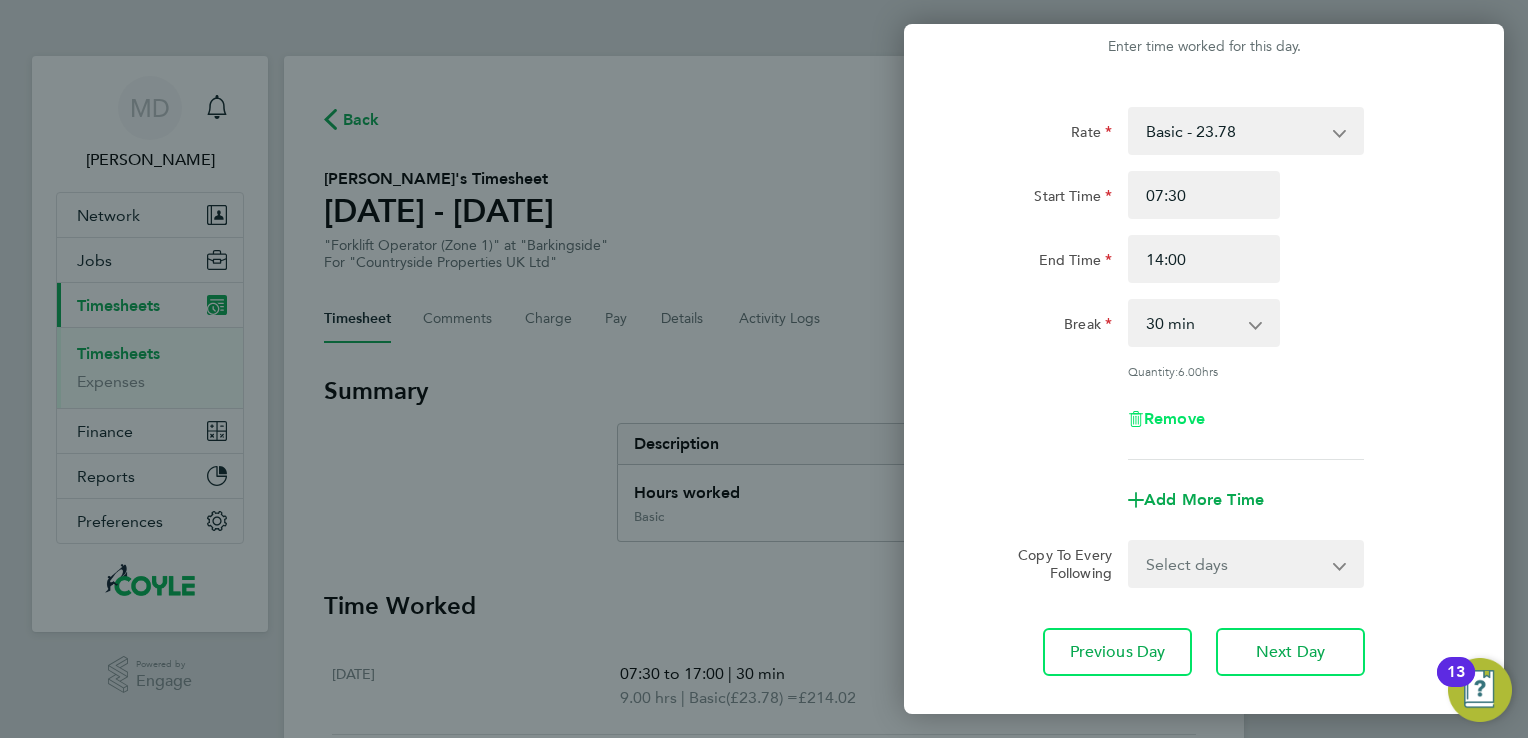 scroll, scrollTop: 100, scrollLeft: 0, axis: vertical 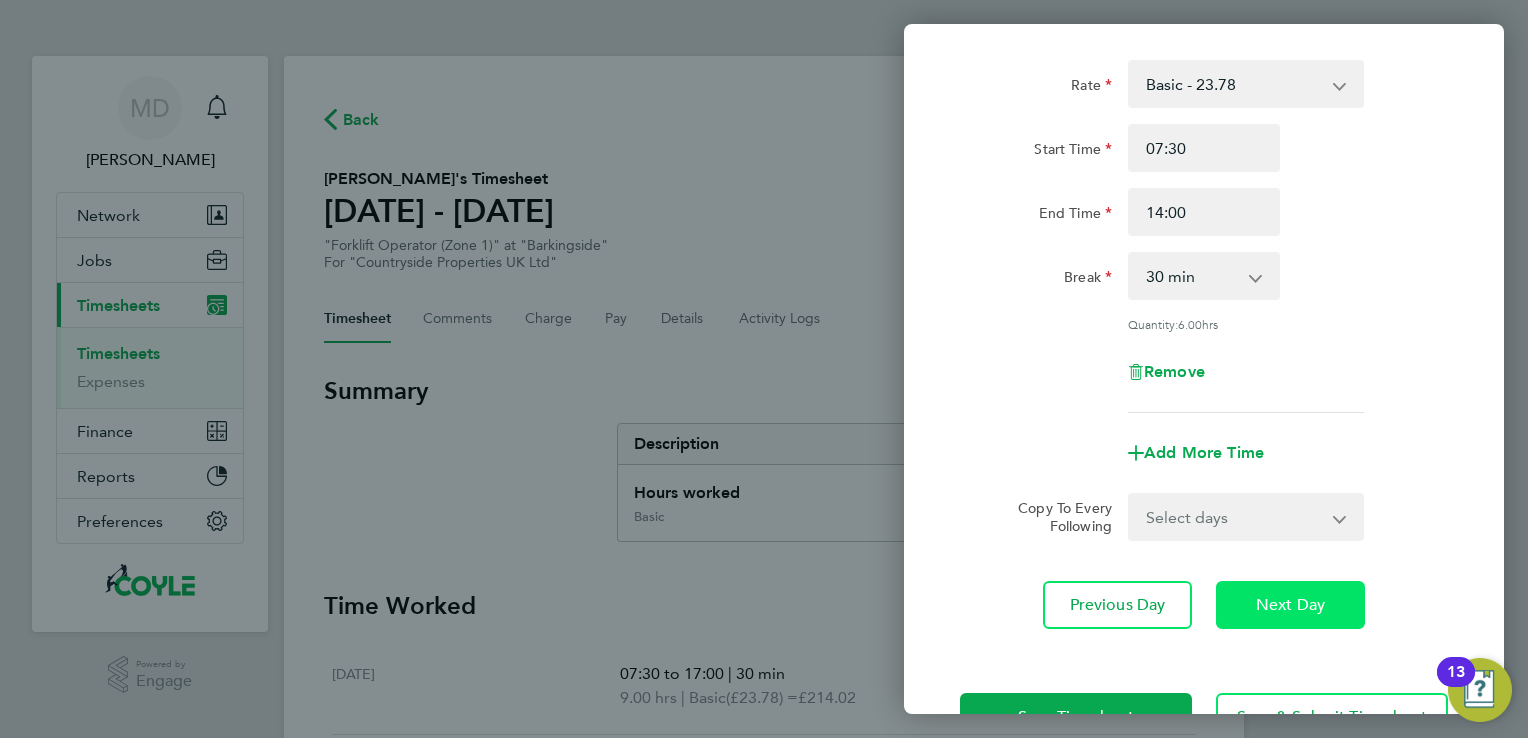 click on "Next Day" 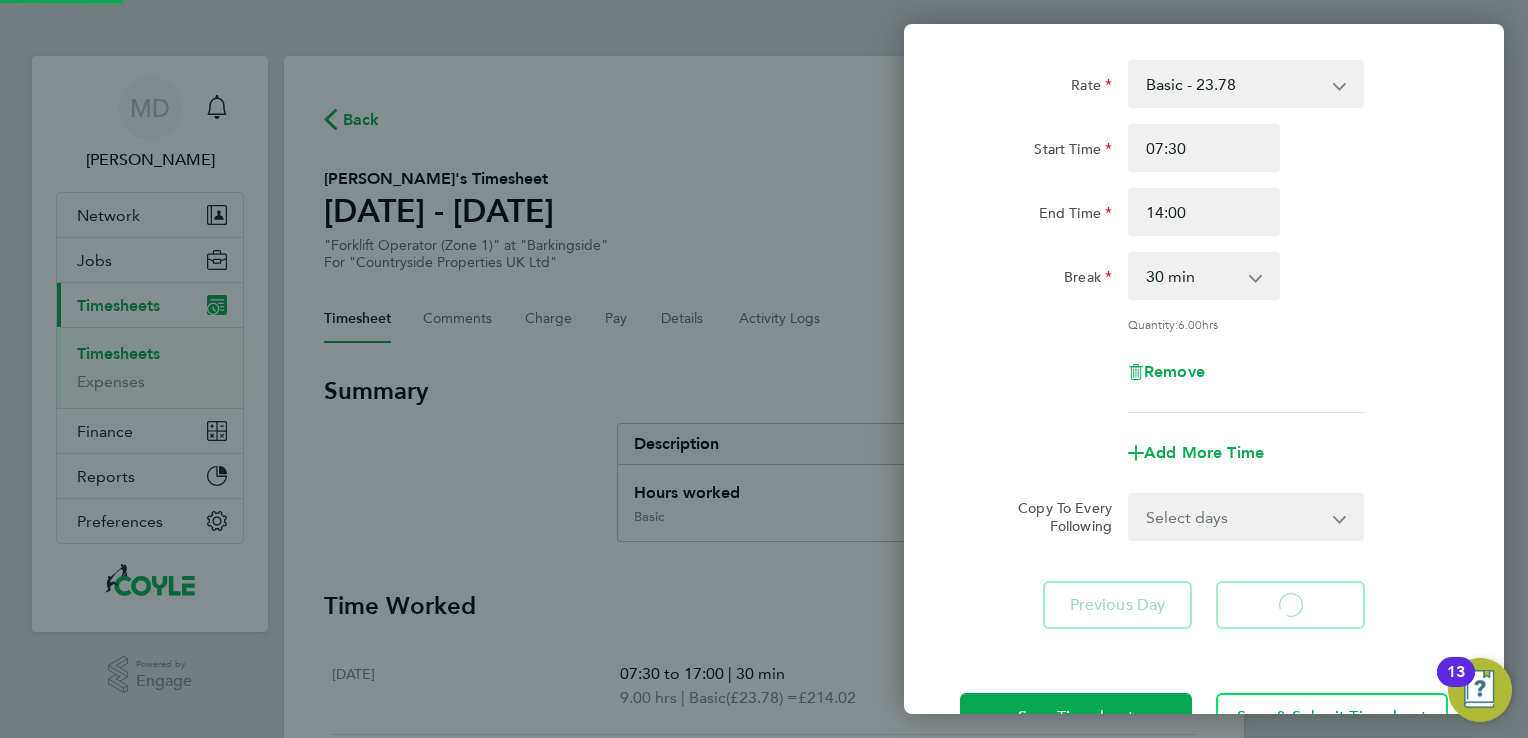 select on "30" 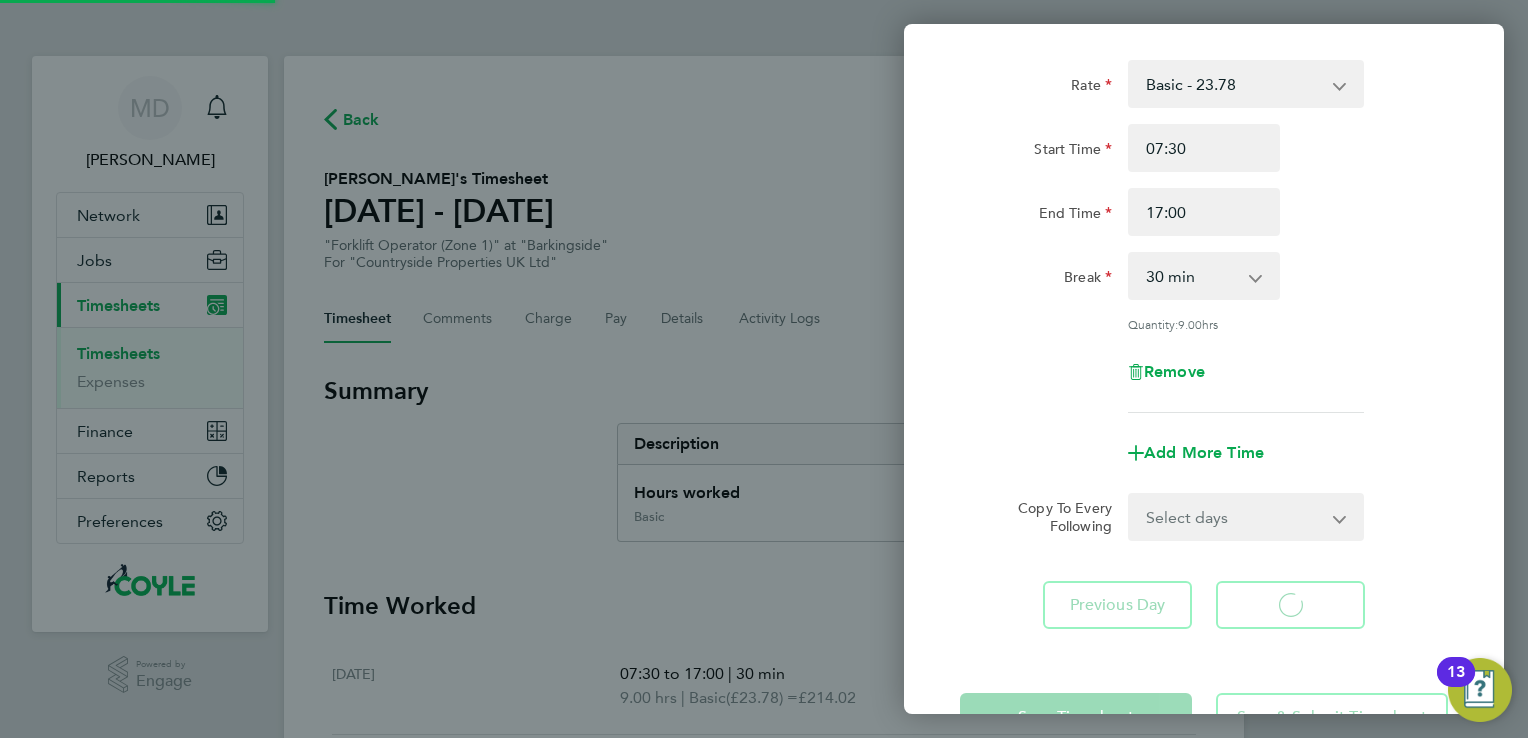 select on "30" 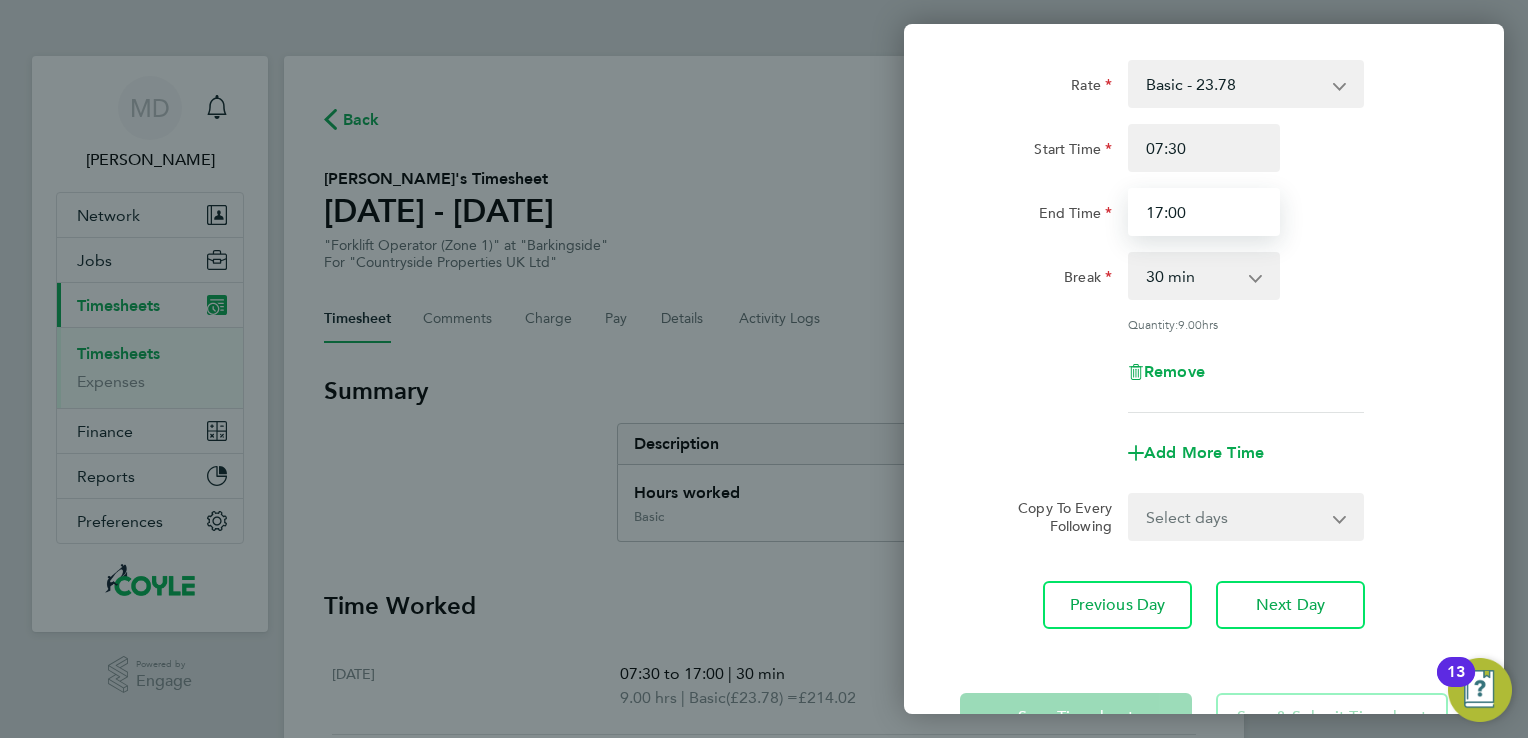 click on "17:00" at bounding box center [1204, 212] 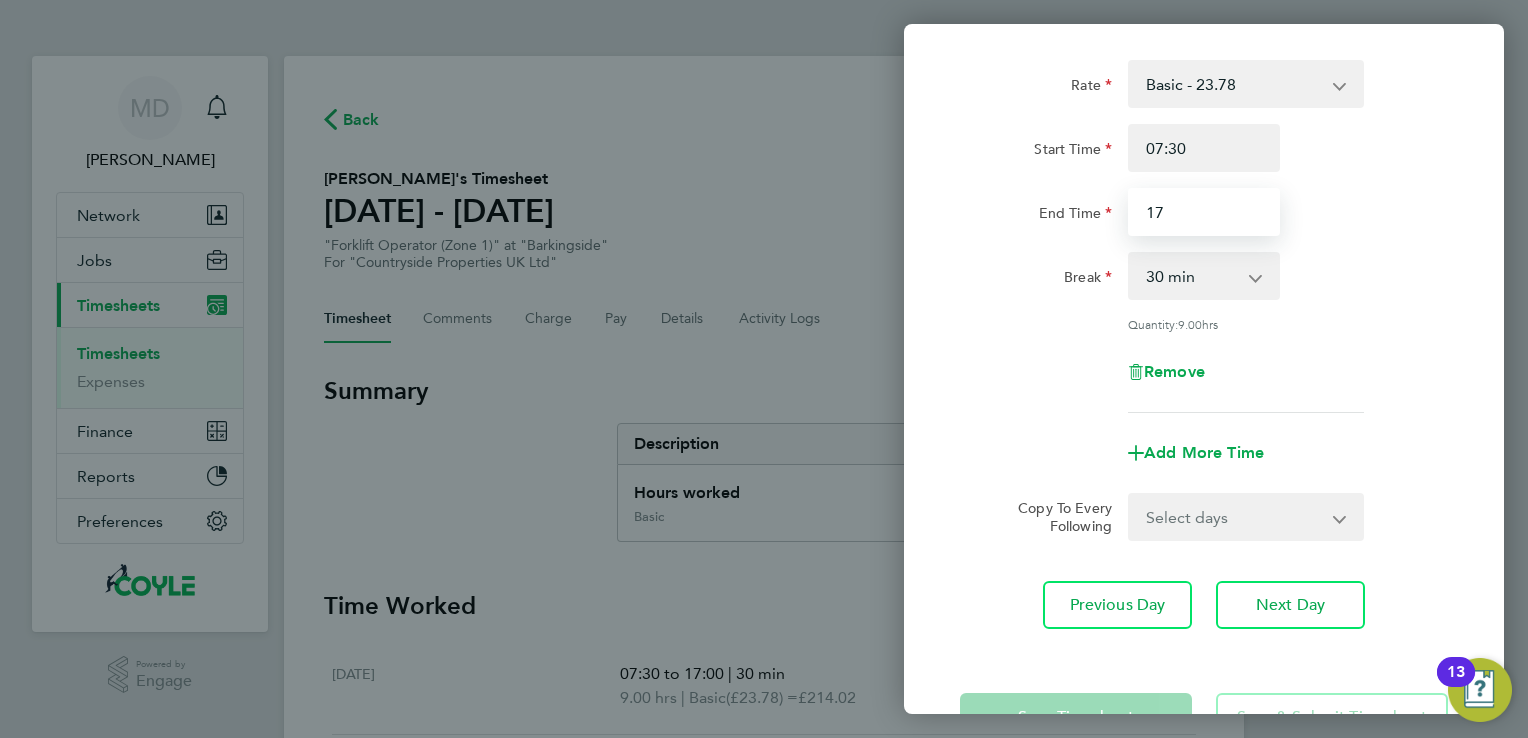 type on "1" 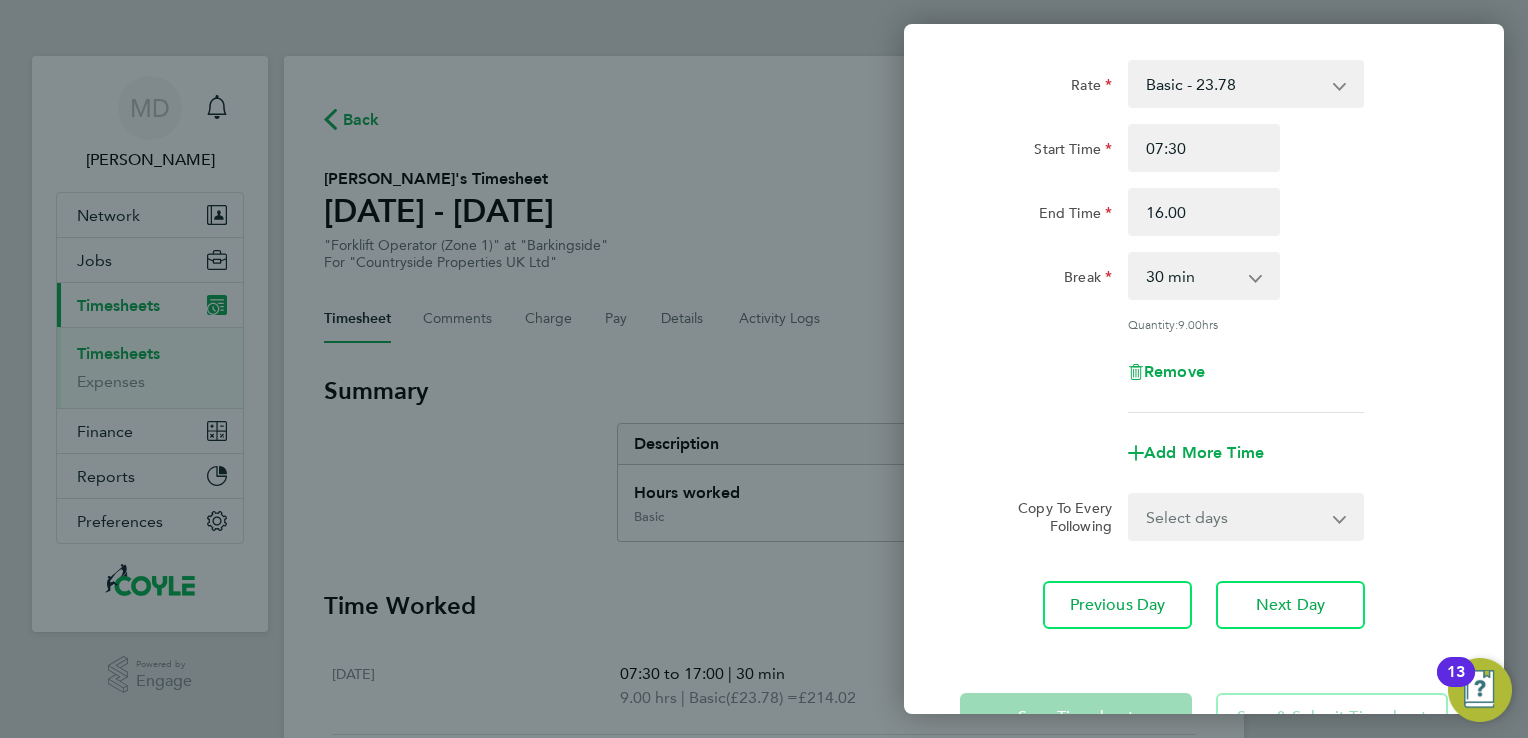 type on "16:00" 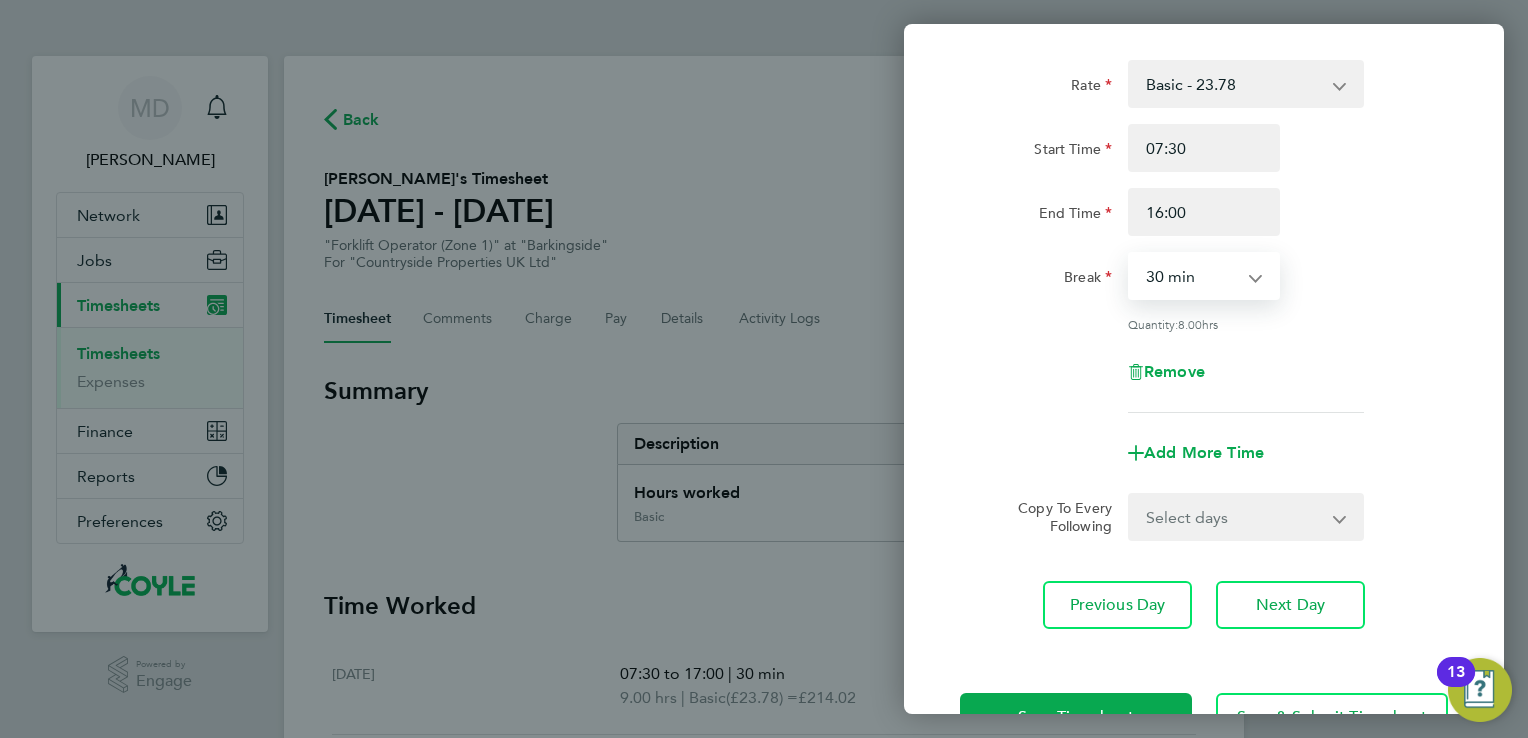 scroll, scrollTop: 164, scrollLeft: 0, axis: vertical 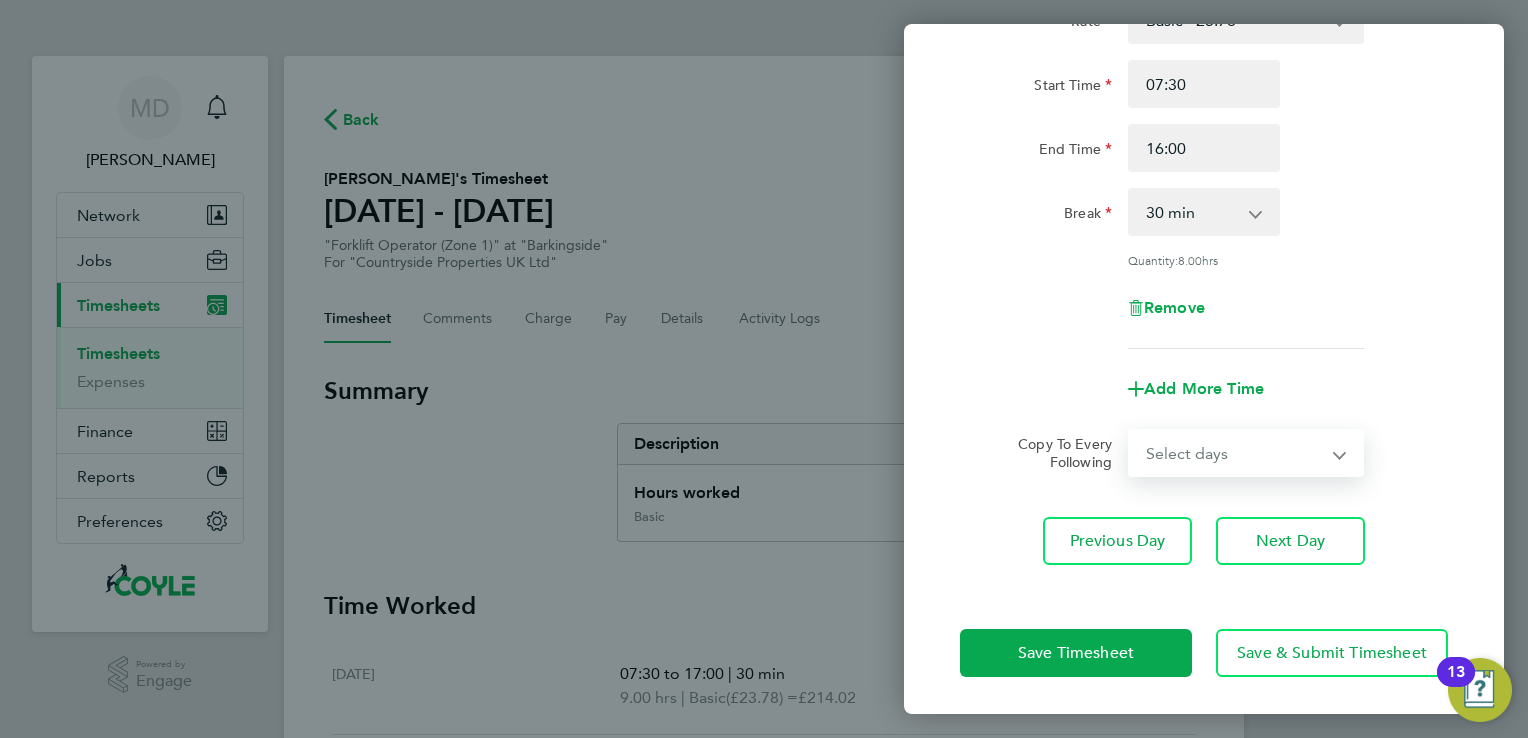 click on "Select days   Day   Weekday (Mon-Fri)   Weekend (Sat-Sun)   [DATE]   [DATE]   [DATE]   [DATE]" at bounding box center [1235, 453] 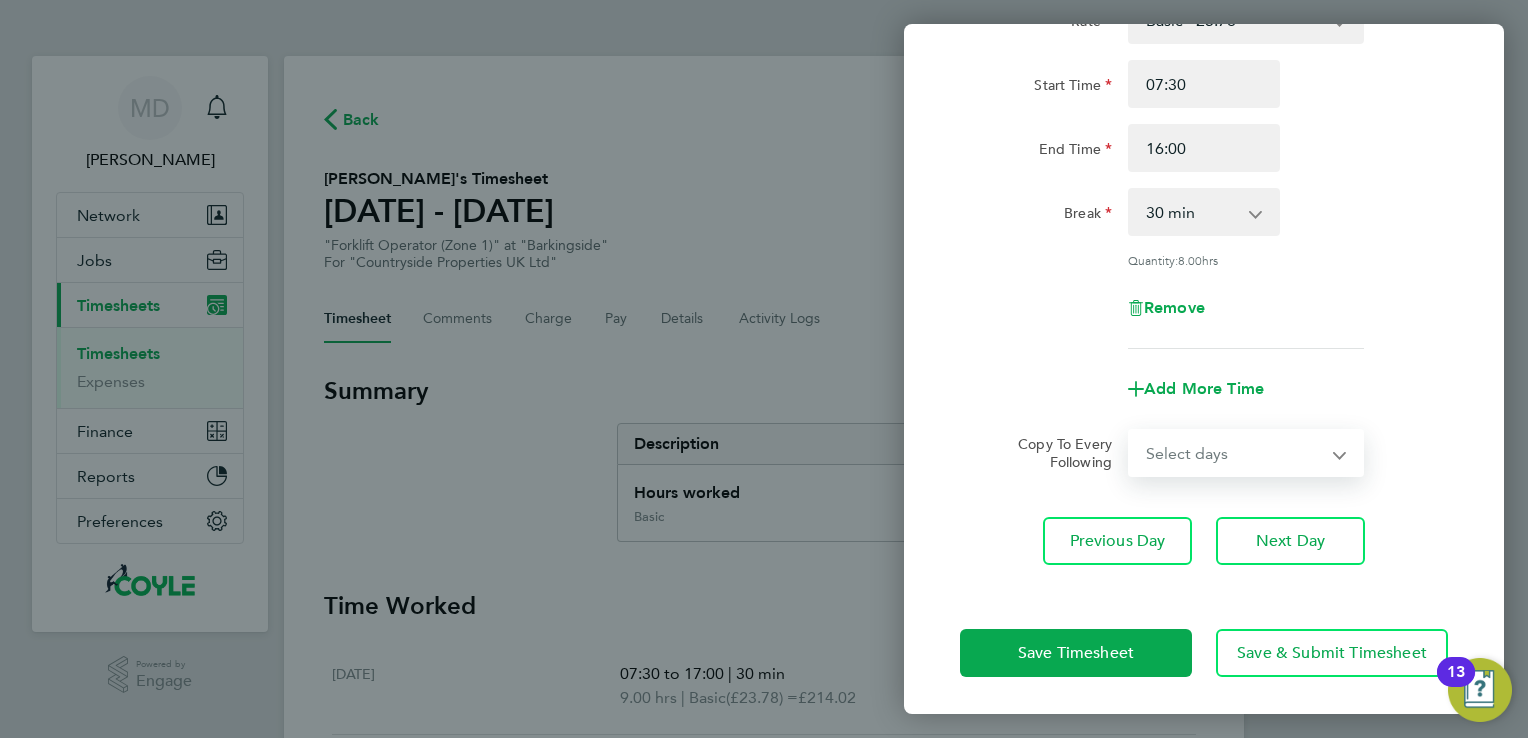select on "THU" 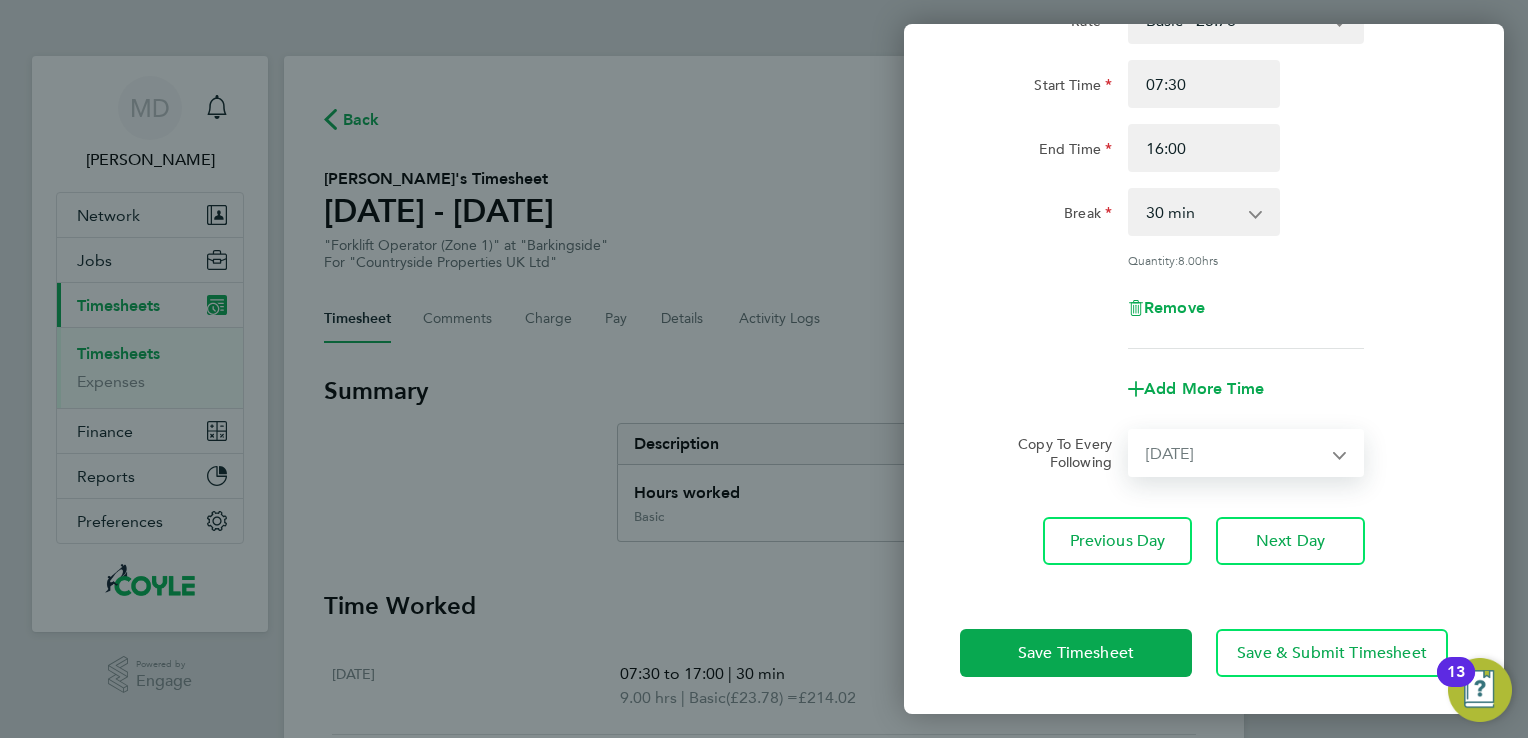click on "Select days   Day   Weekday (Mon-Fri)   Weekend (Sat-Sun)   [DATE]   [DATE]   [DATE]   [DATE]" at bounding box center (1235, 453) 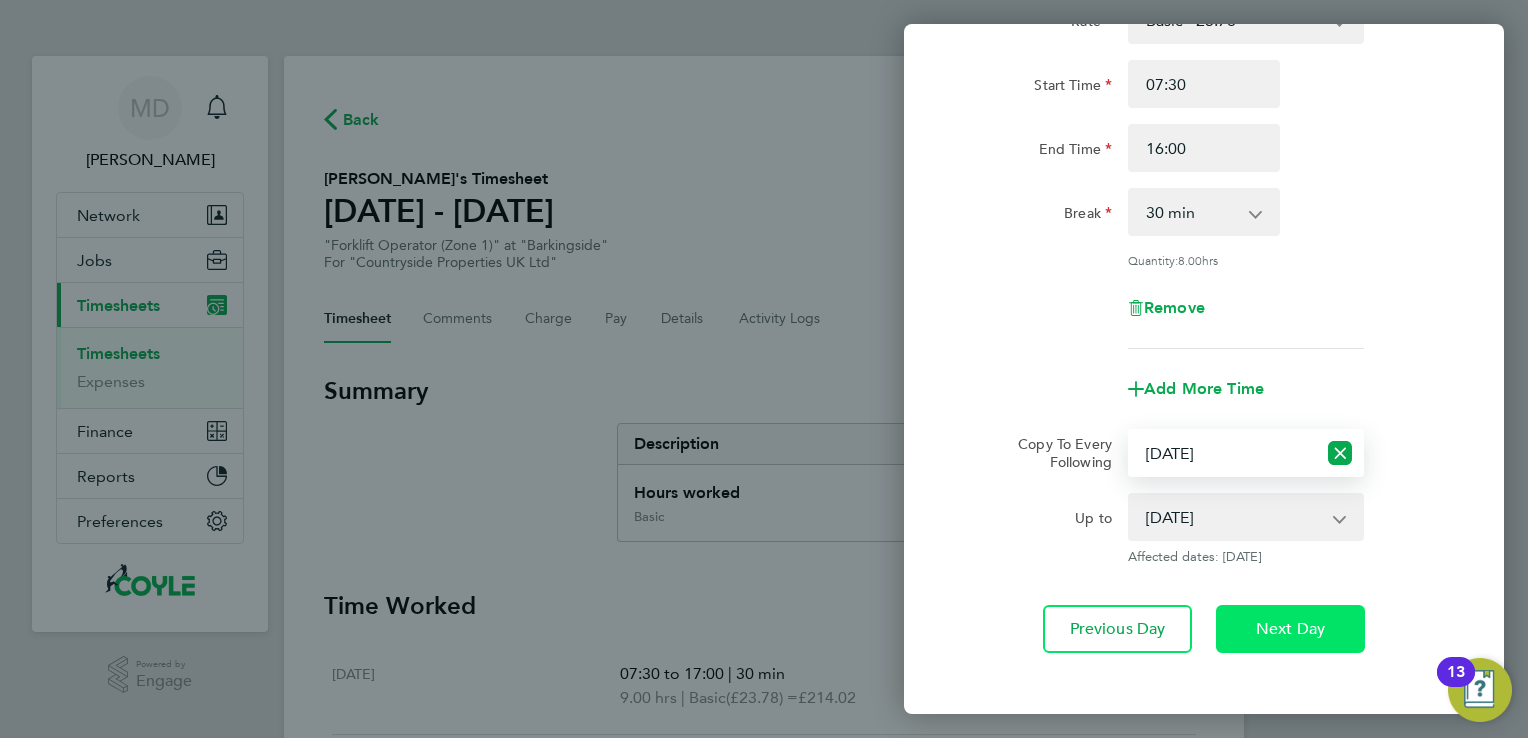 click on "Next Day" 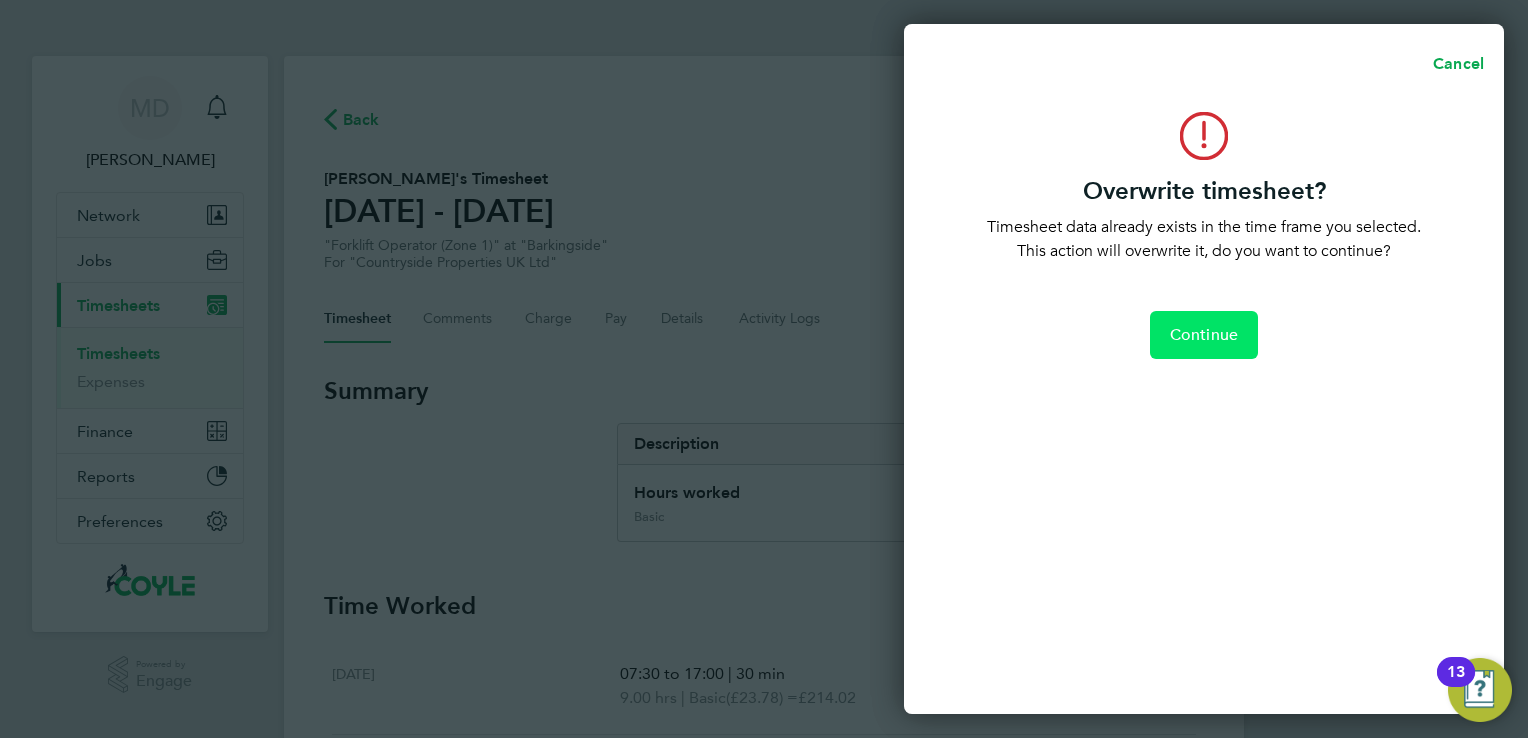 click on "Continue" 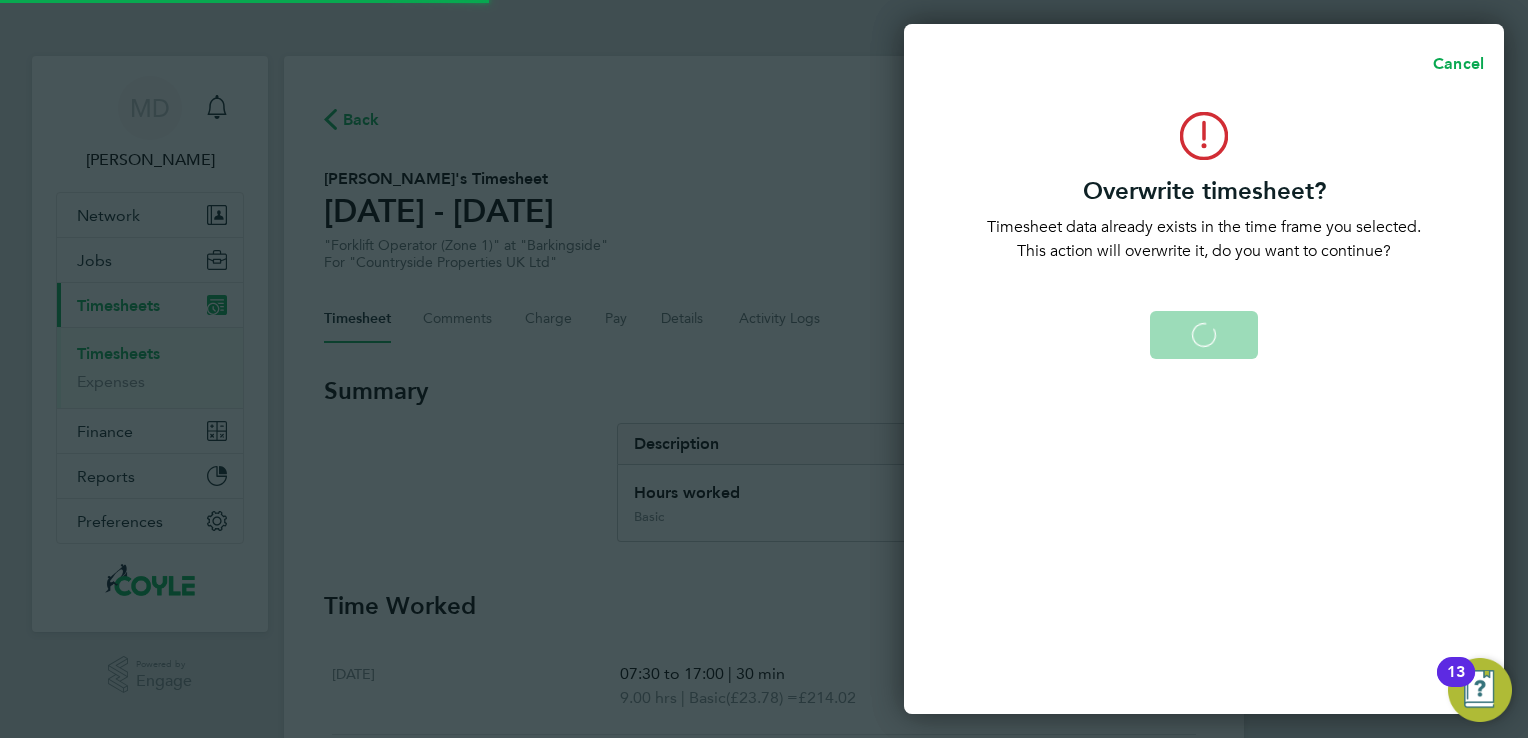 select on "0: null" 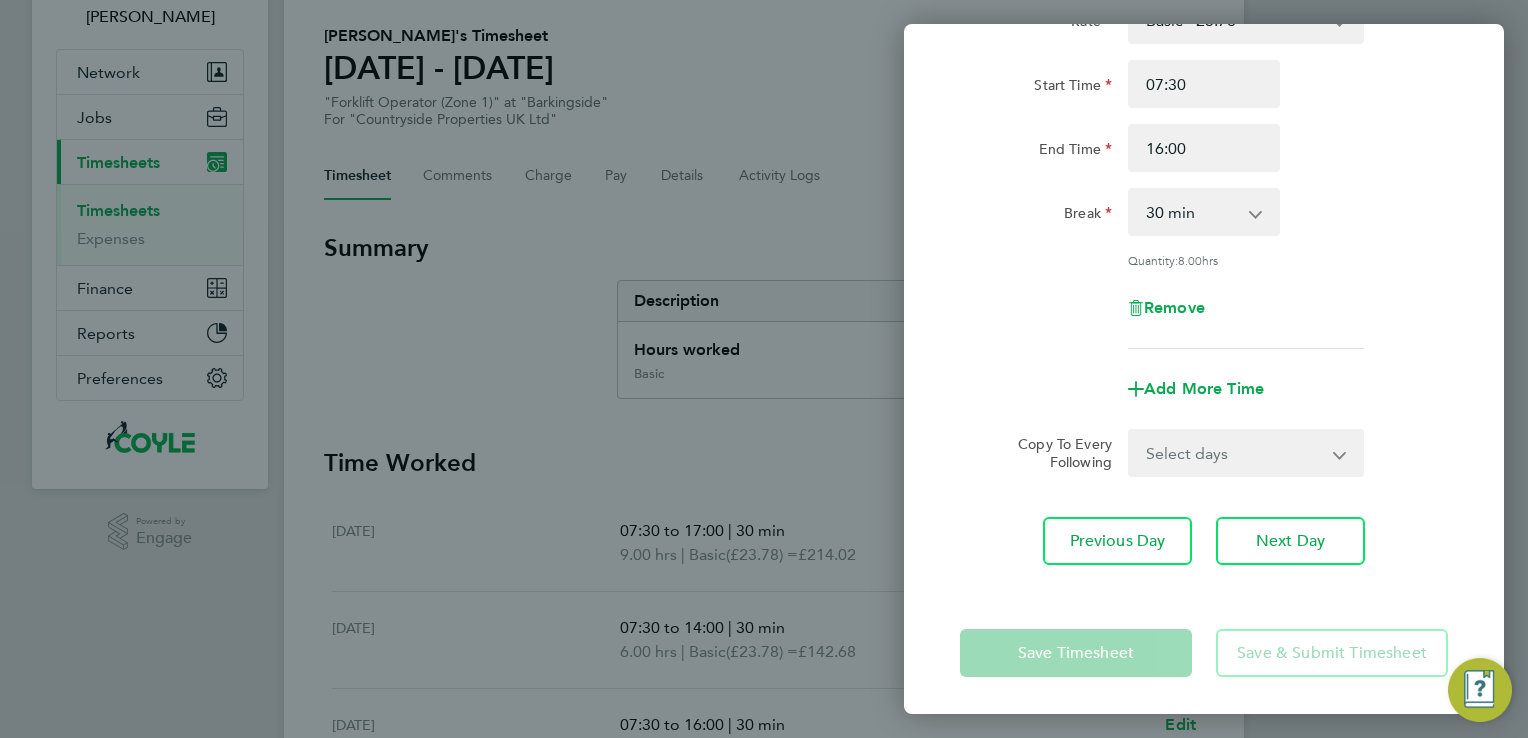 scroll, scrollTop: 200, scrollLeft: 0, axis: vertical 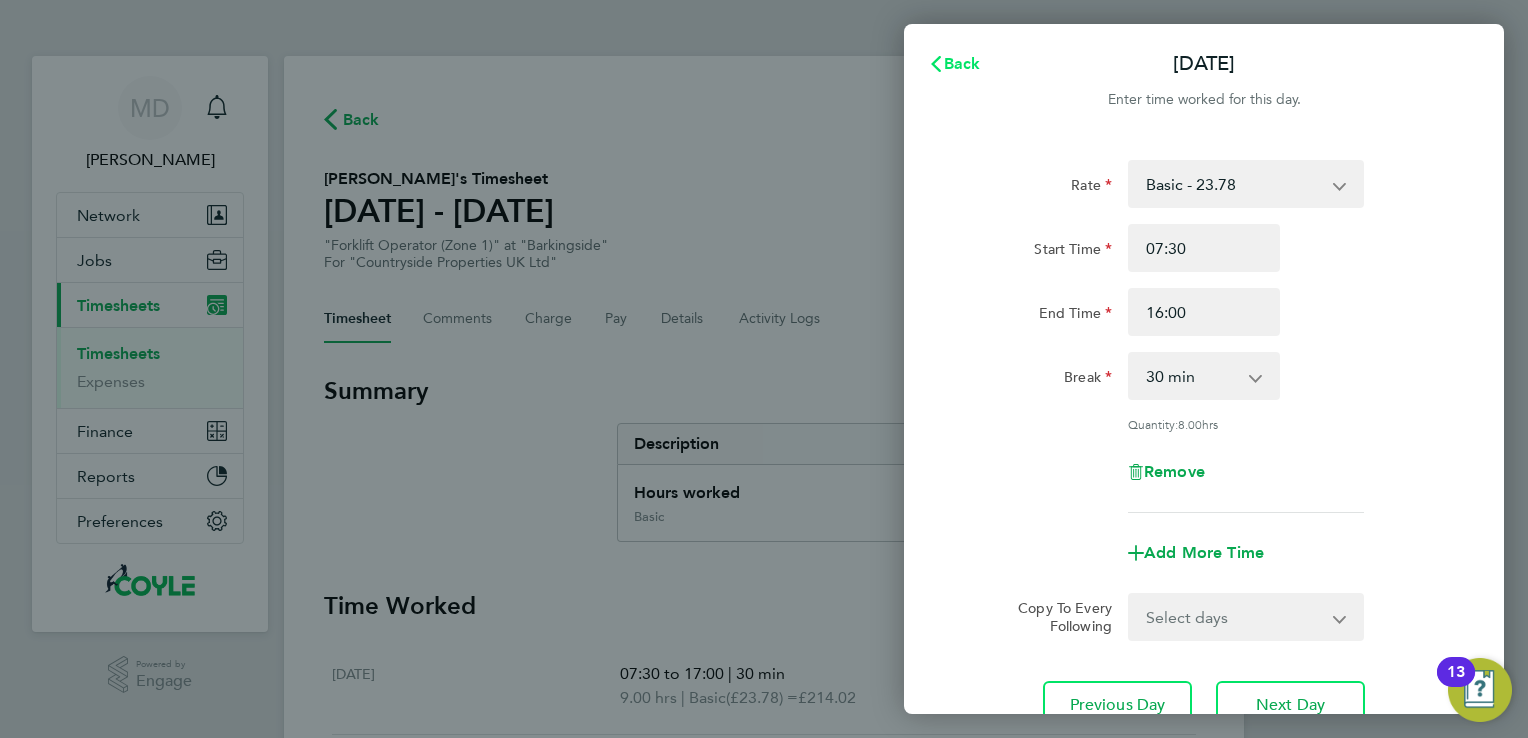 click on "Back" 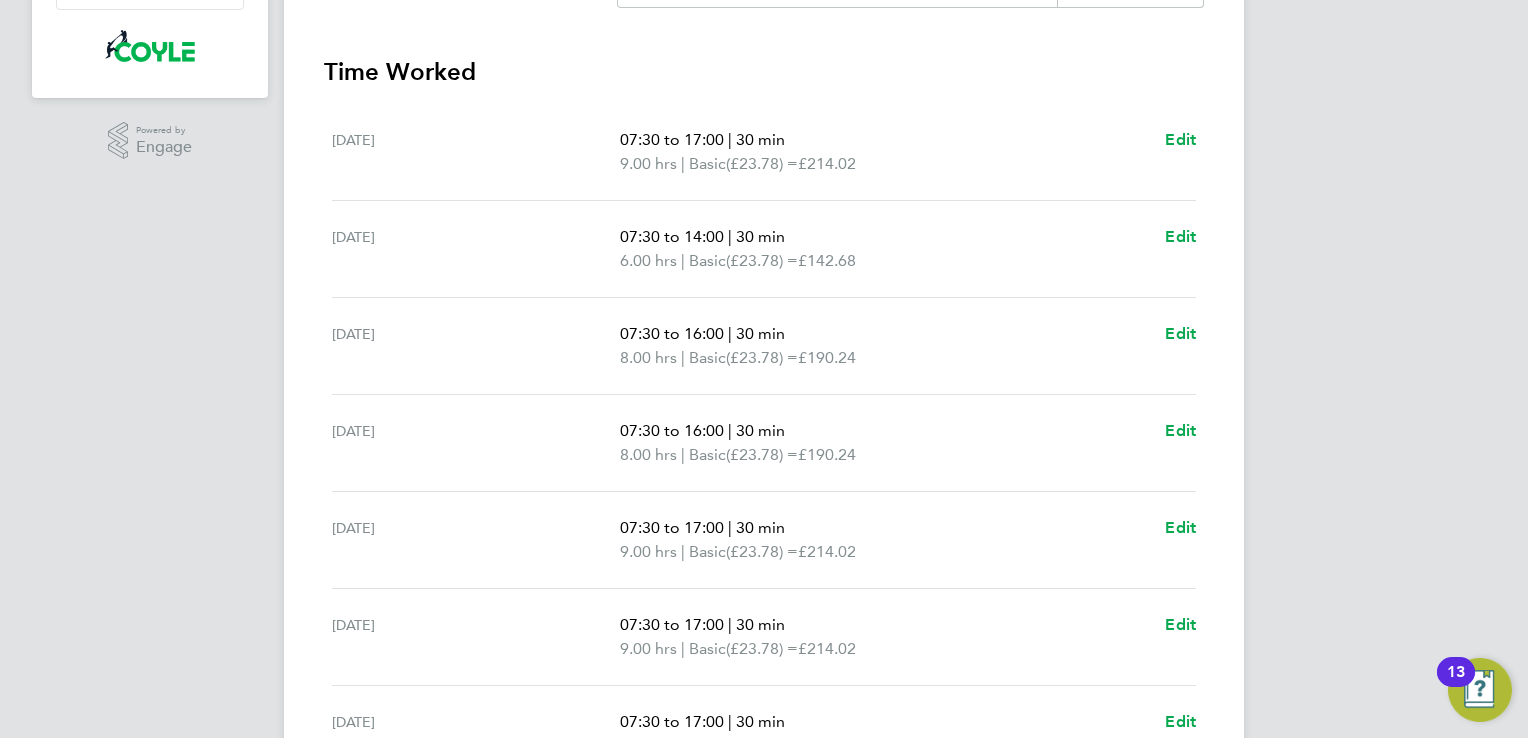 scroll, scrollTop: 600, scrollLeft: 0, axis: vertical 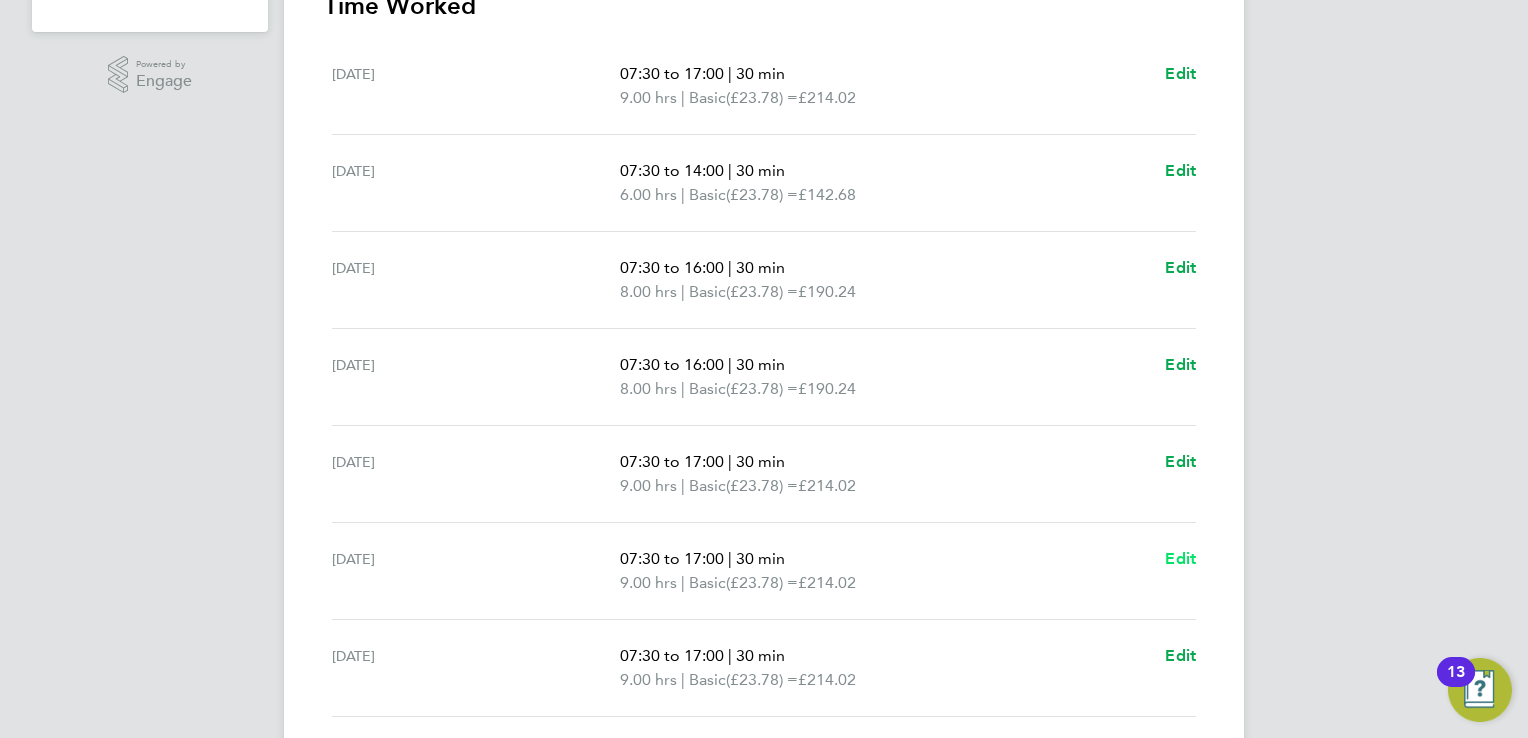 click on "Edit" at bounding box center [1180, 558] 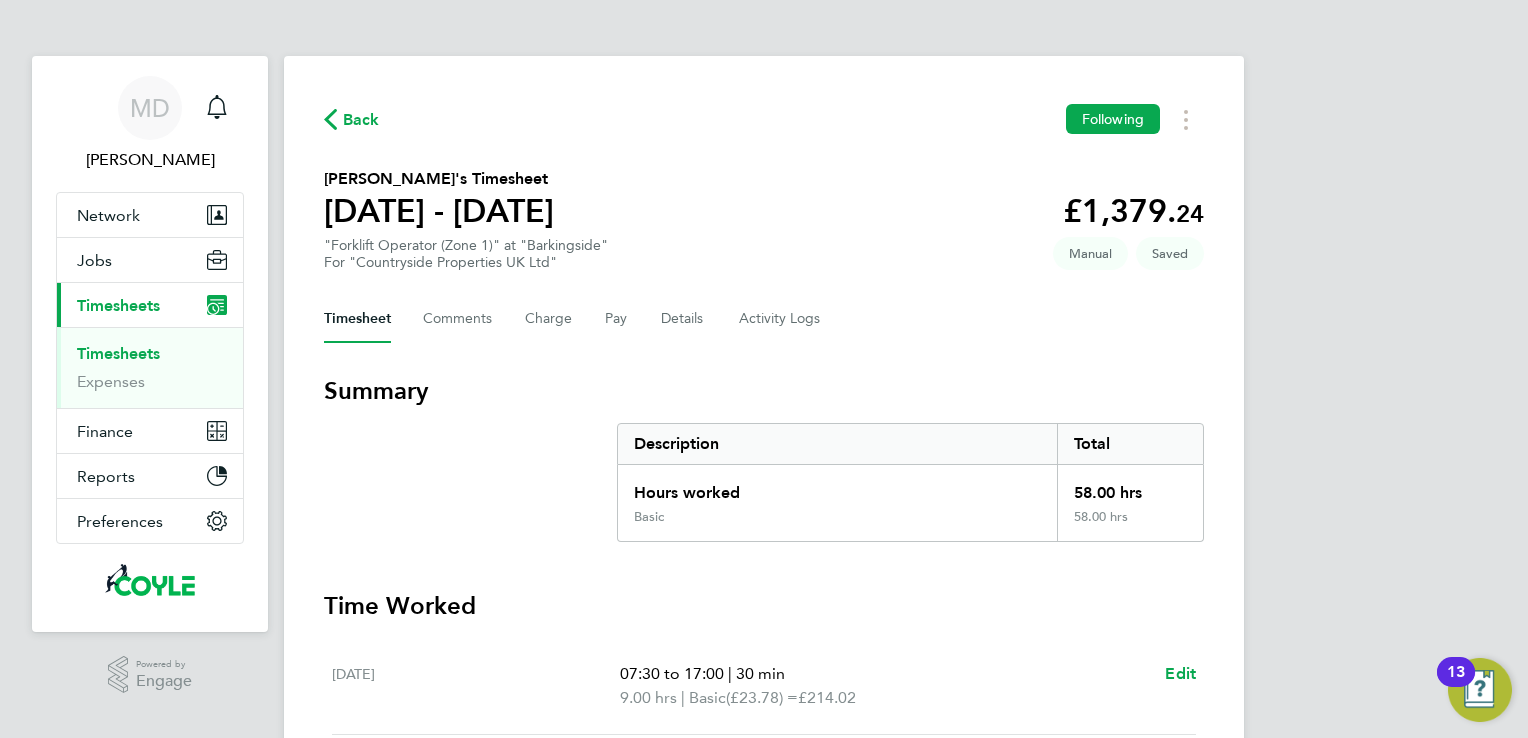 select on "30" 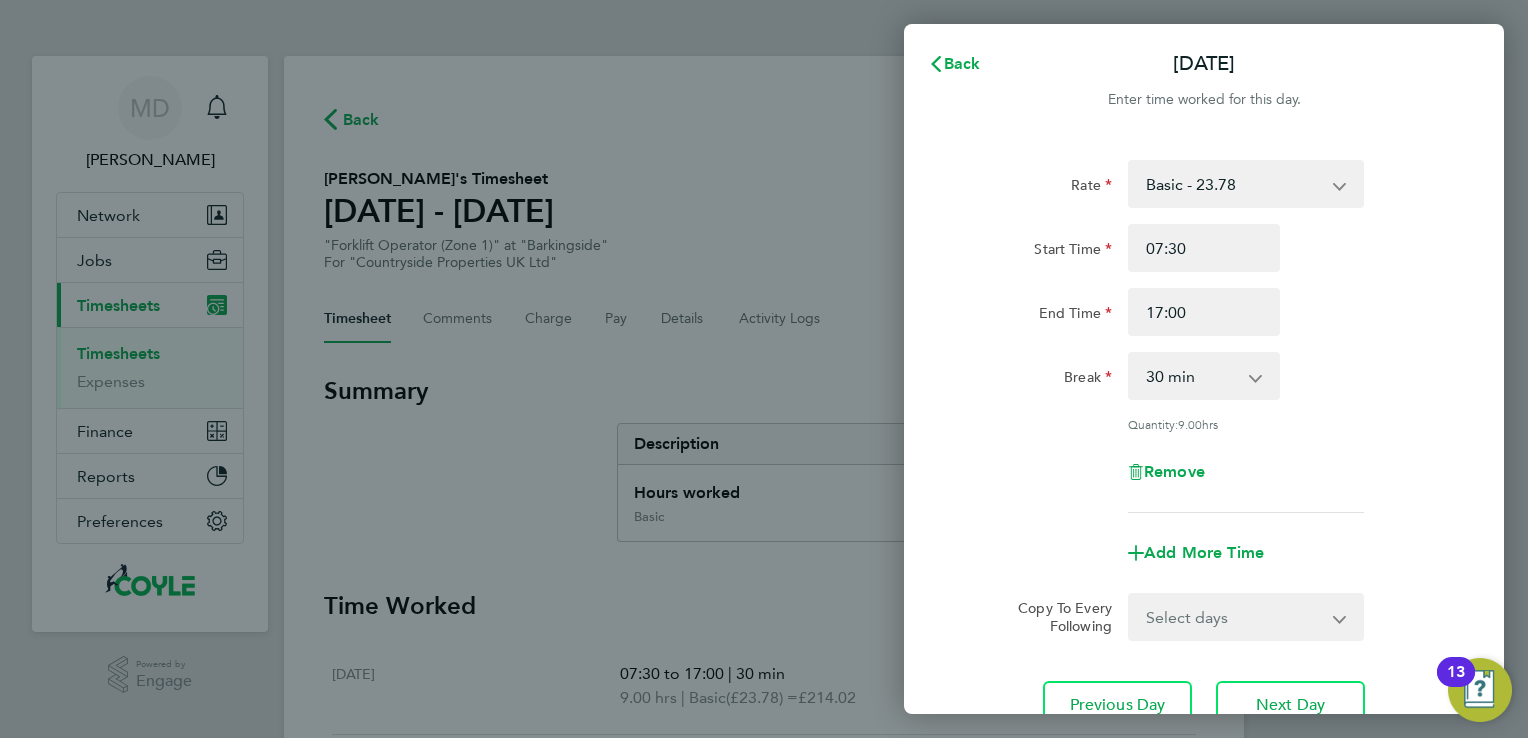 scroll, scrollTop: 100, scrollLeft: 0, axis: vertical 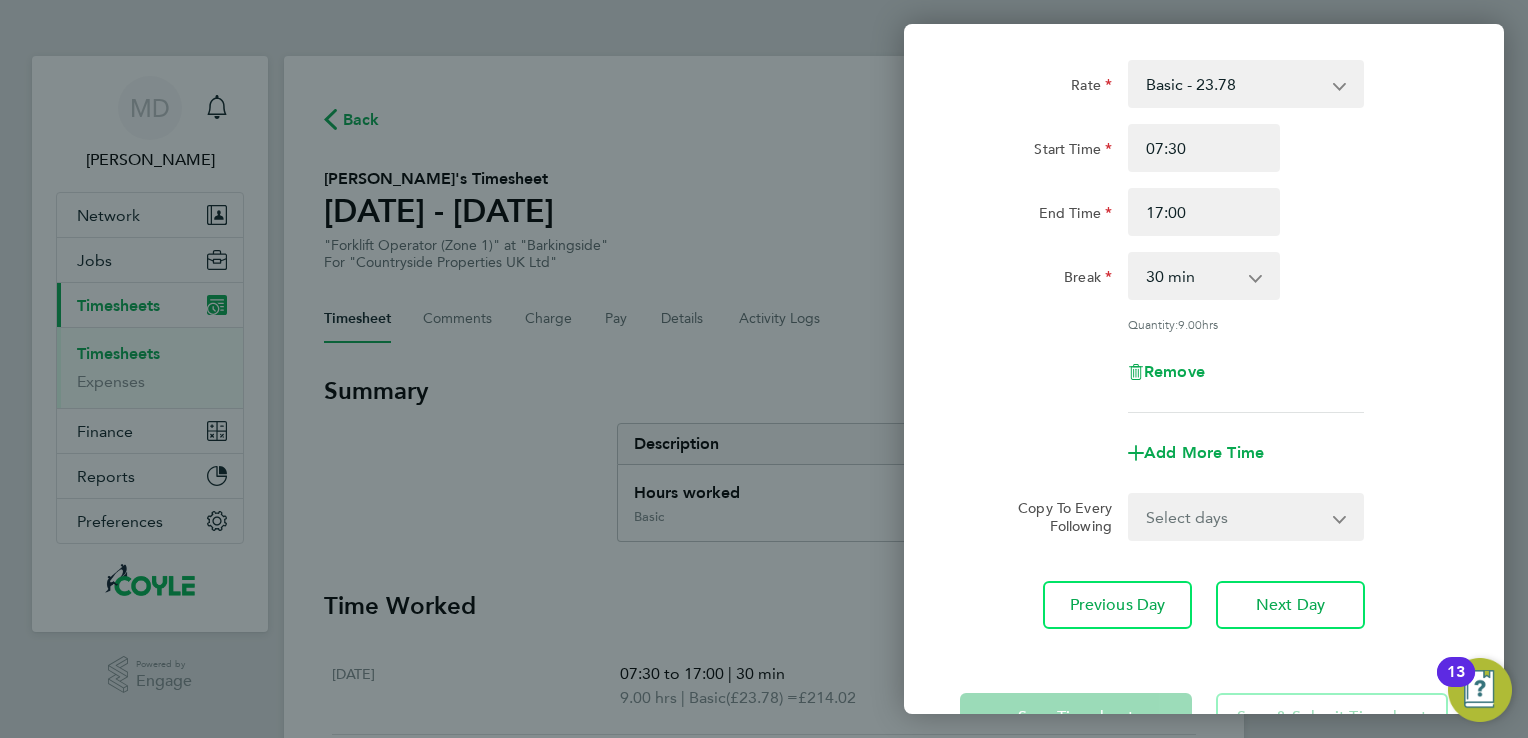 click on "Remove" 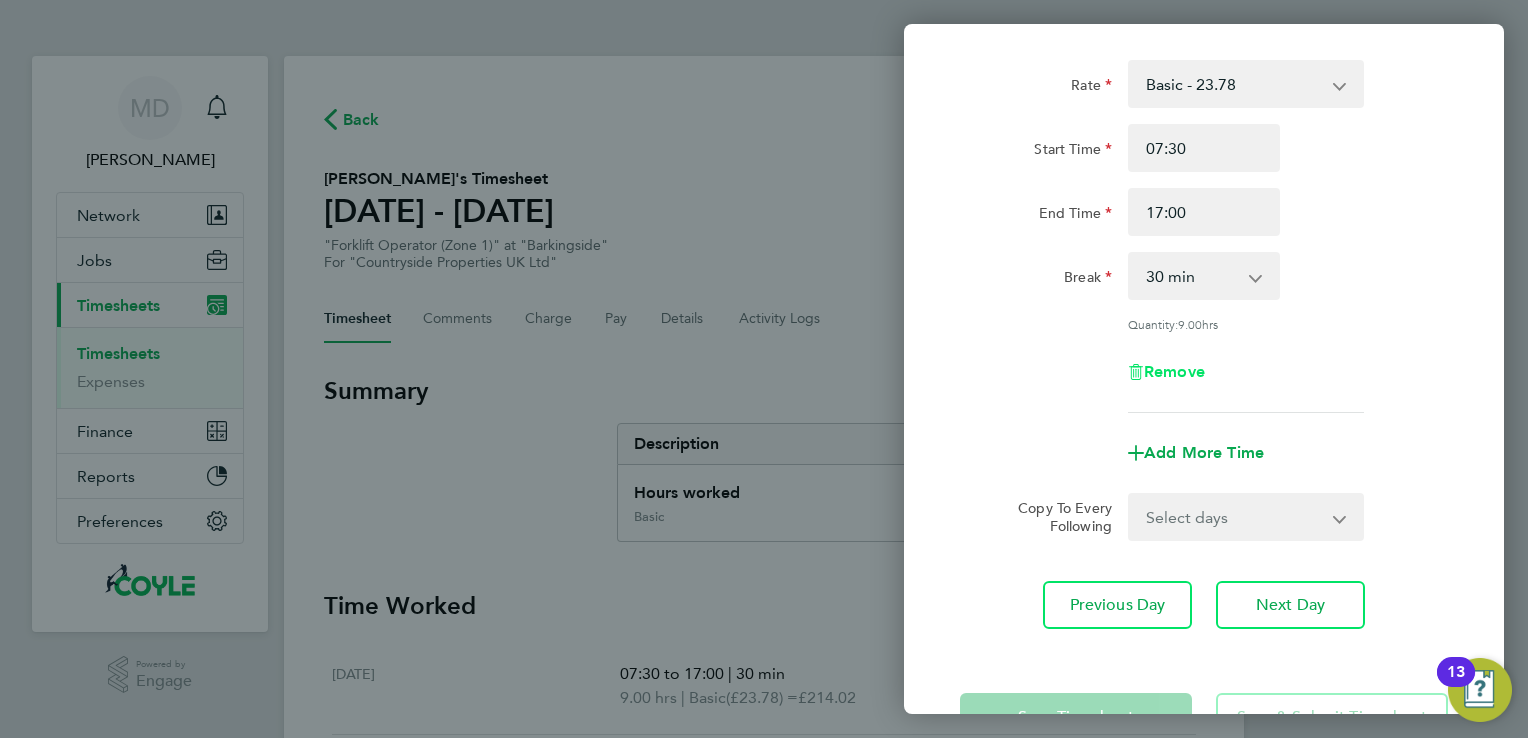 click on "Remove" 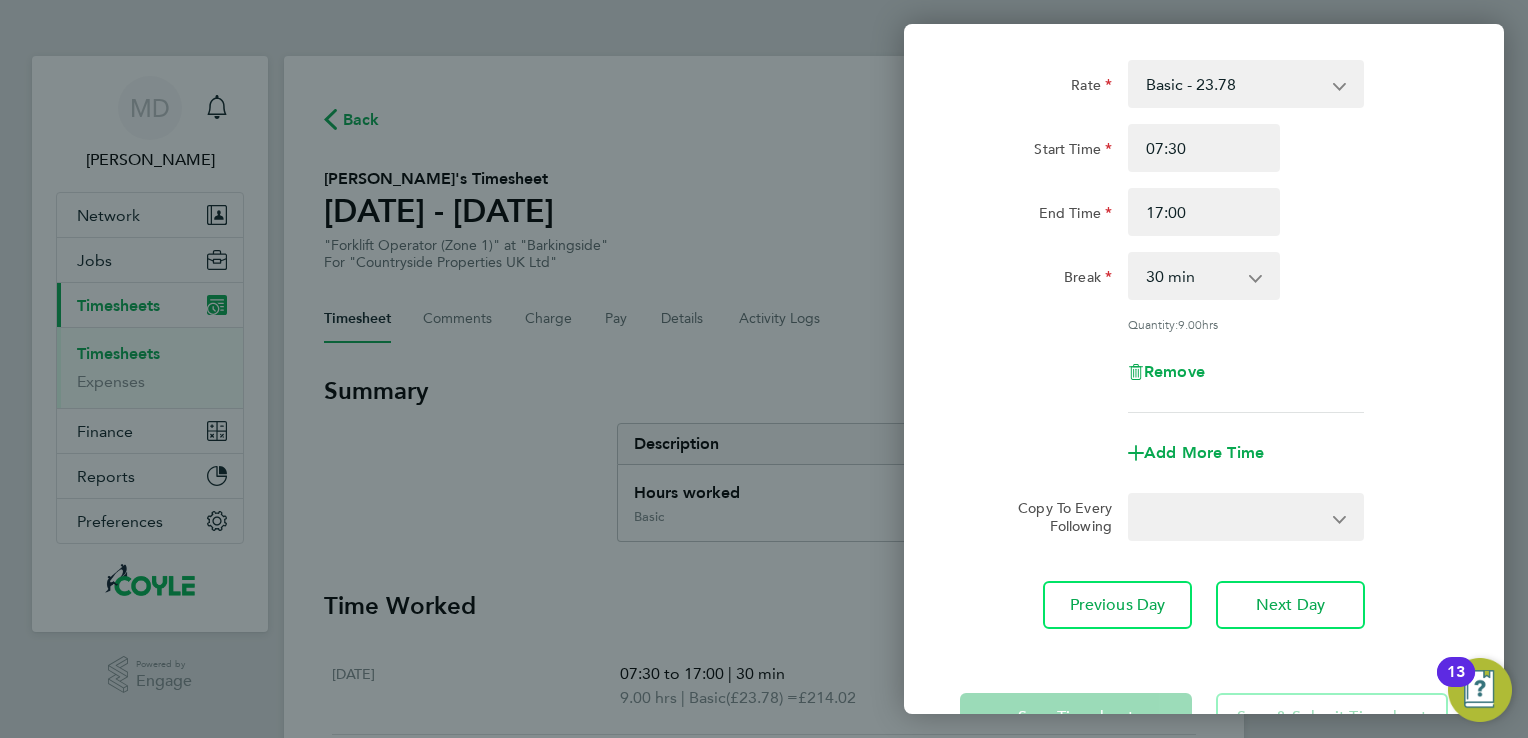 select on "null" 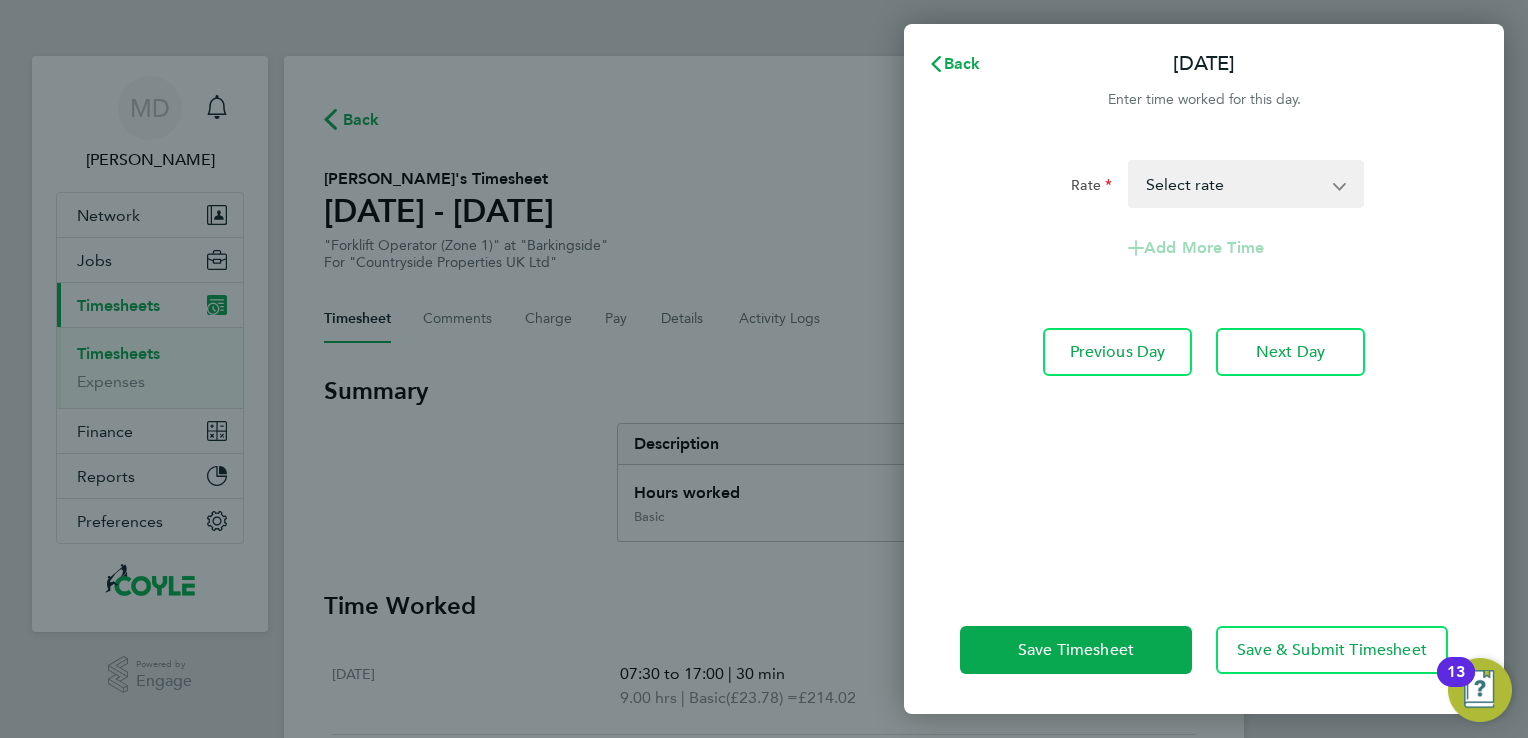 scroll, scrollTop: 0, scrollLeft: 0, axis: both 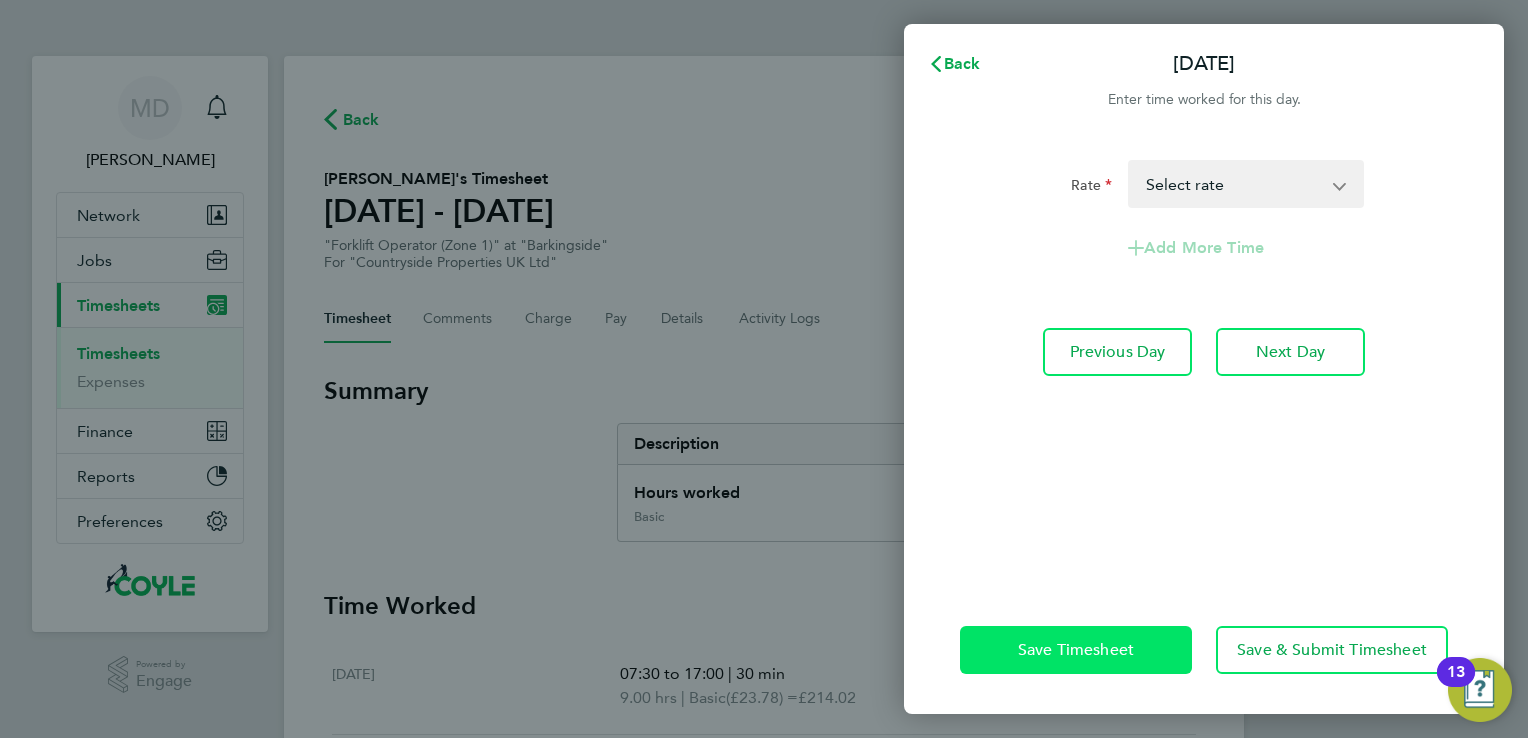 click on "Save Timesheet" 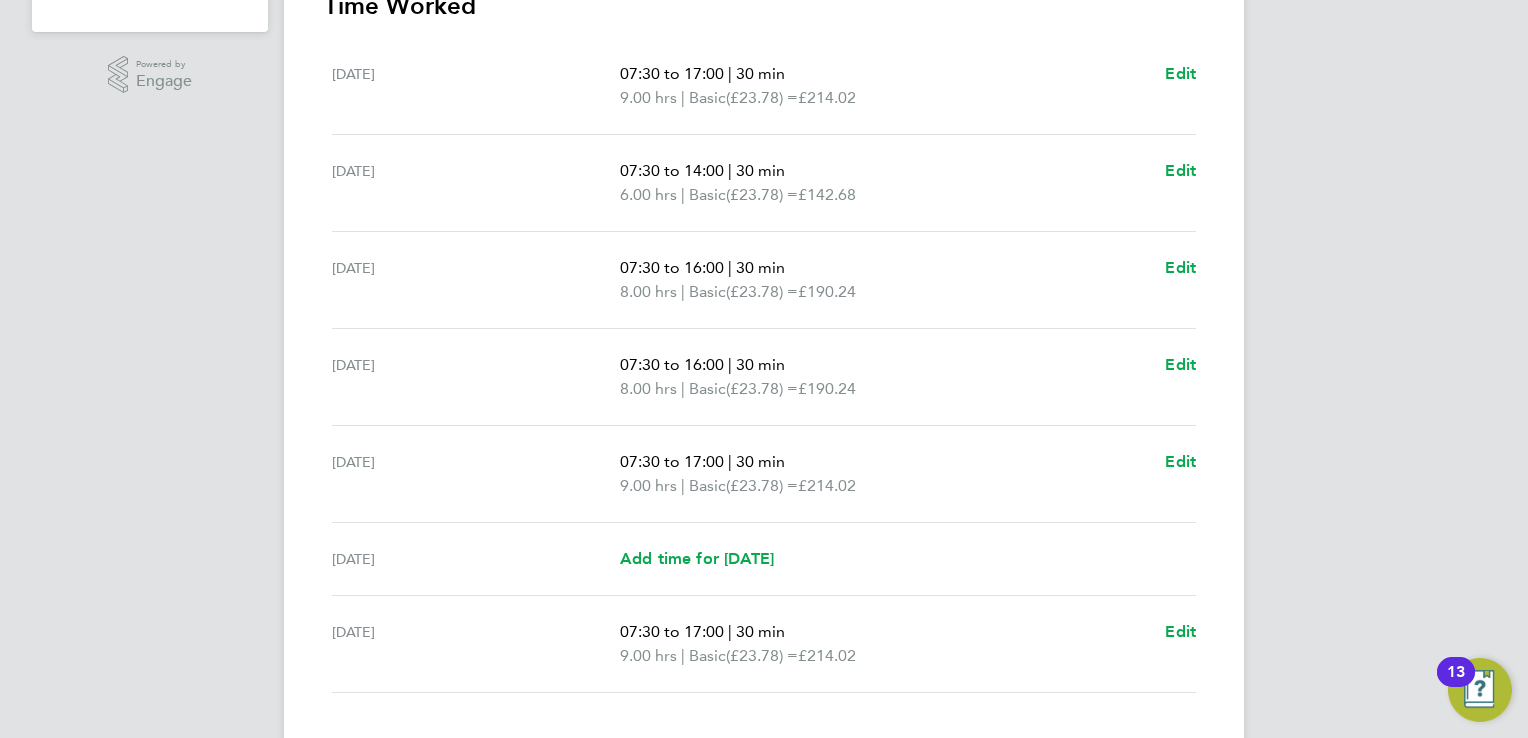 scroll, scrollTop: 700, scrollLeft: 0, axis: vertical 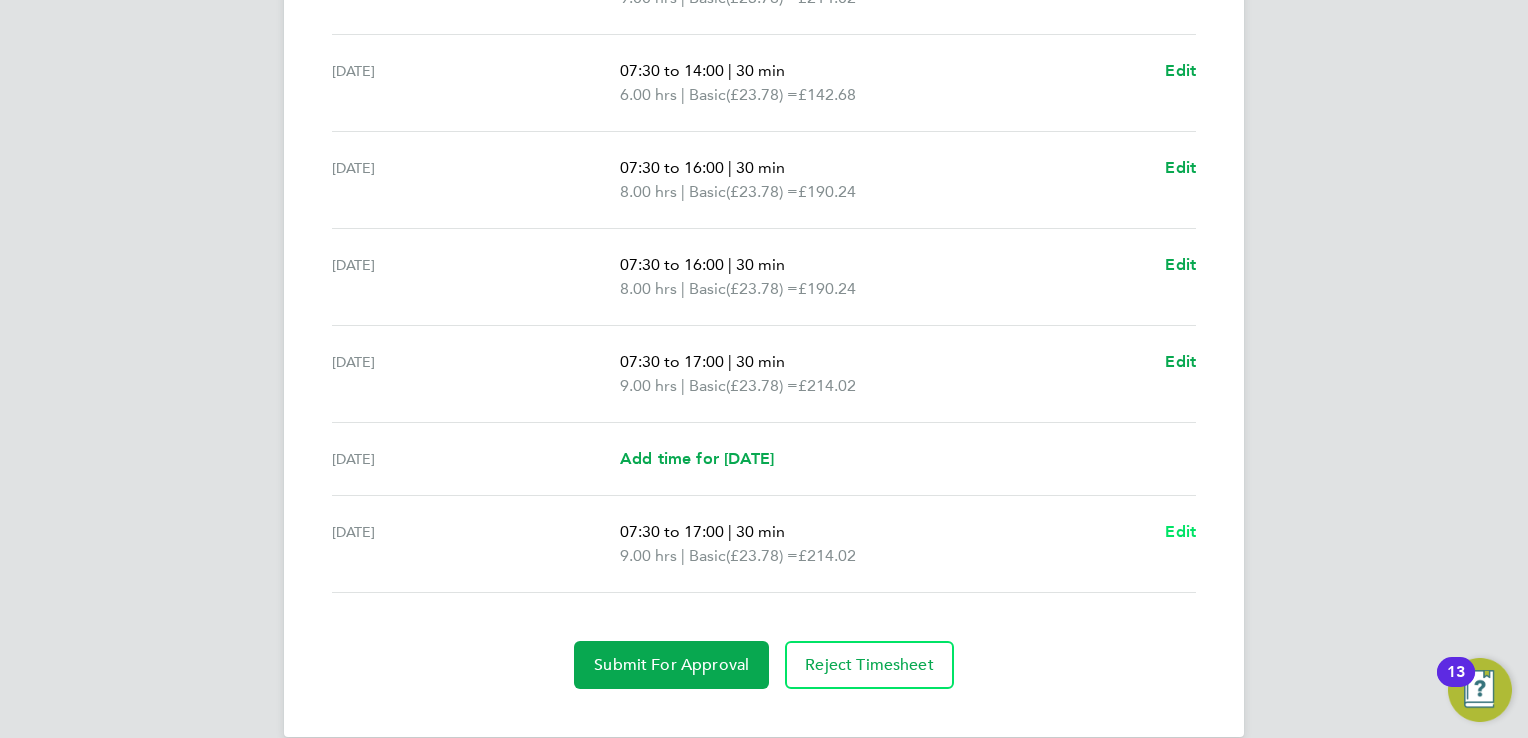 click on "Edit" at bounding box center (1180, 531) 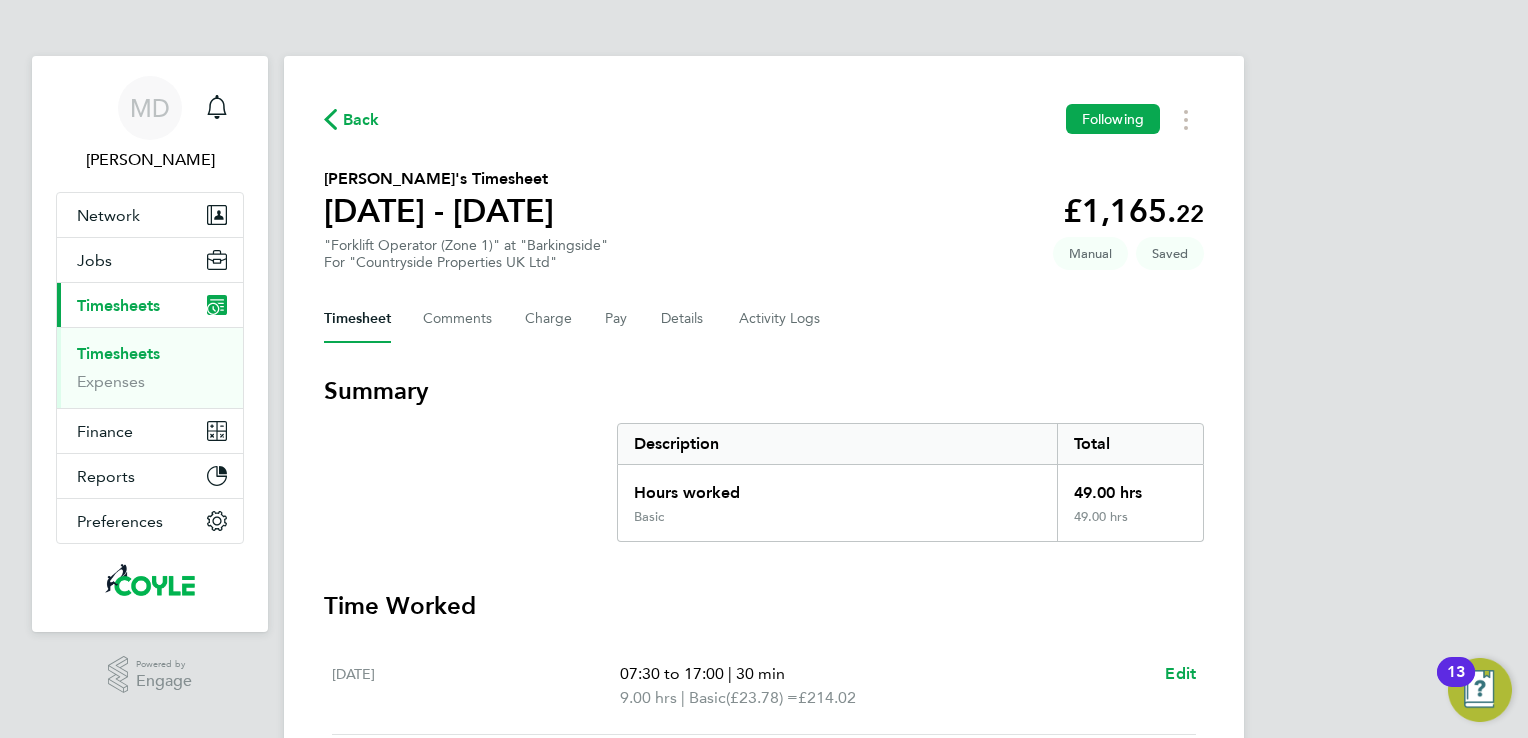 select on "30" 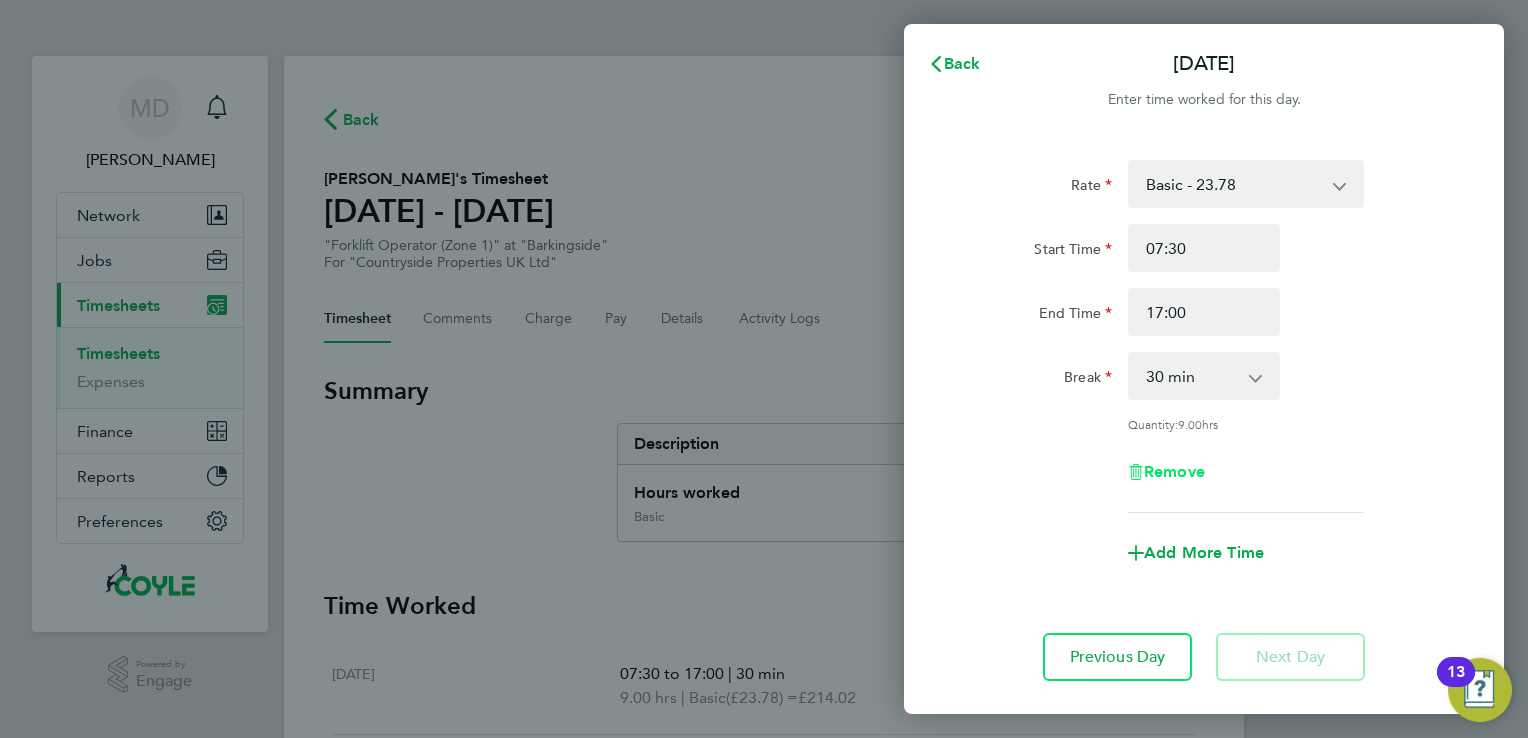 click on "Remove" 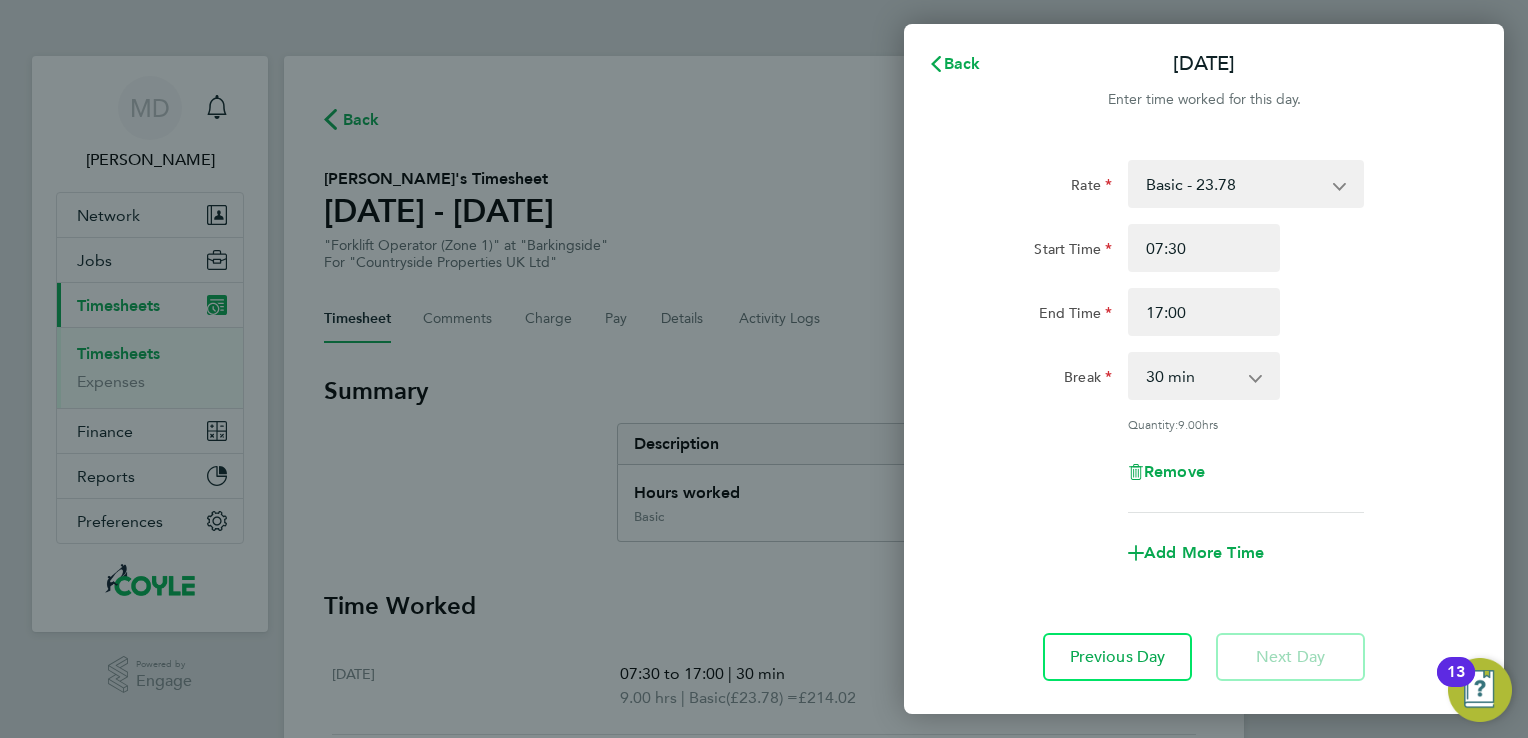 select on "null" 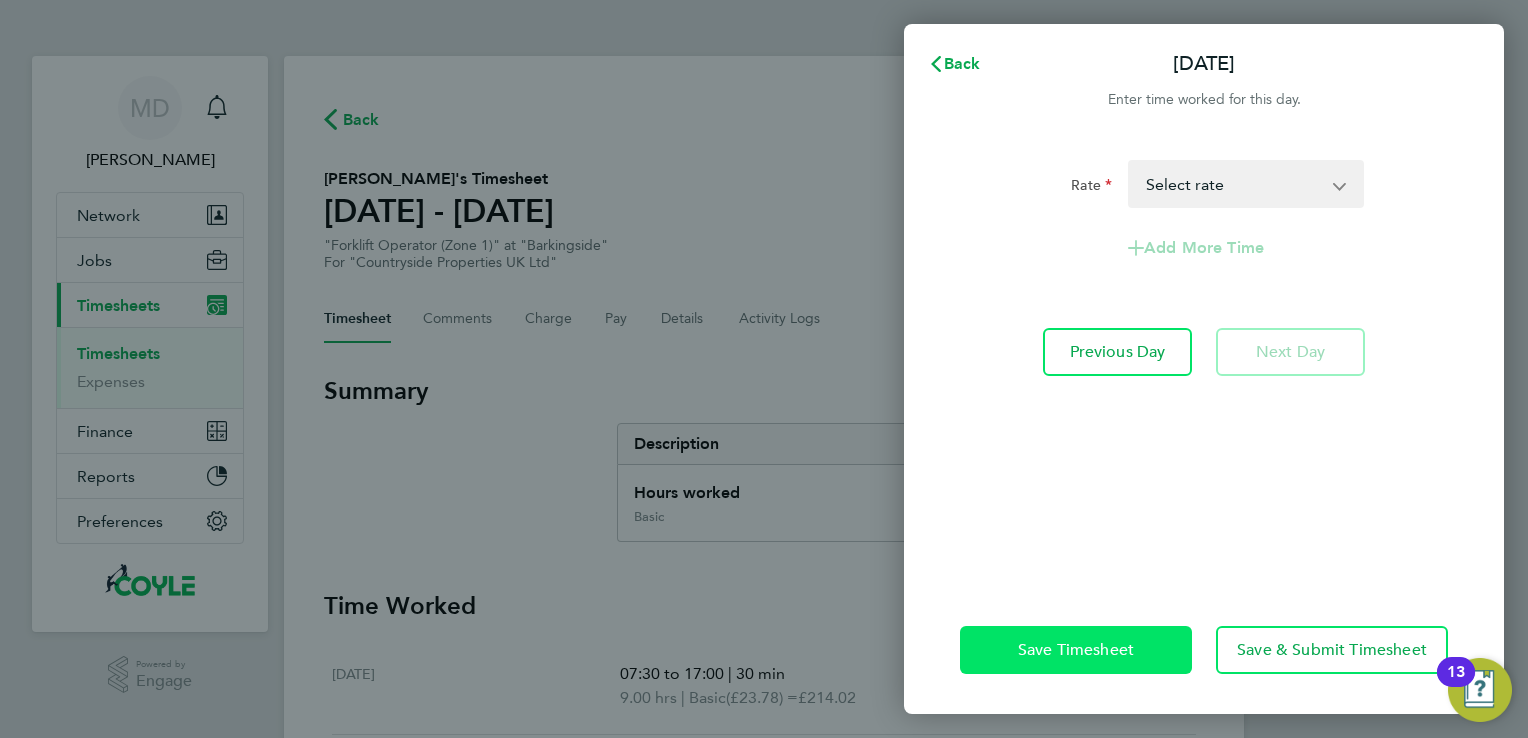 click on "Save Timesheet" 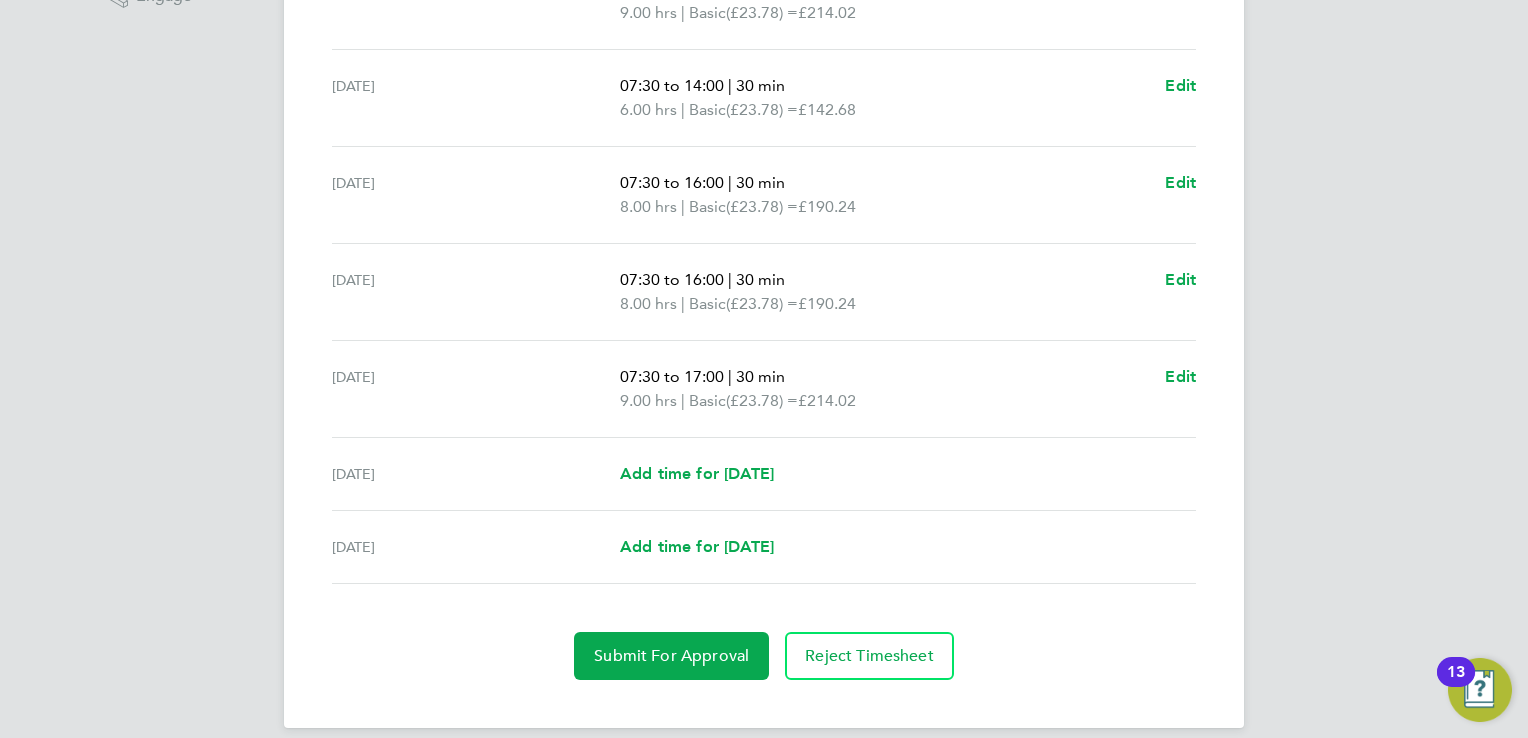 scroll, scrollTop: 700, scrollLeft: 0, axis: vertical 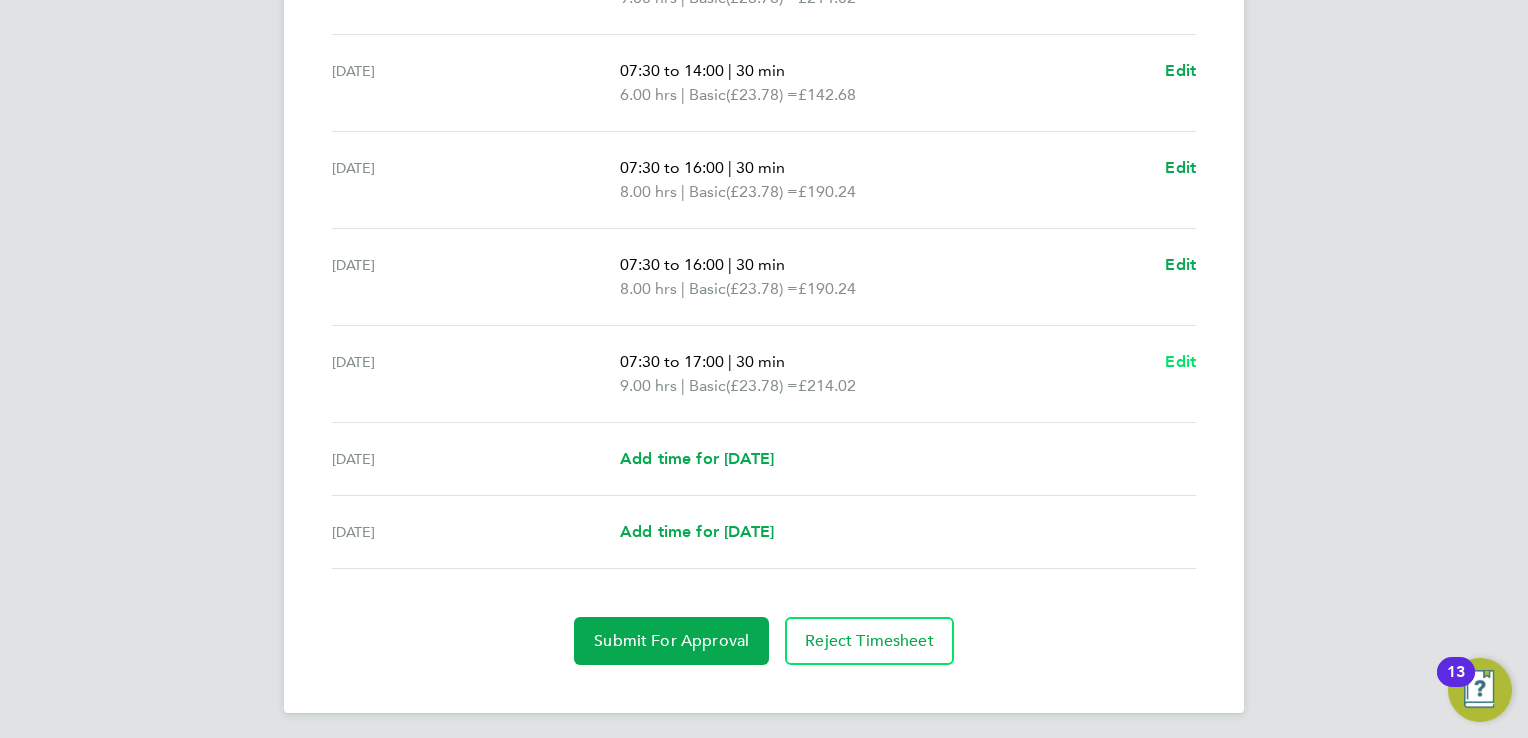 click on "Edit" at bounding box center (1180, 361) 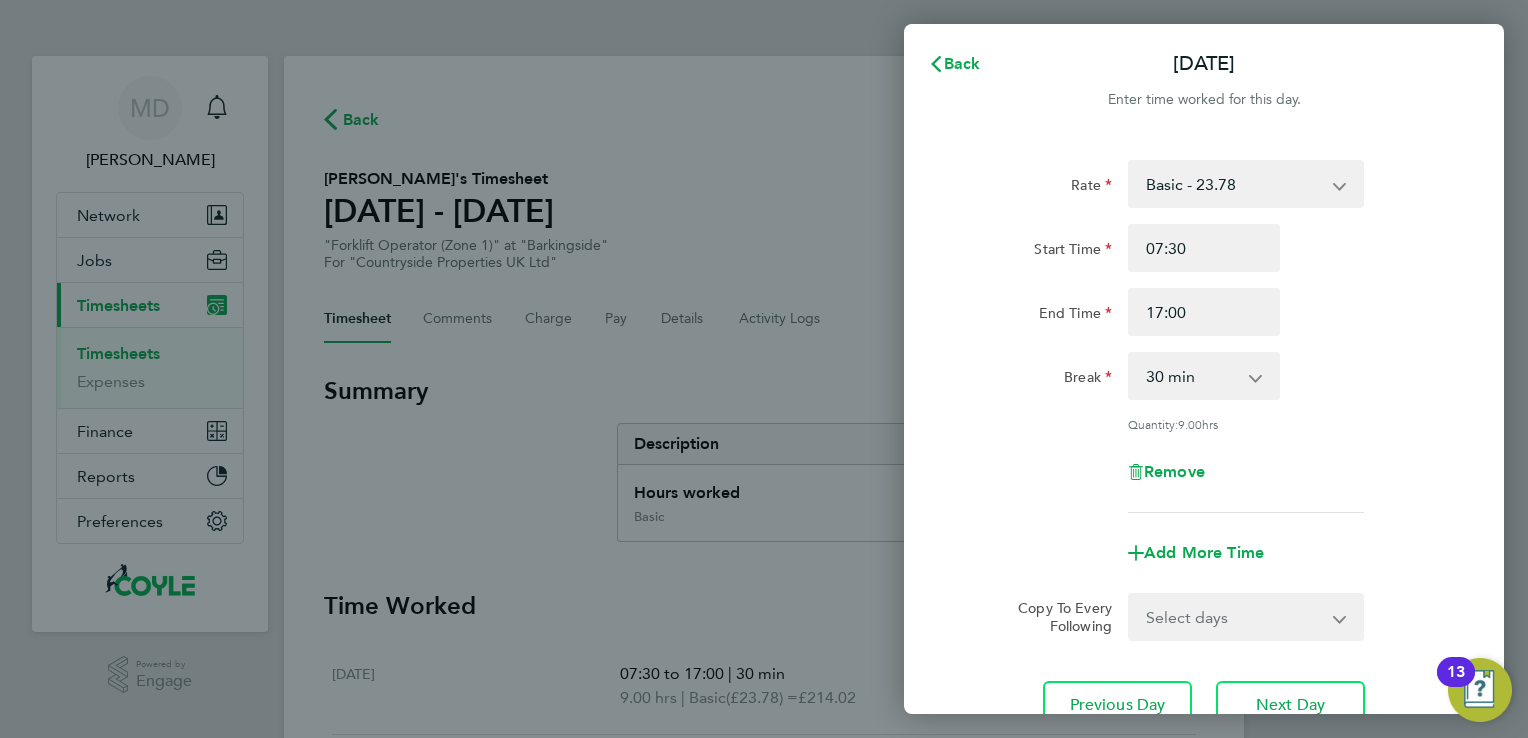 scroll, scrollTop: 0, scrollLeft: 0, axis: both 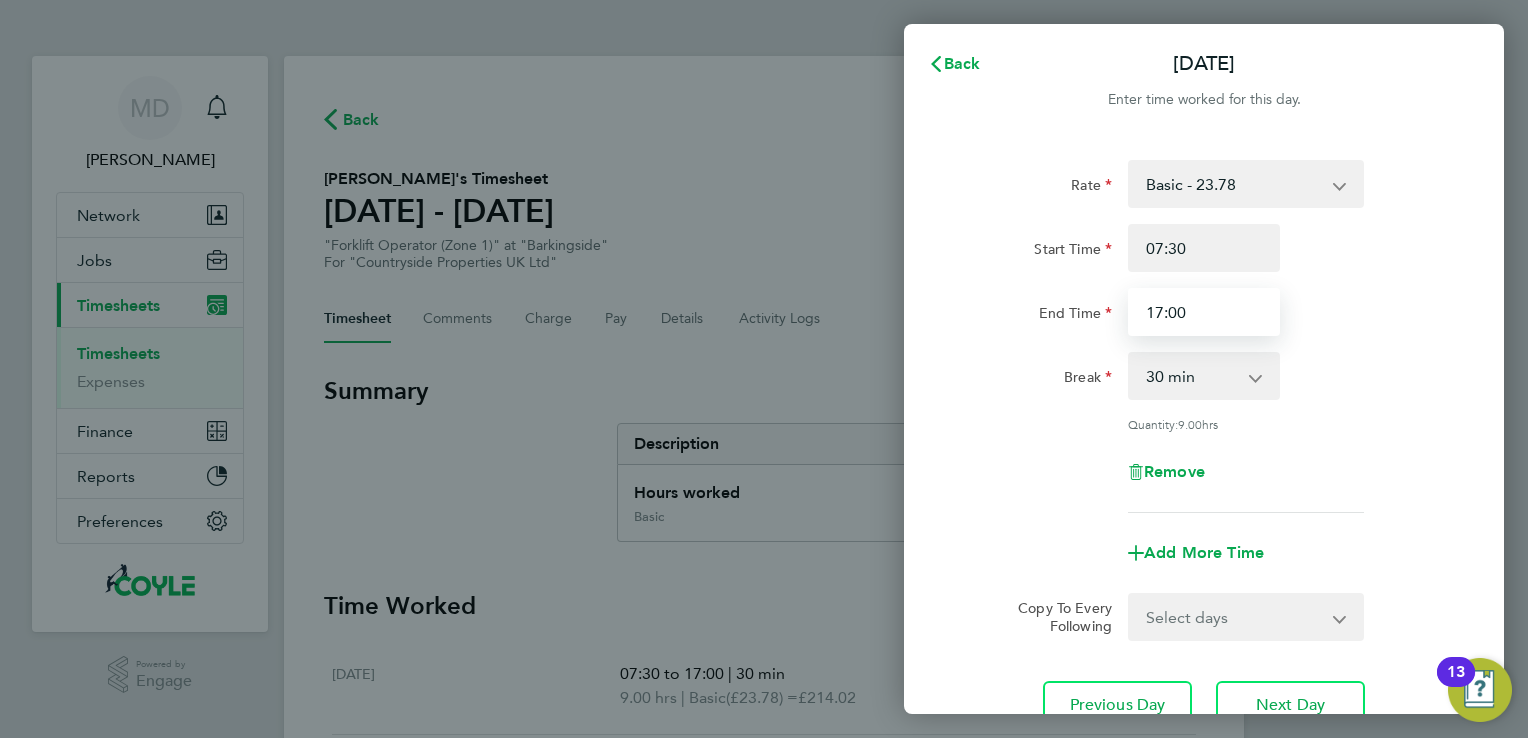 click on "17:00" at bounding box center (1204, 312) 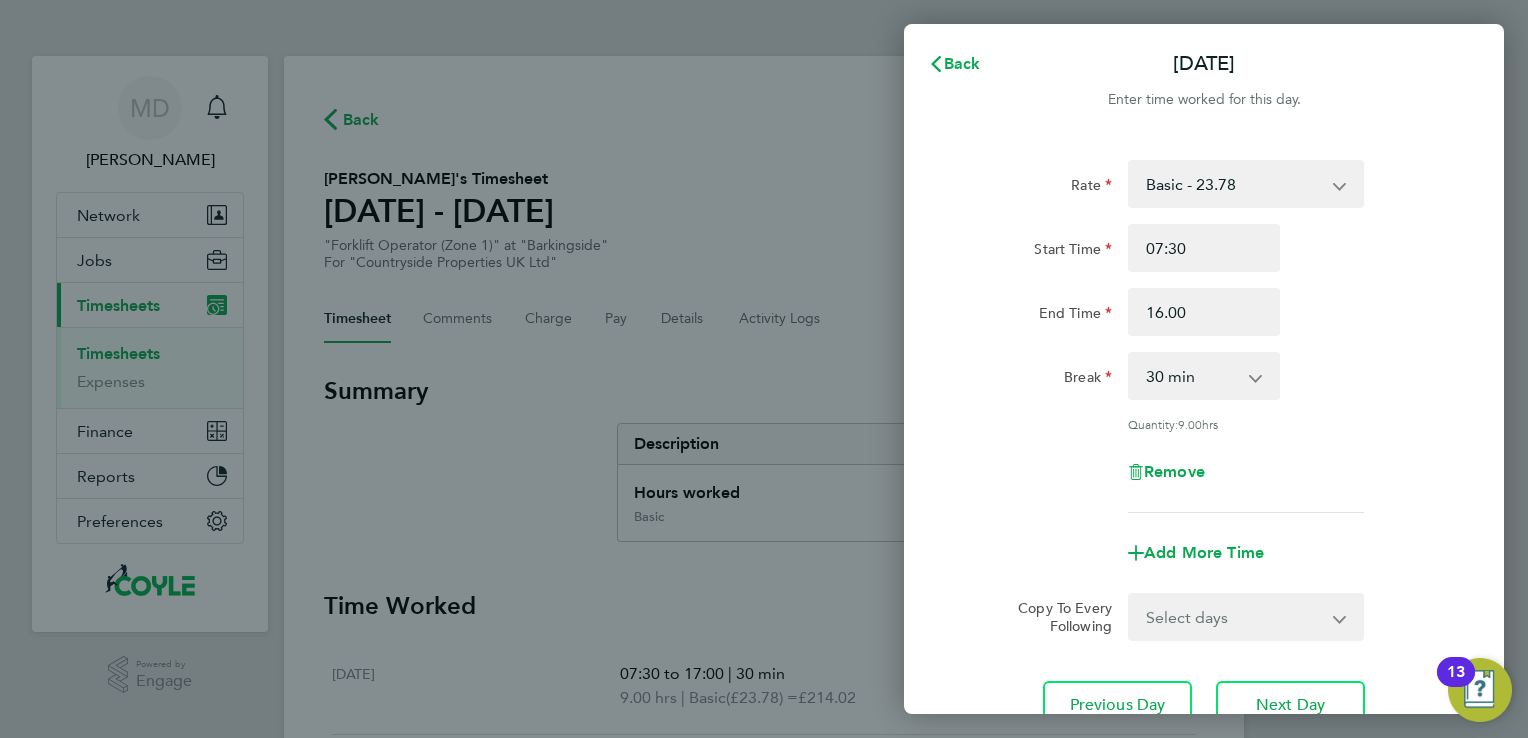 type on "16:00" 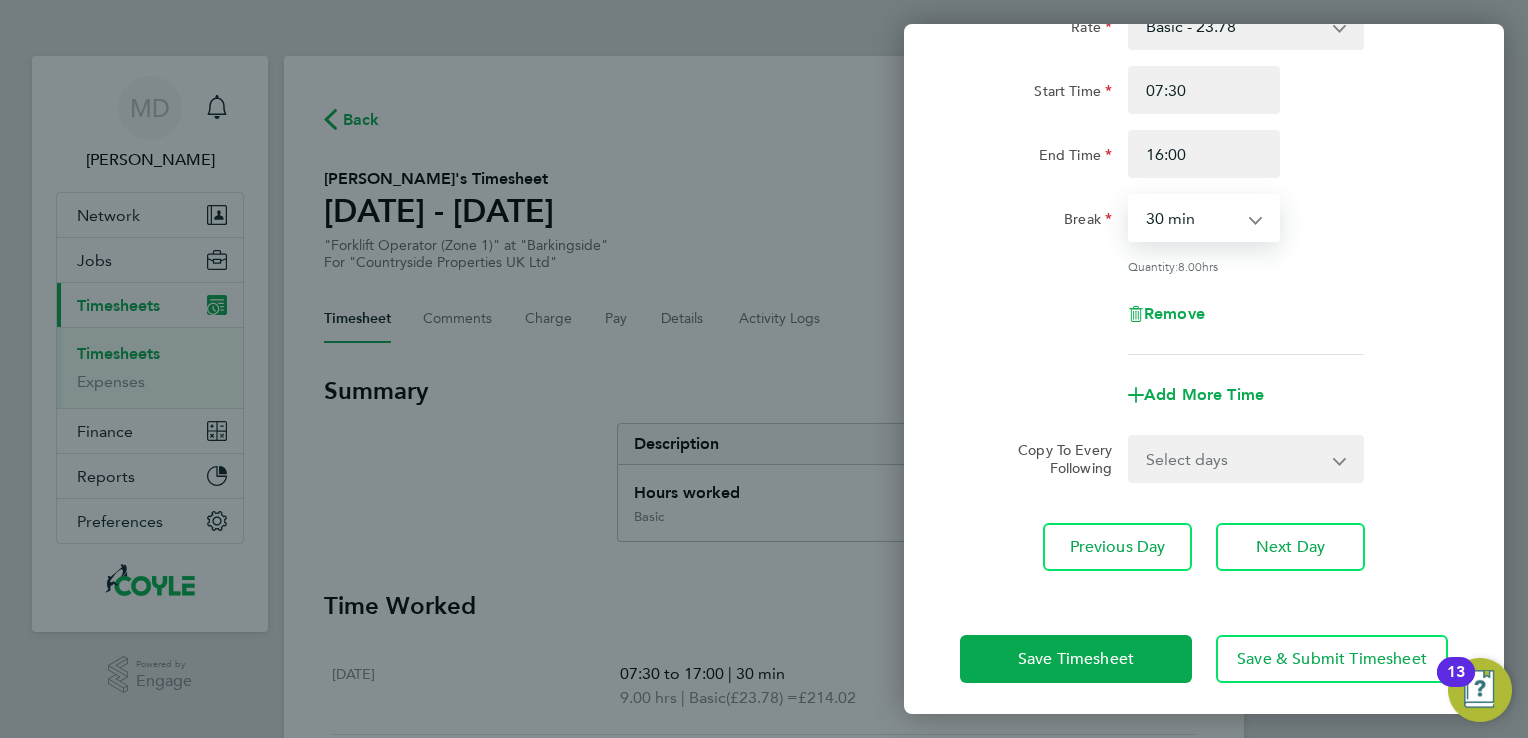 scroll, scrollTop: 164, scrollLeft: 0, axis: vertical 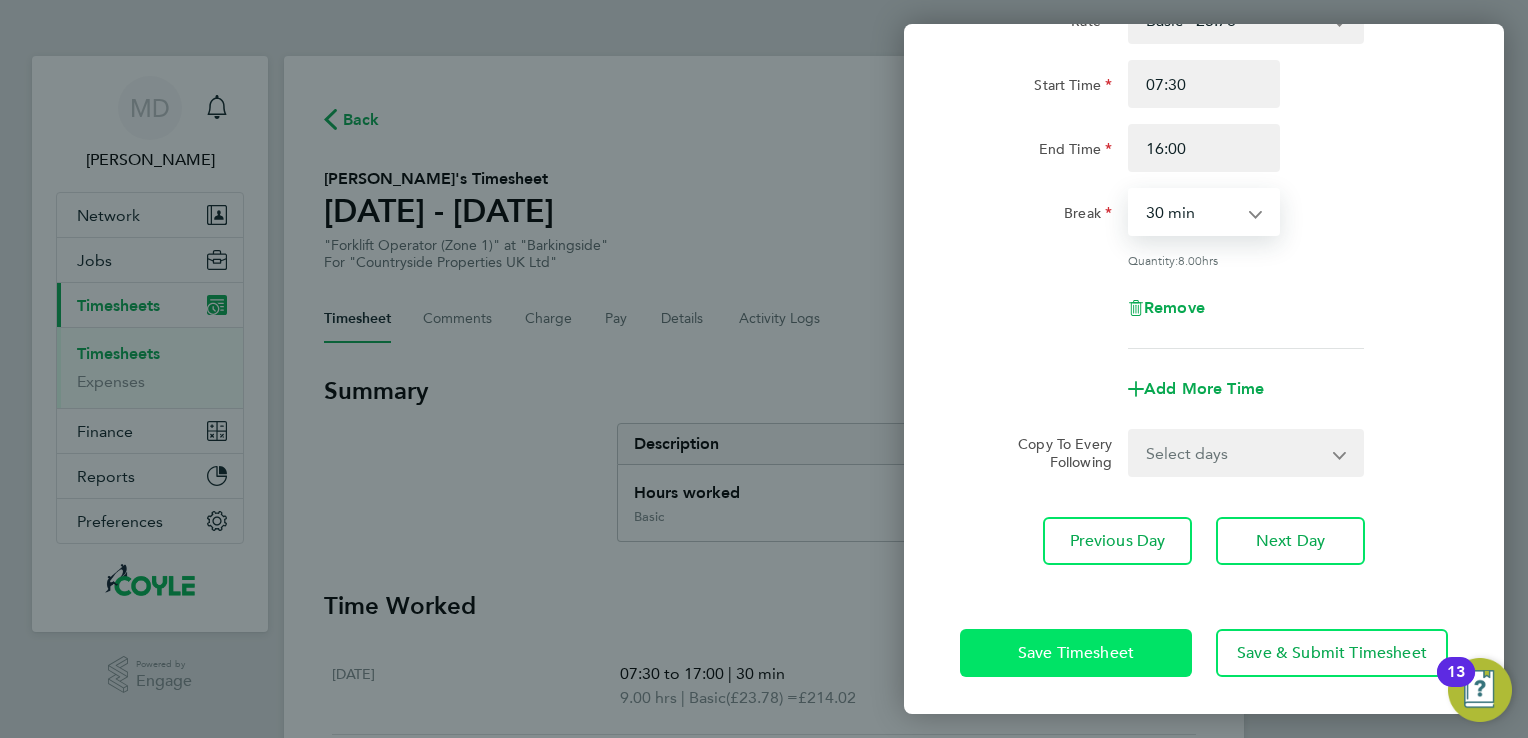 click on "Save Timesheet" 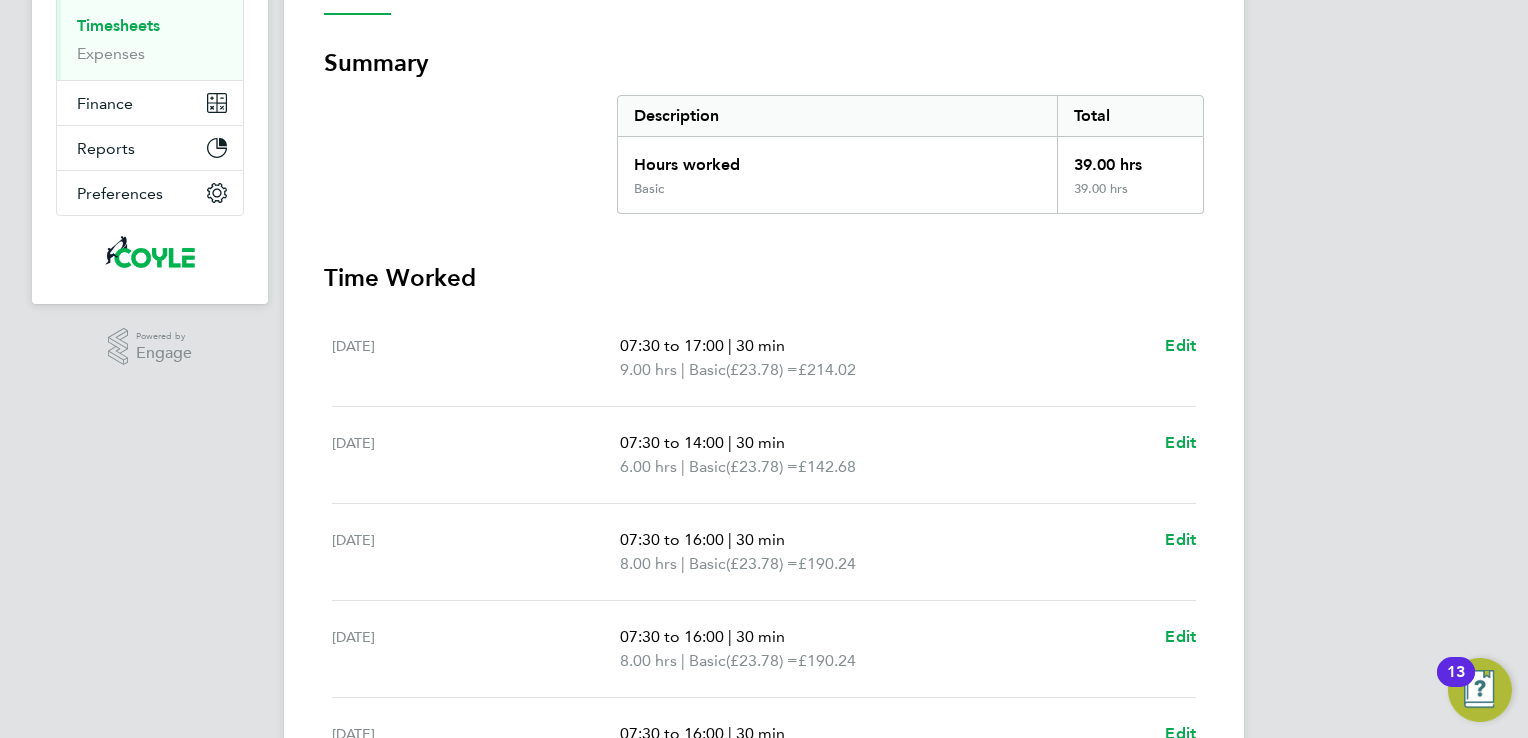scroll, scrollTop: 600, scrollLeft: 0, axis: vertical 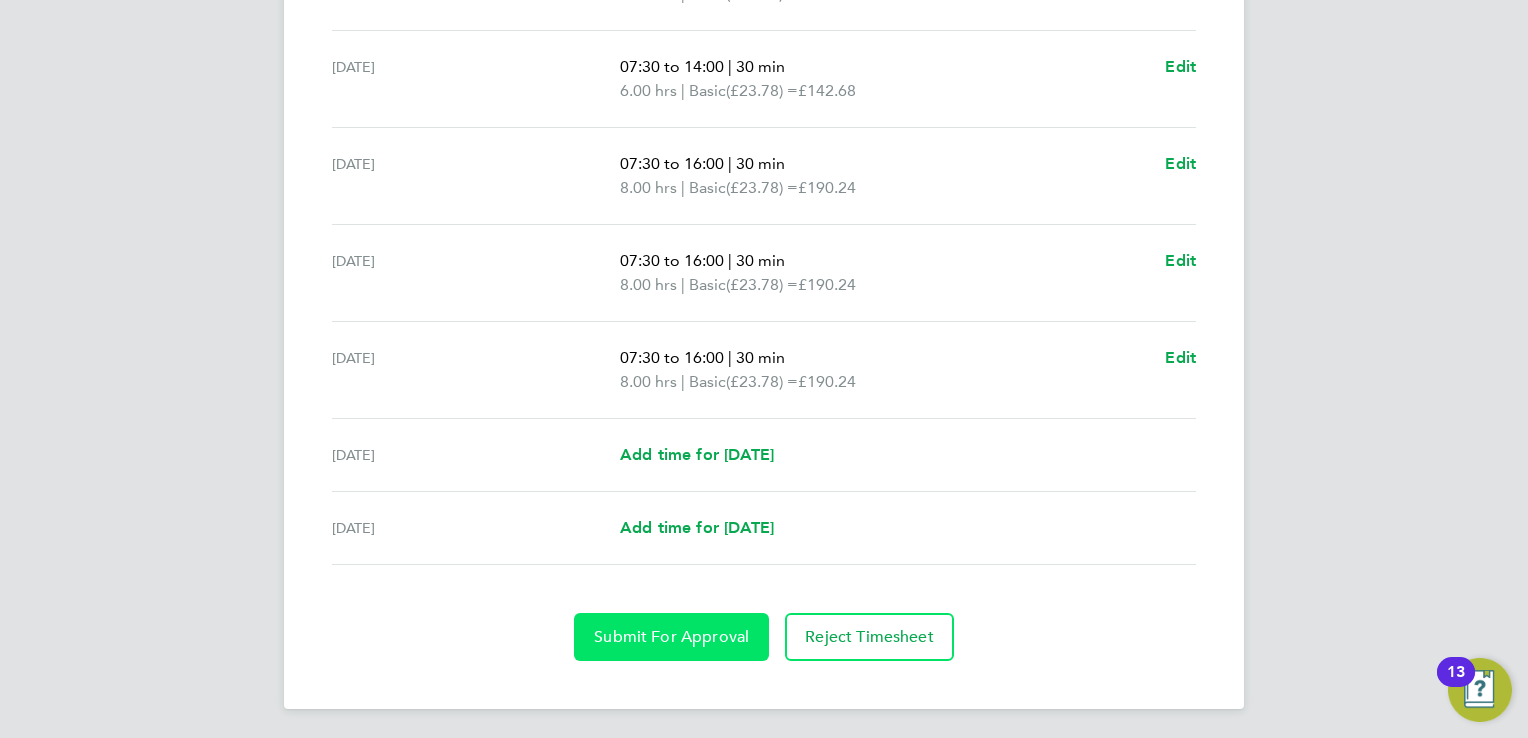 click on "Submit For Approval" 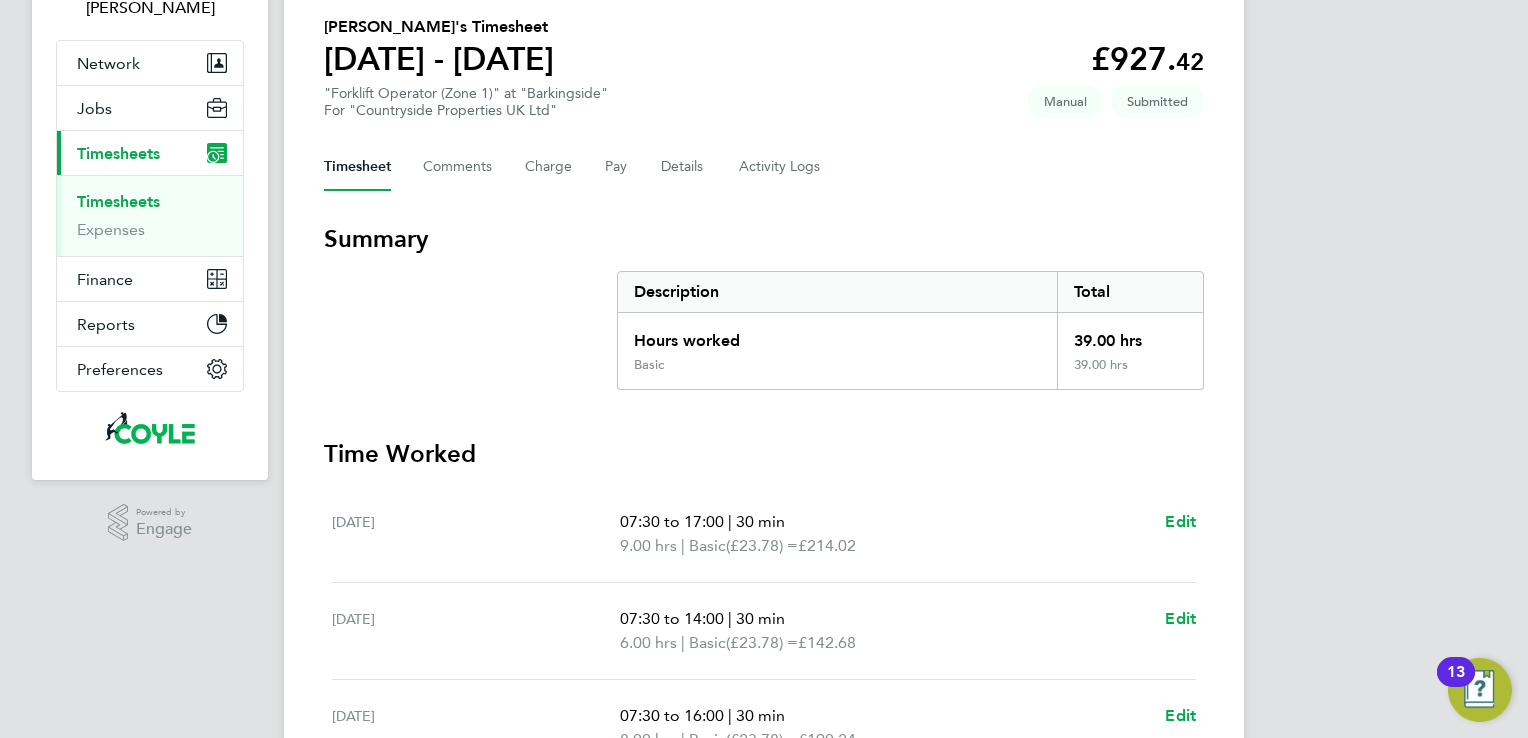 scroll, scrollTop: 0, scrollLeft: 0, axis: both 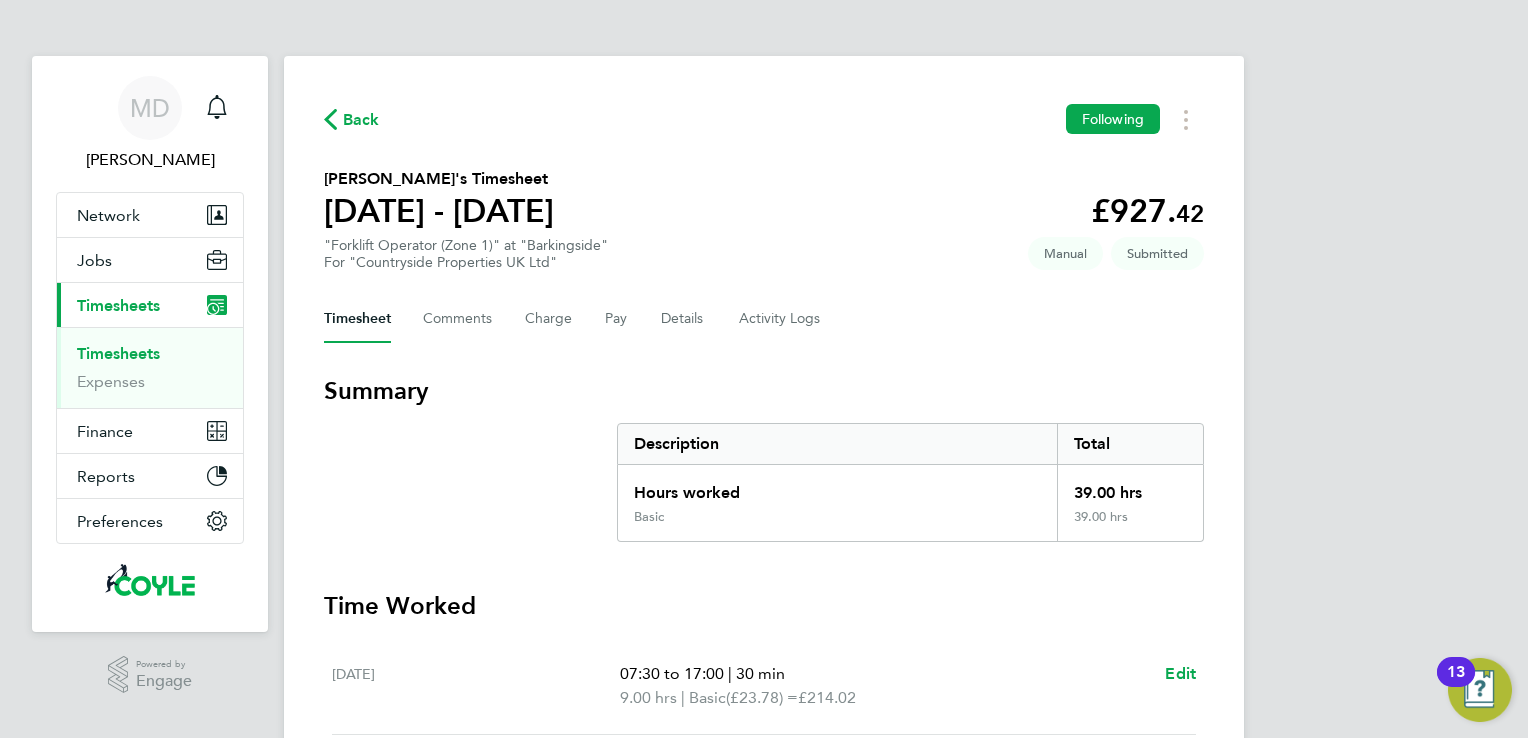 drag, startPoint x: 100, startPoint y: 356, endPoint x: 120, endPoint y: 353, distance: 20.22375 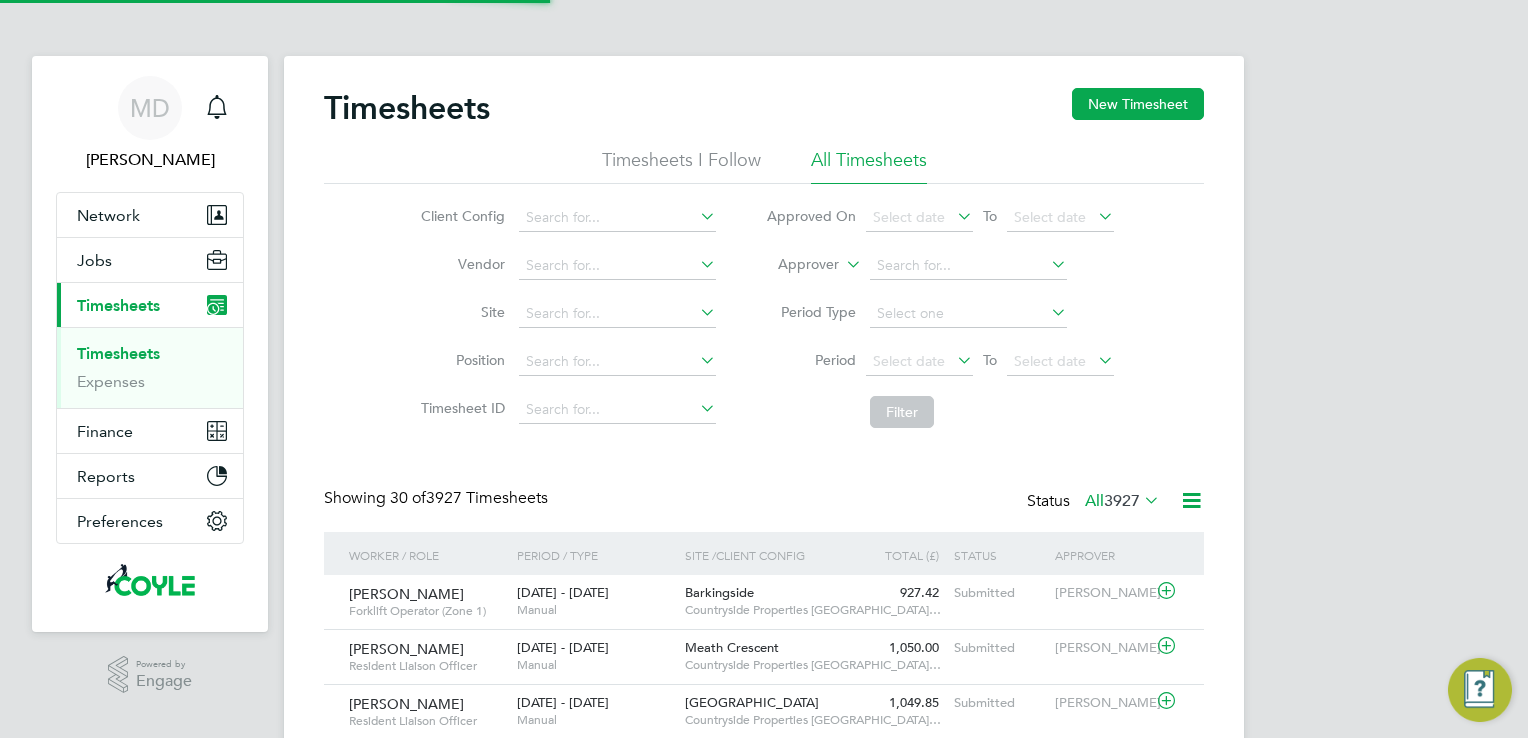 scroll, scrollTop: 9, scrollLeft: 10, axis: both 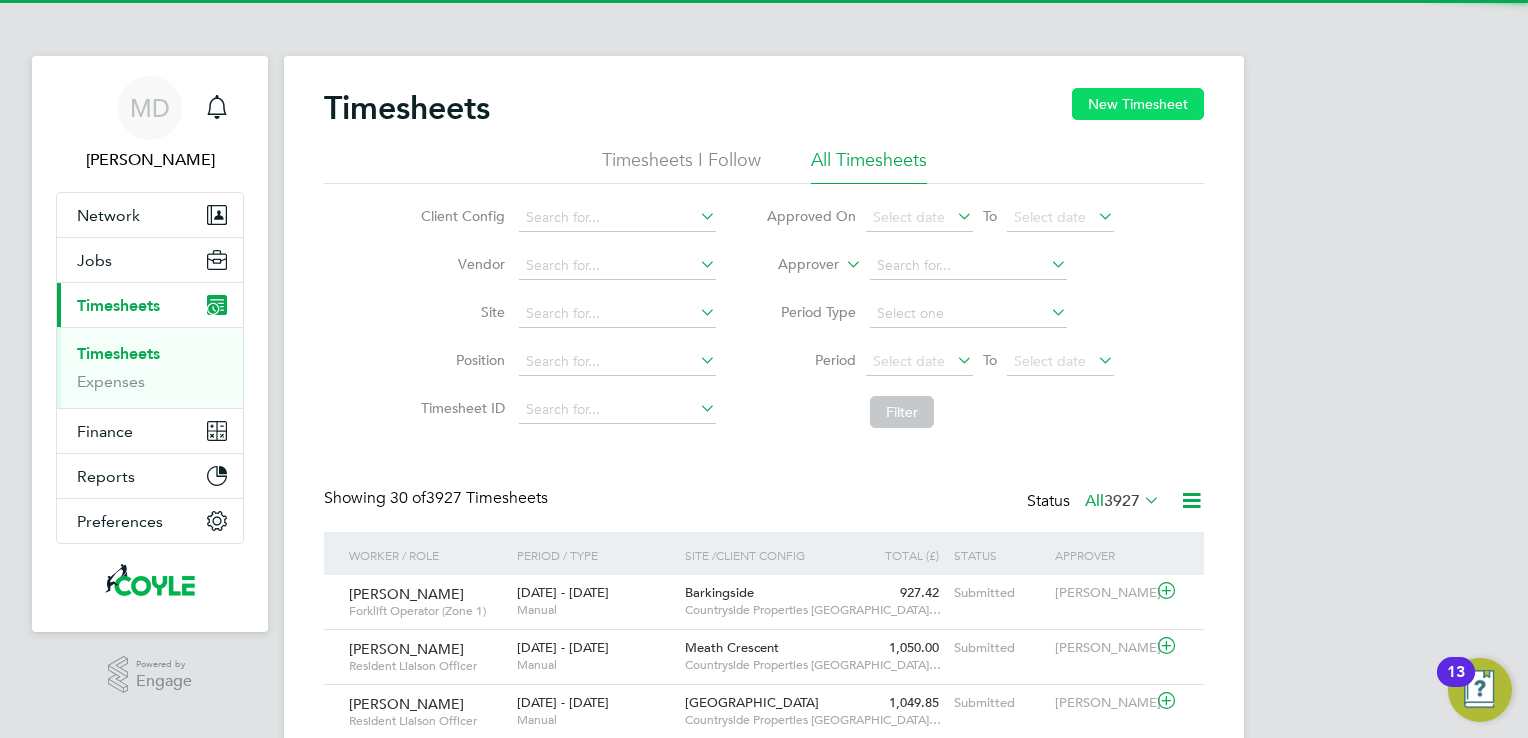 click on "New Timesheet" 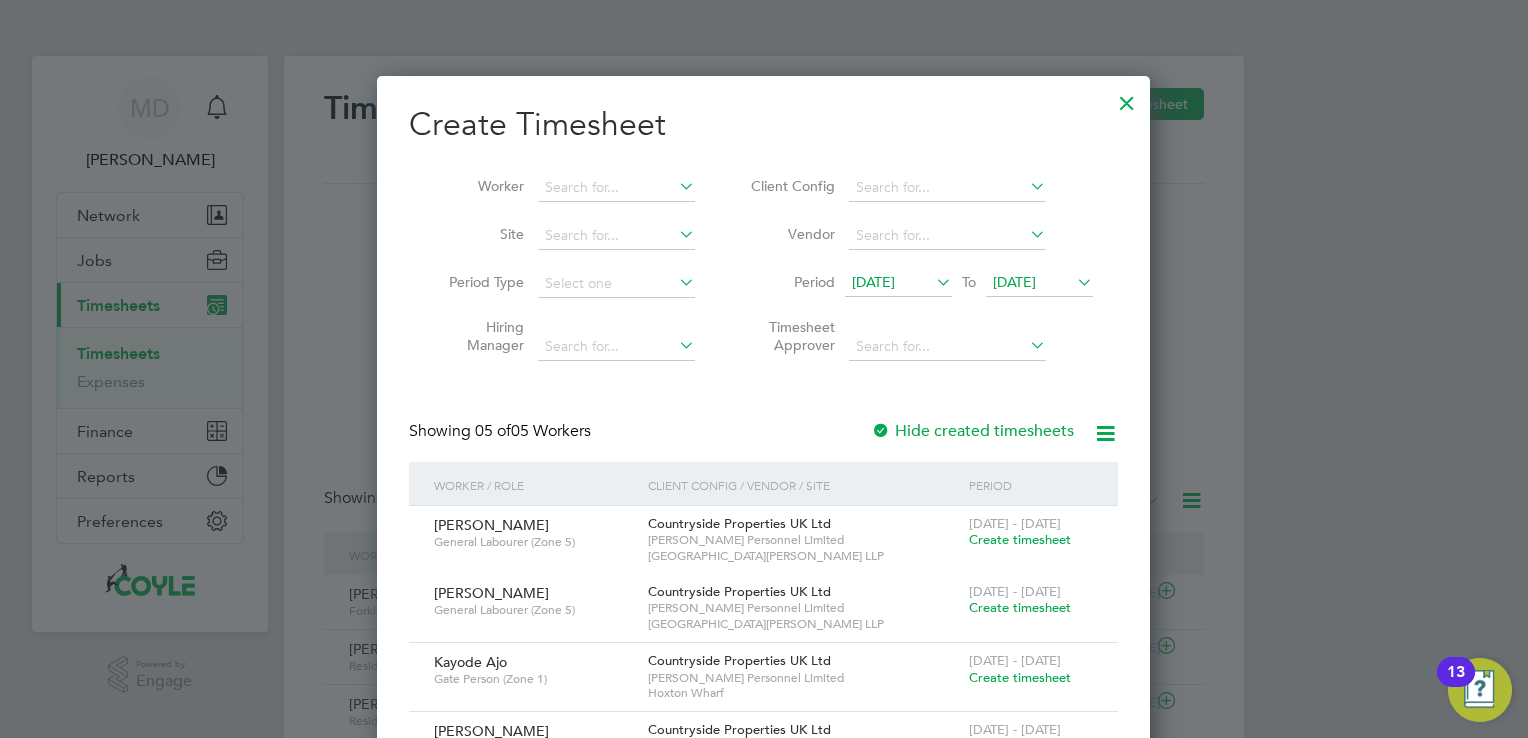 drag, startPoint x: 1073, startPoint y: 280, endPoint x: 1073, endPoint y: 295, distance: 15 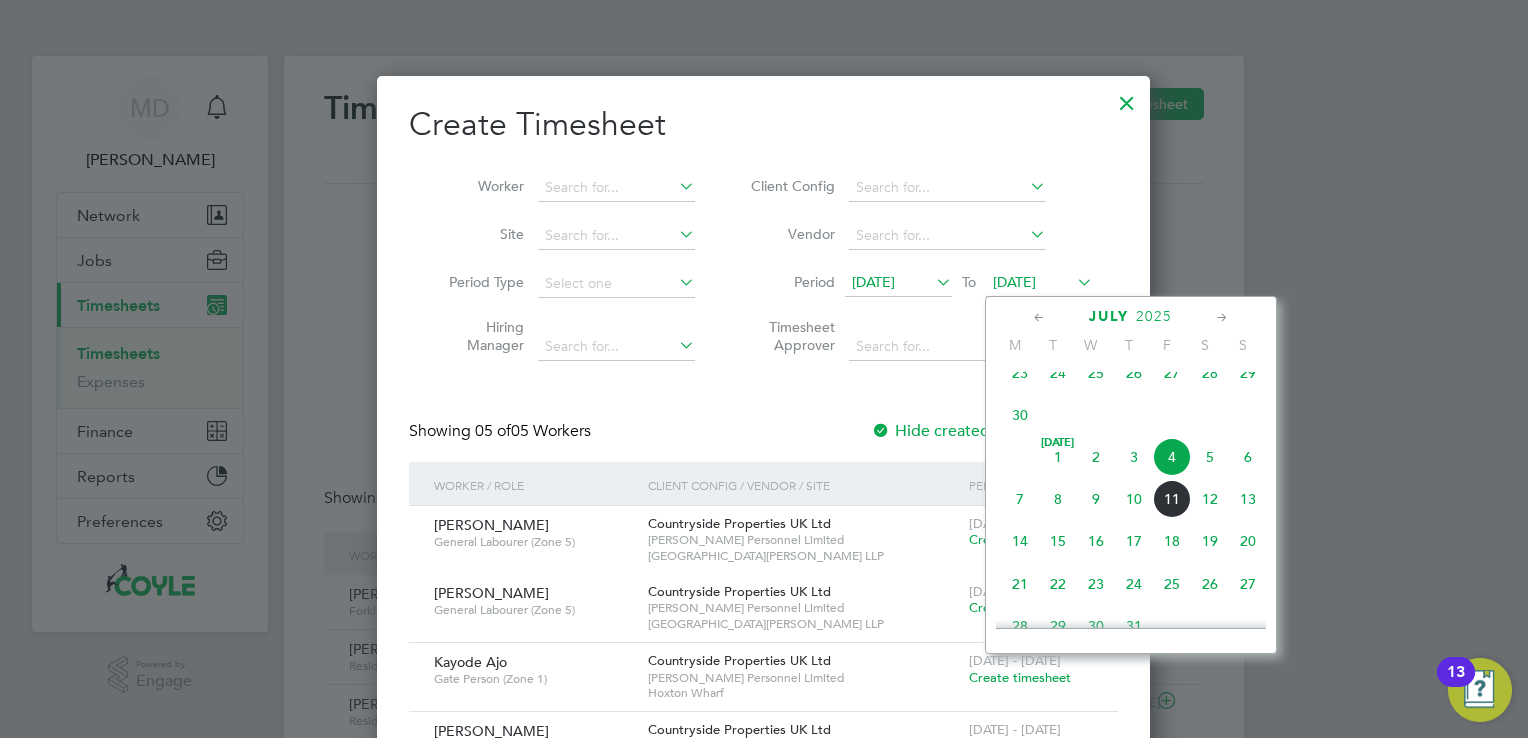 click on "13" 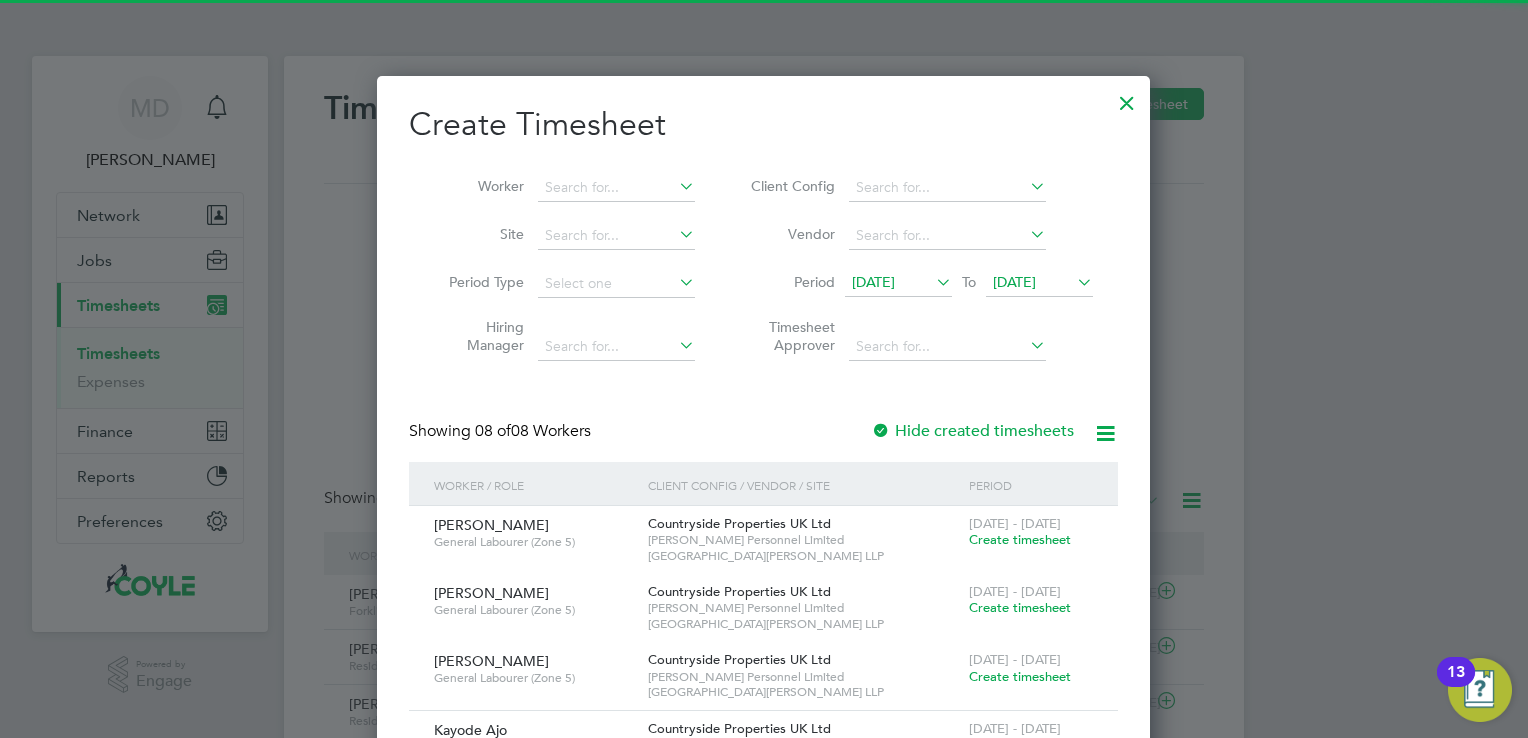 click on "[DATE]" at bounding box center [898, 283] 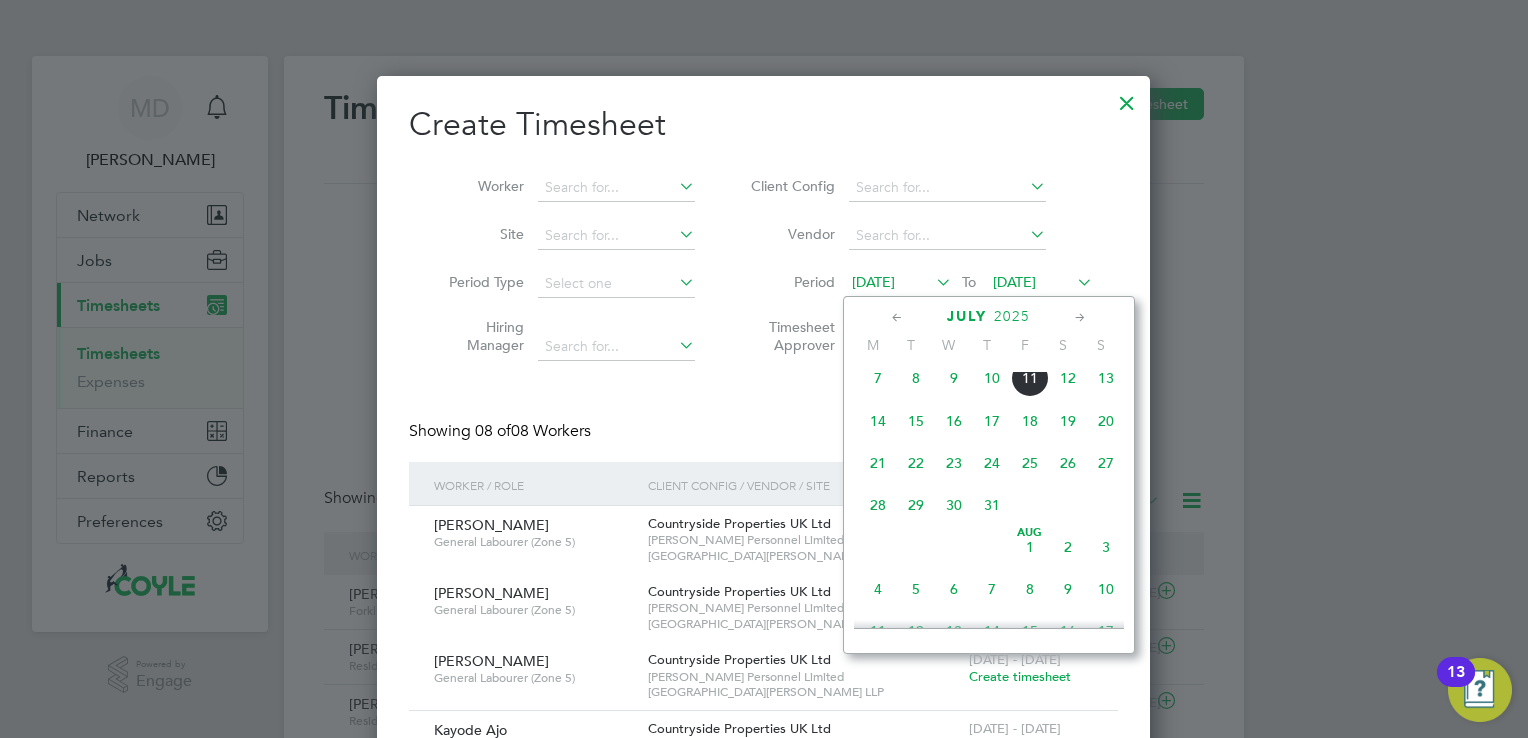 click on "7" 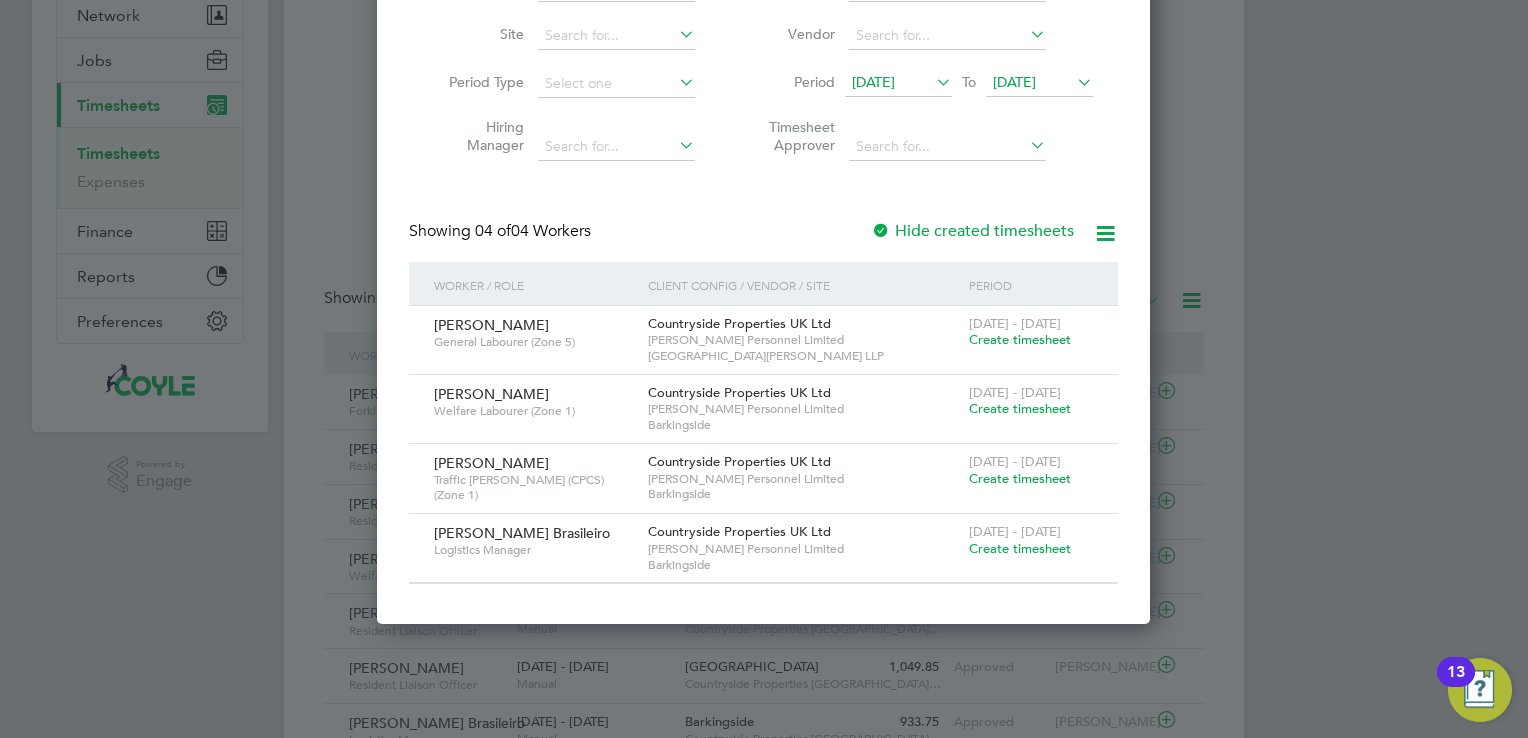 click on "Create timesheet" at bounding box center (1020, 408) 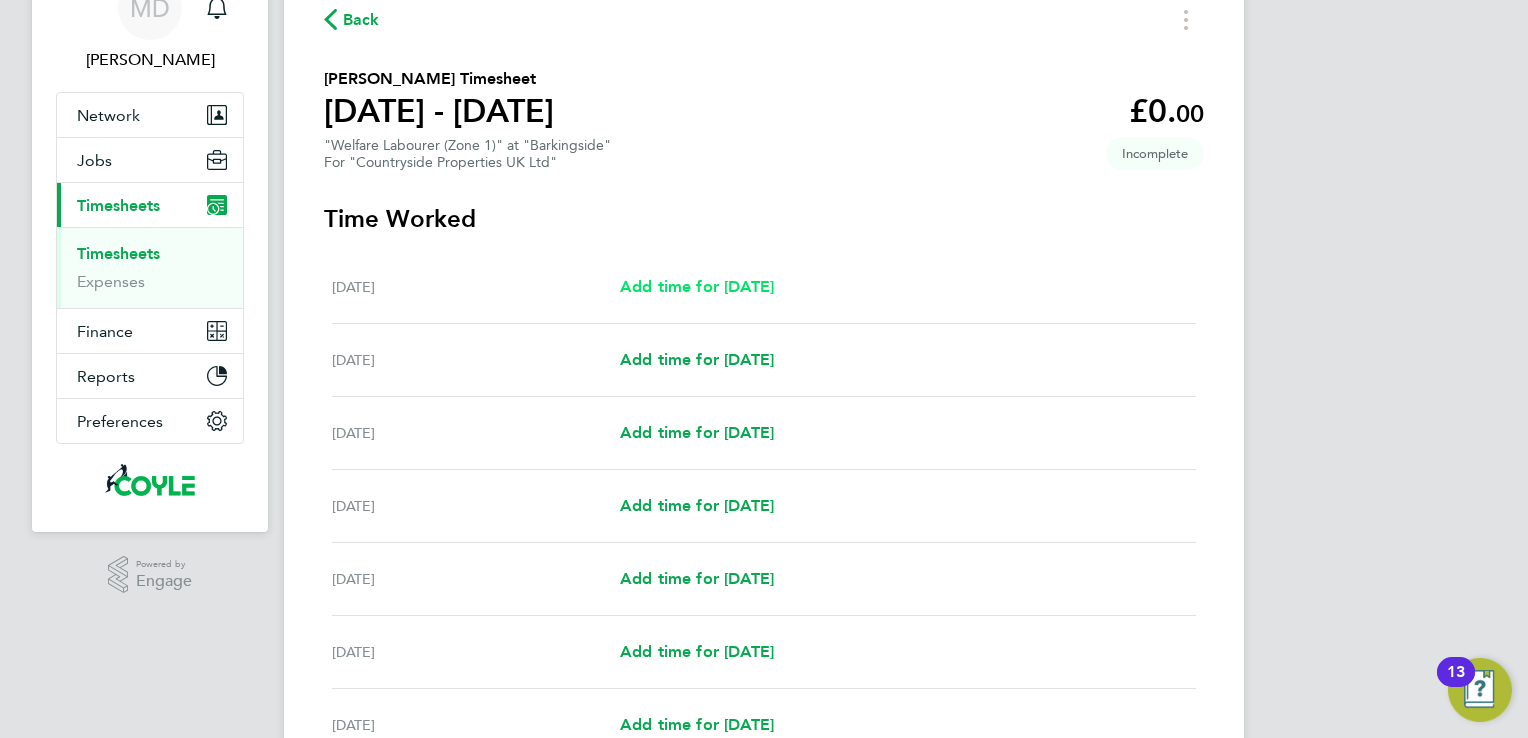 click on "Add time for [DATE]" at bounding box center (697, 286) 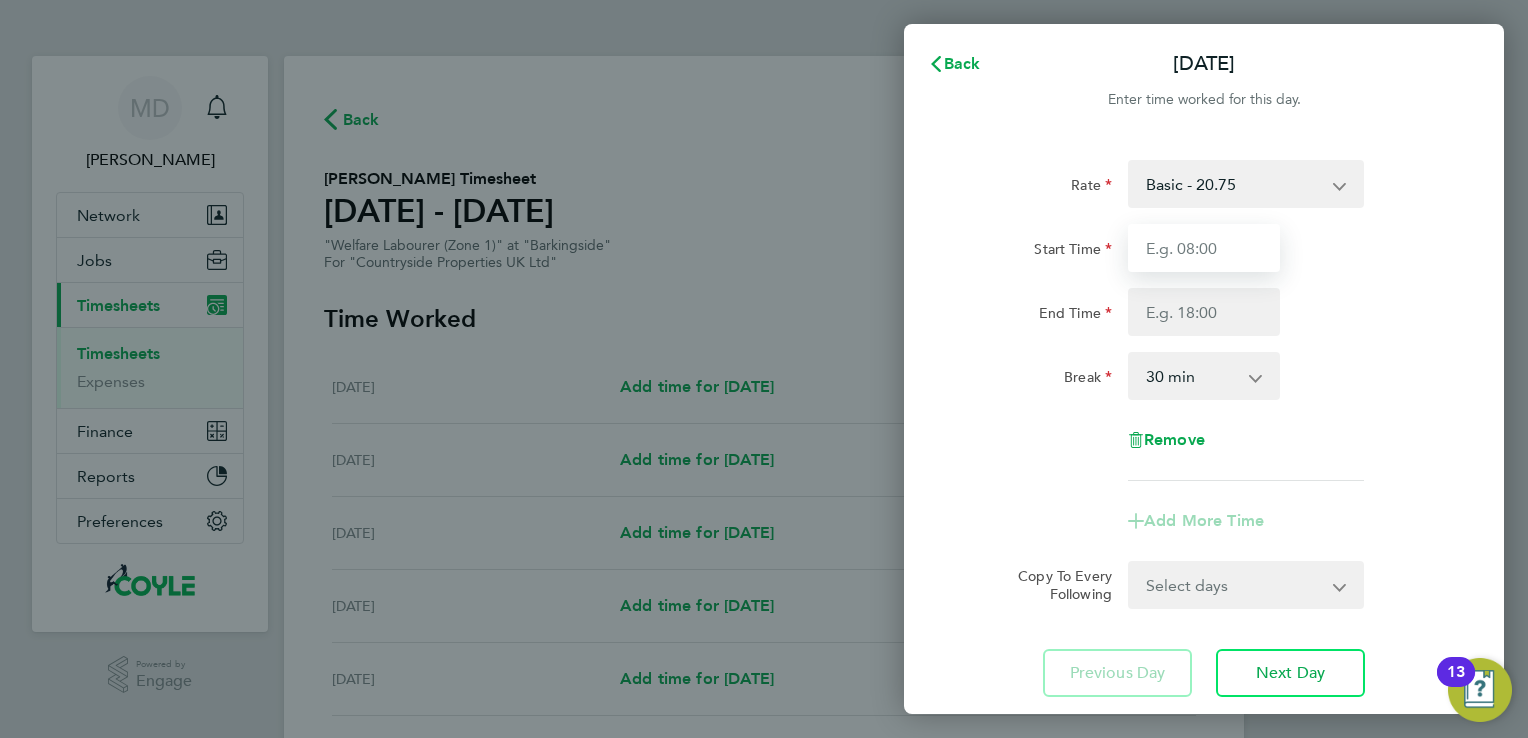 click on "Start Time" at bounding box center (1204, 248) 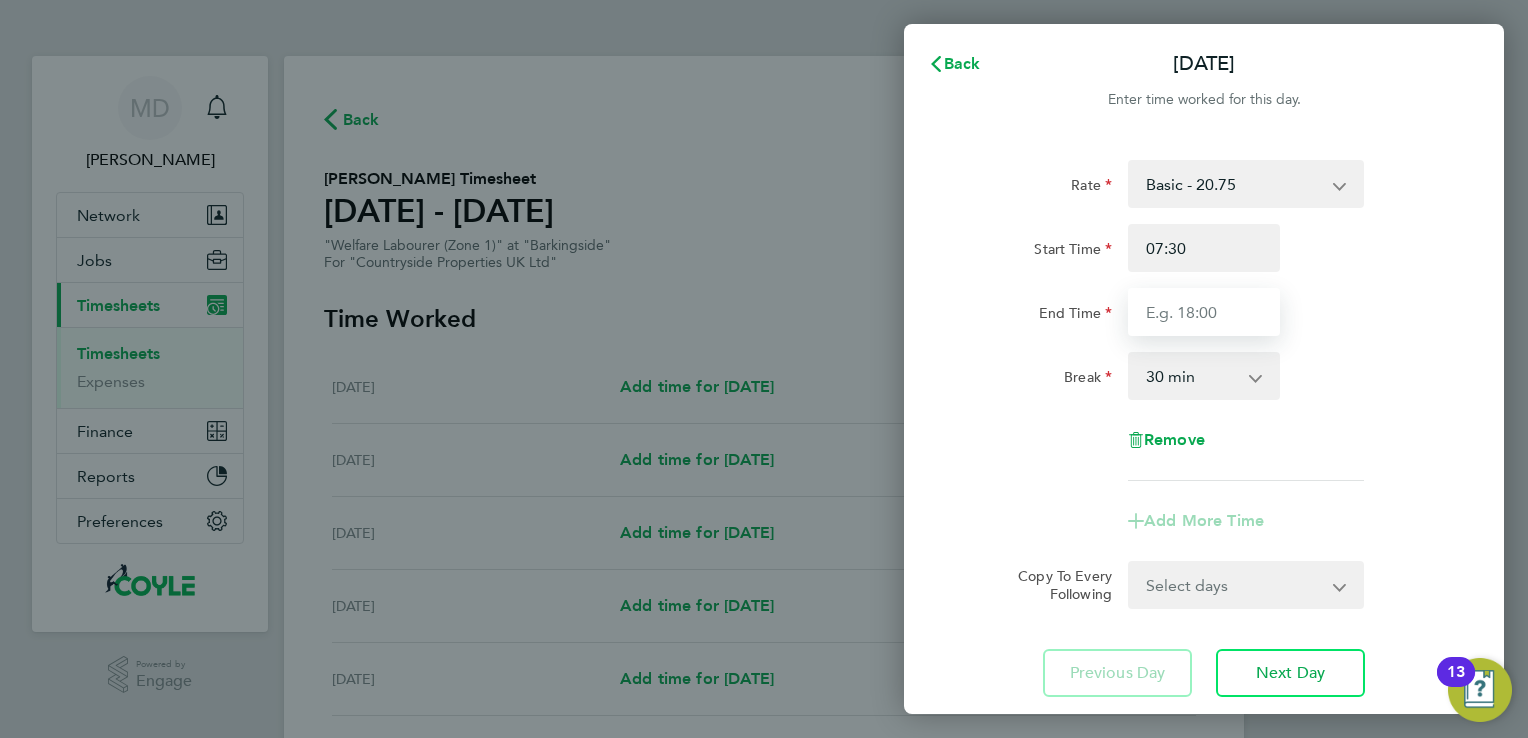 click on "End Time" at bounding box center (1204, 312) 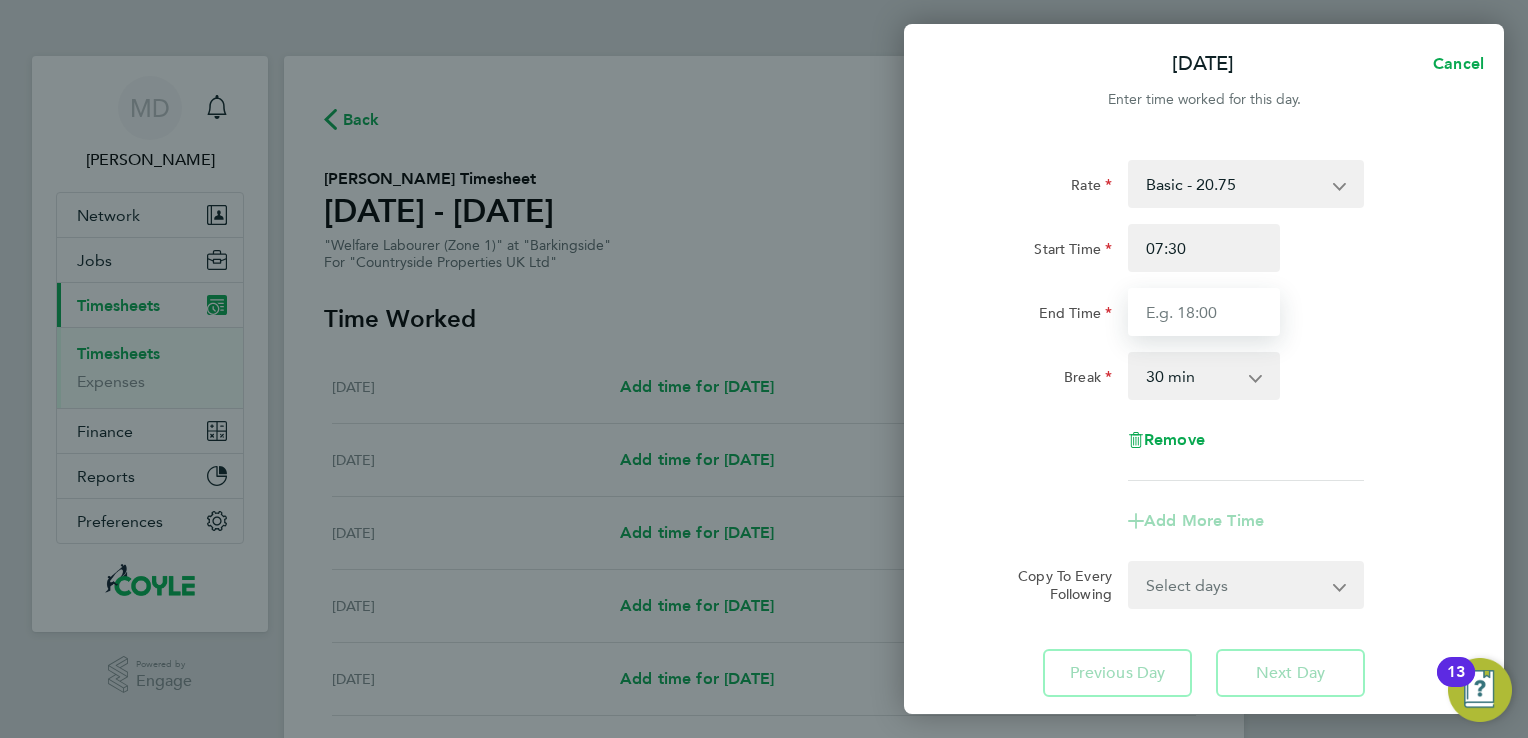 type on "17:00" 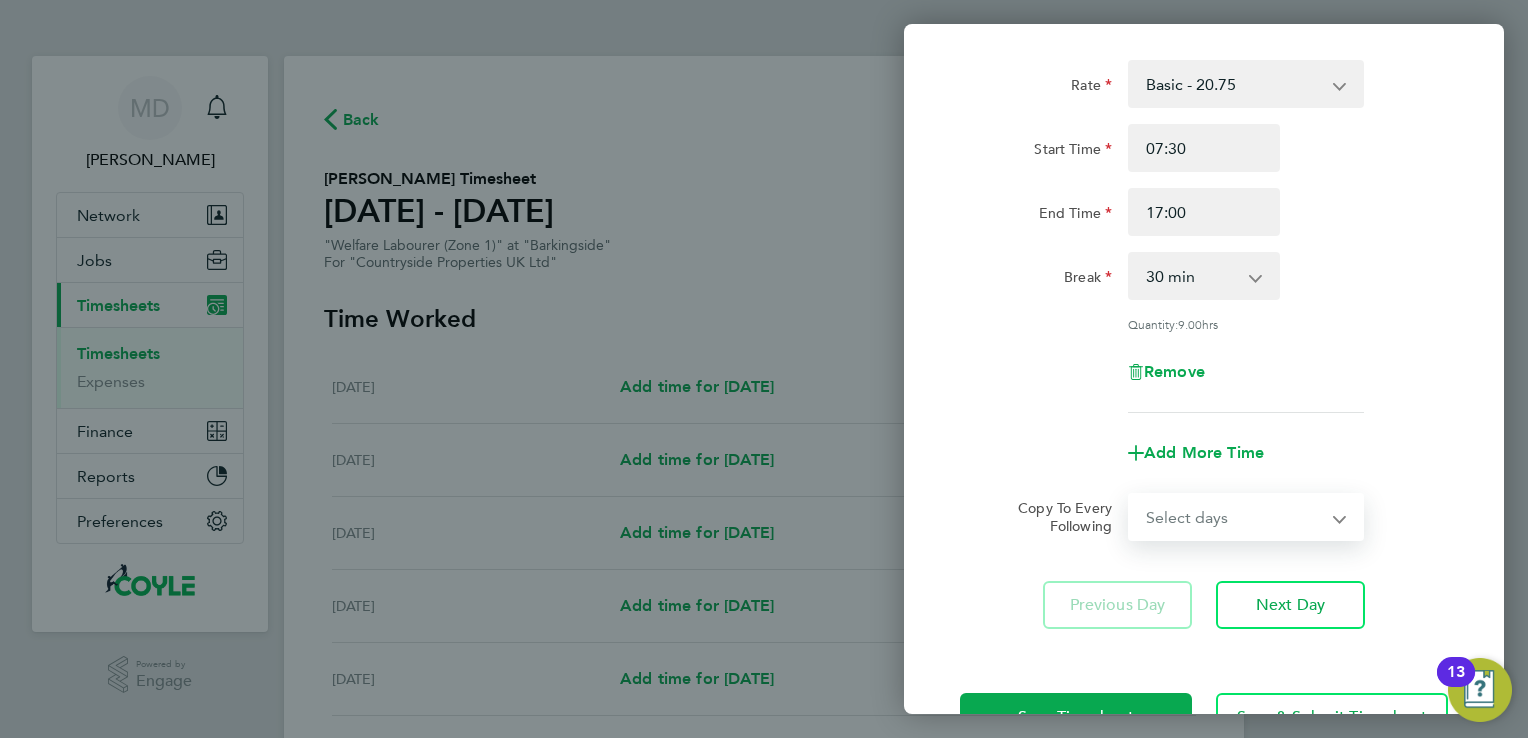click on "Rate  Basic - 20.75
Start Time 07:30 End Time 17:00 Break  0 min   15 min   30 min   45 min   60 min   75 min   90 min
Quantity:  9.00  hrs
Remove
Add More Time  Copy To Every Following  Select days   Day   Weekday (Mon-Fri)   Weekend (Sat-Sun)   [DATE]   [DATE]   [DATE]   [DATE]   [DATE]   [DATE]" 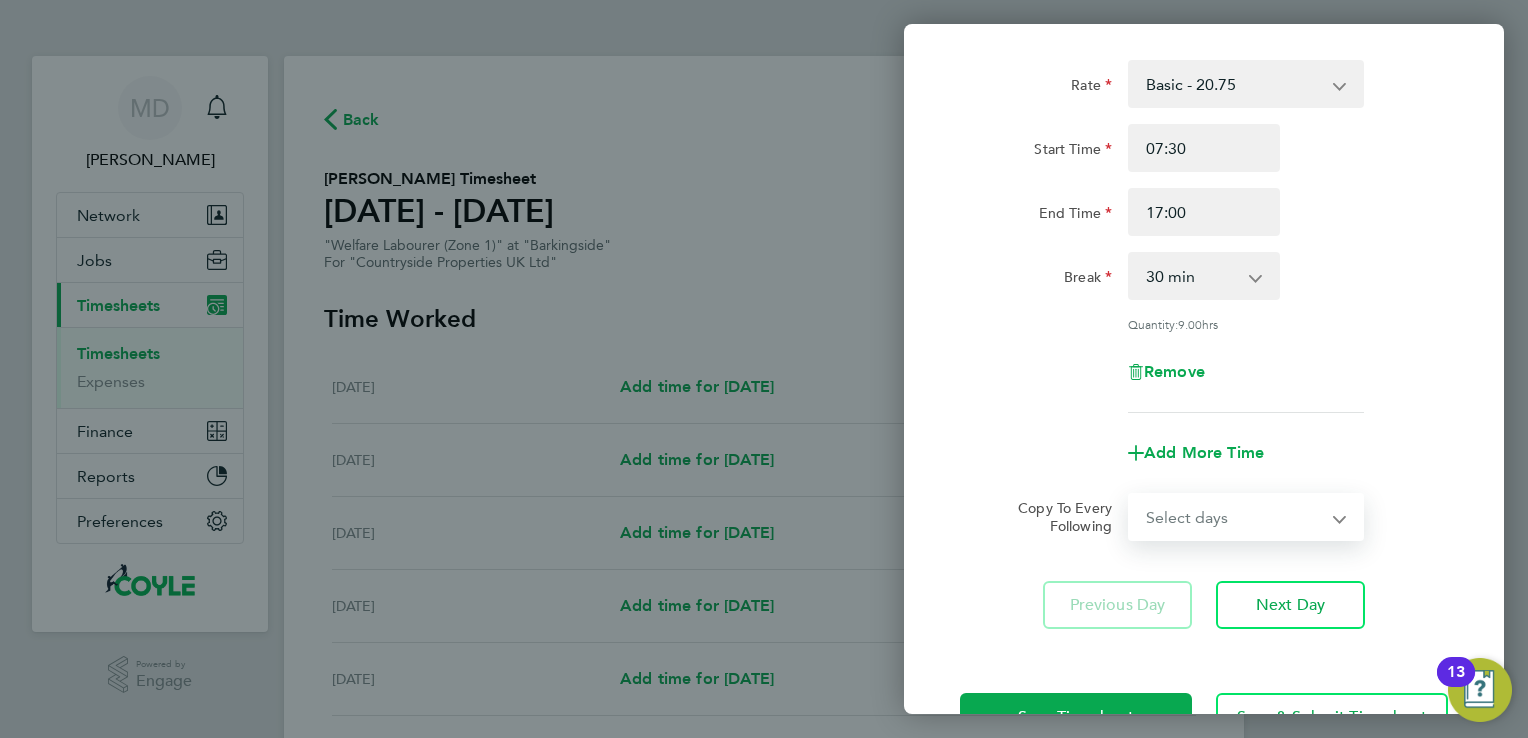select on "TUE" 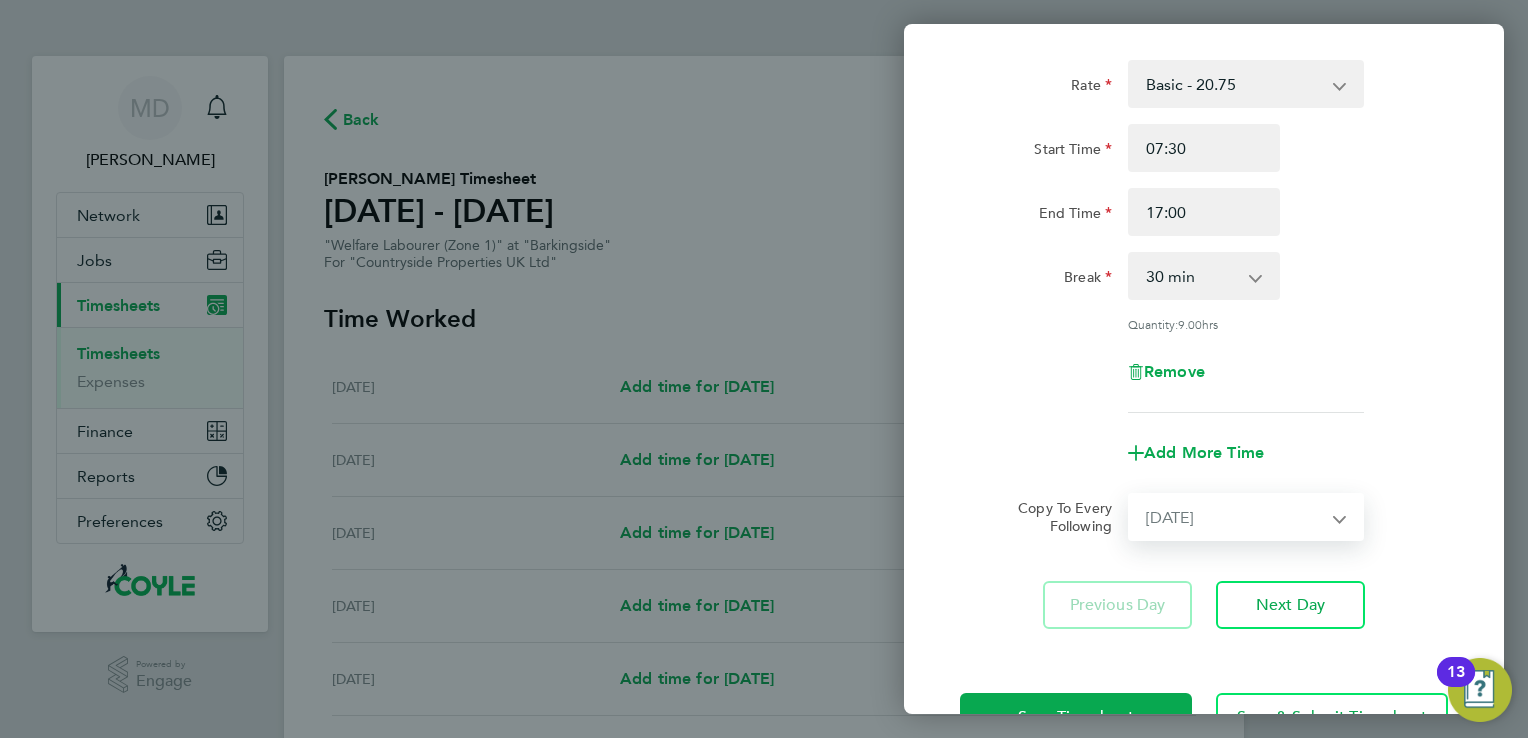 click on "Select days   Day   Weekday (Mon-Fri)   Weekend (Sat-Sun)   [DATE]   [DATE]   [DATE]   [DATE]   [DATE]   [DATE]" at bounding box center (1235, 517) 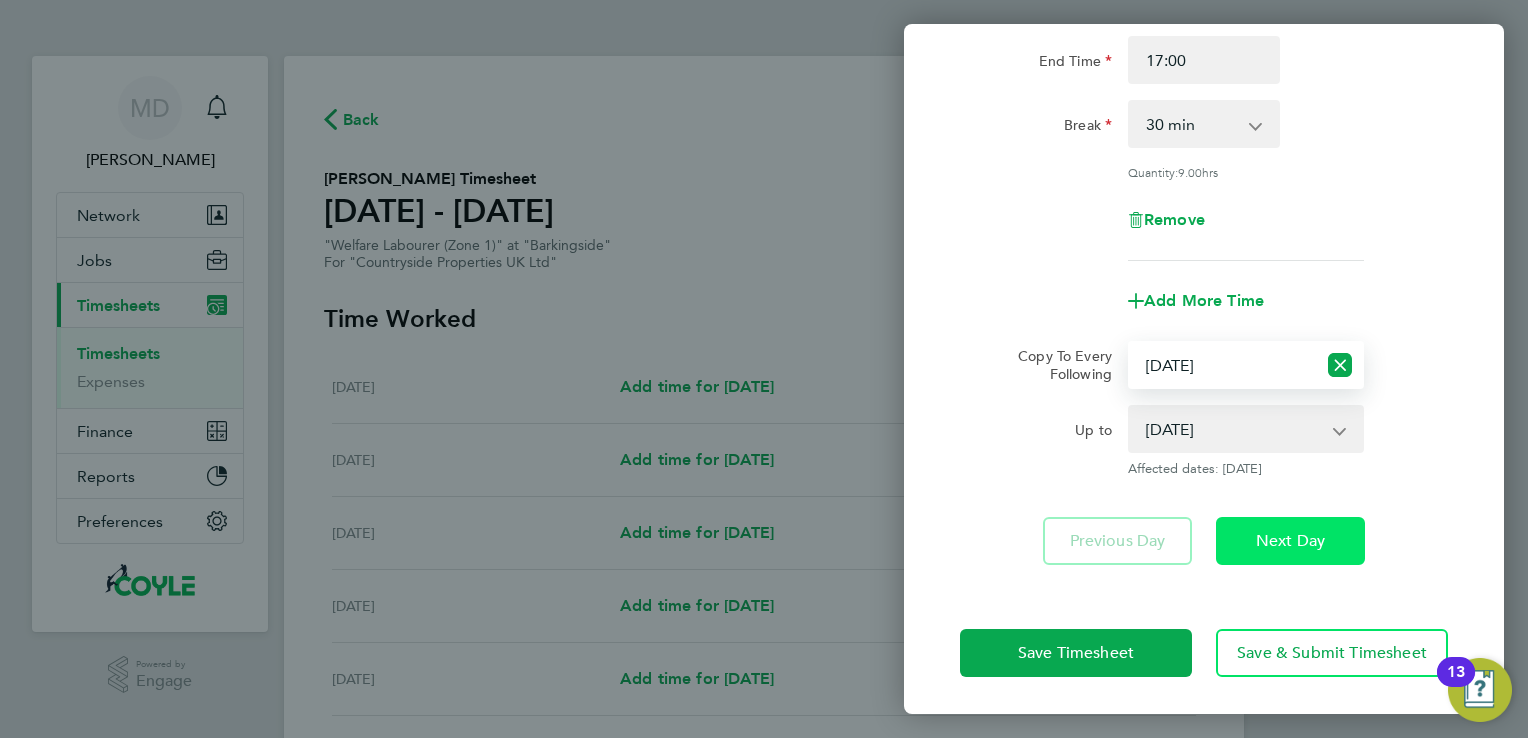 click on "Next Day" 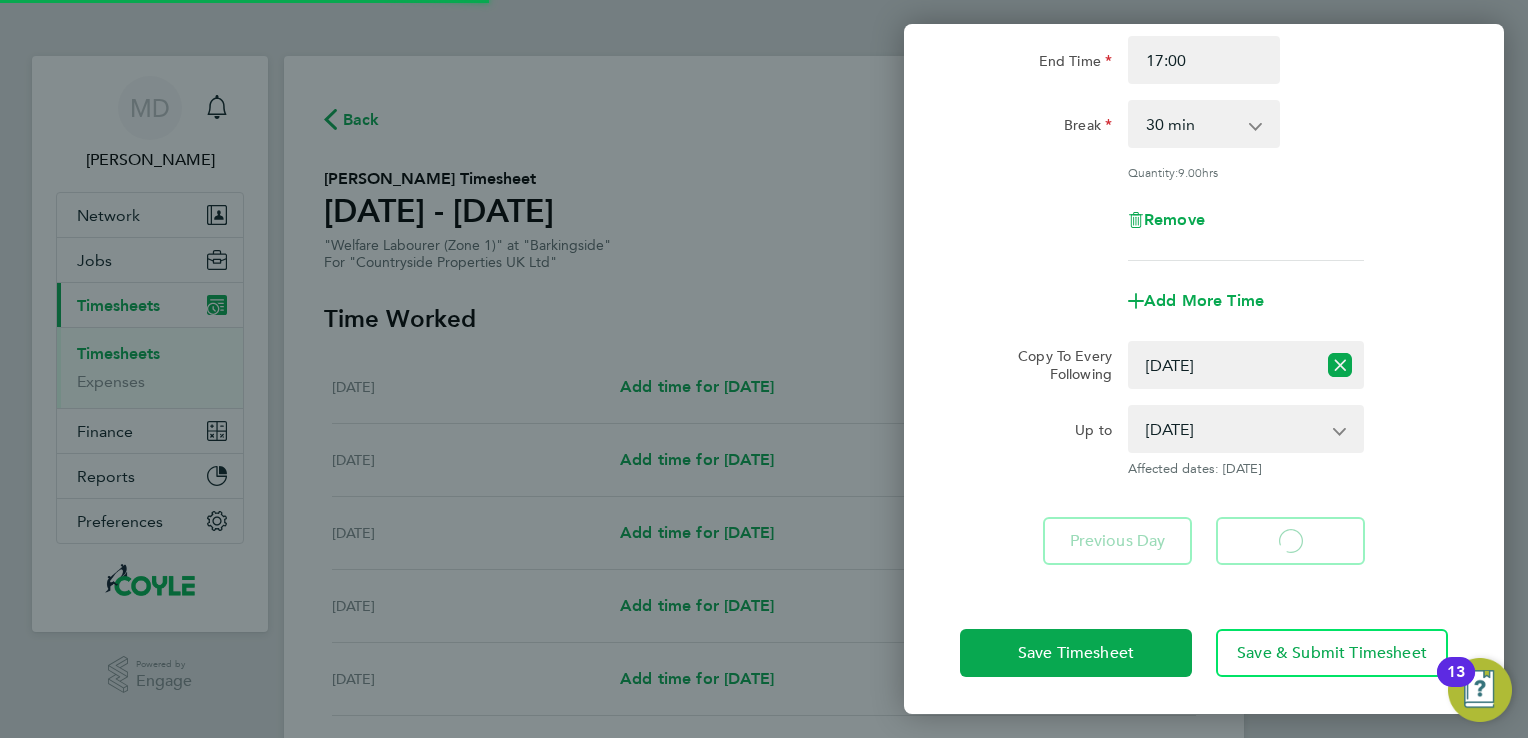 select on "30" 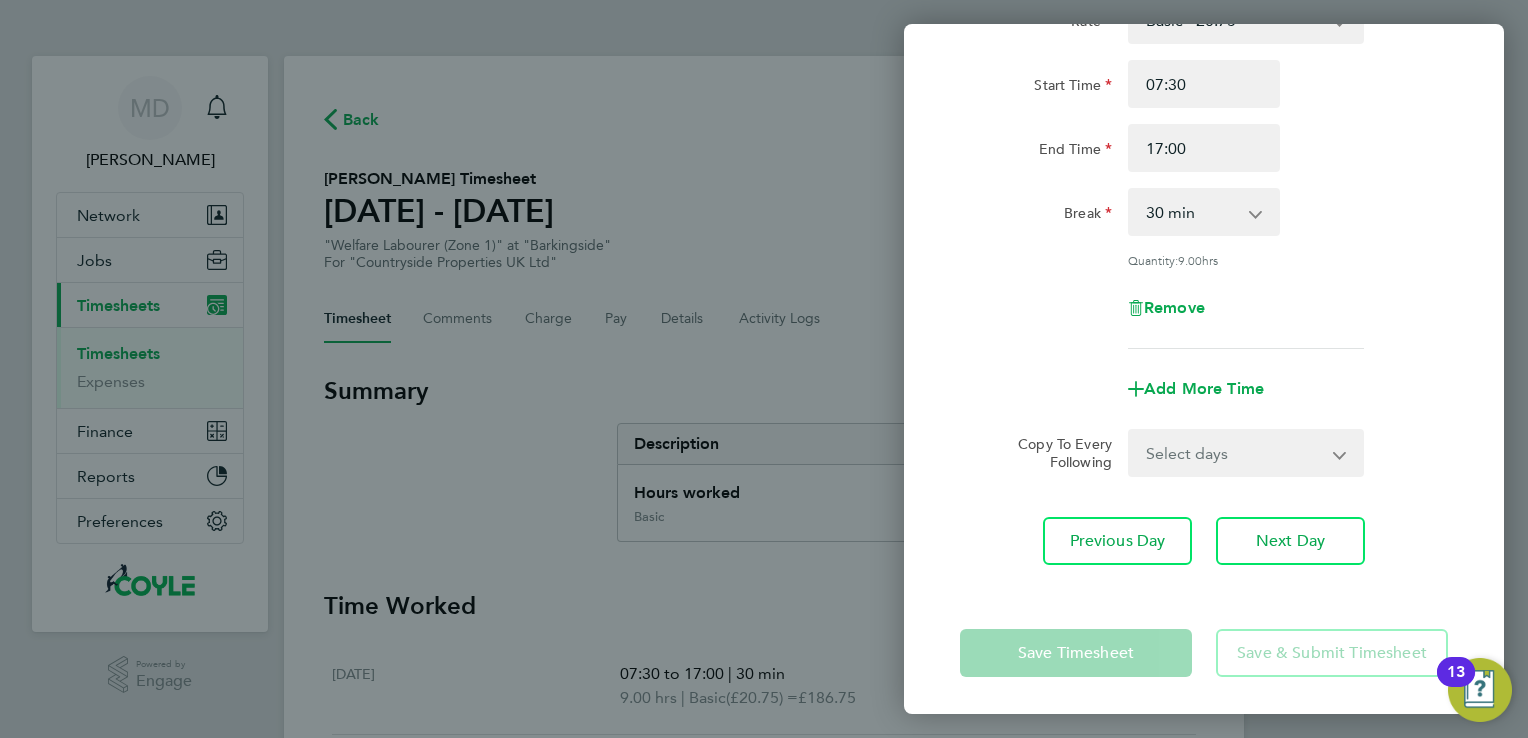 click on "Select days   Day   Weekday (Mon-Fri)   Weekend (Sat-Sun)   [DATE]   [DATE]   [DATE]   [DATE]   [DATE]" at bounding box center [1235, 453] 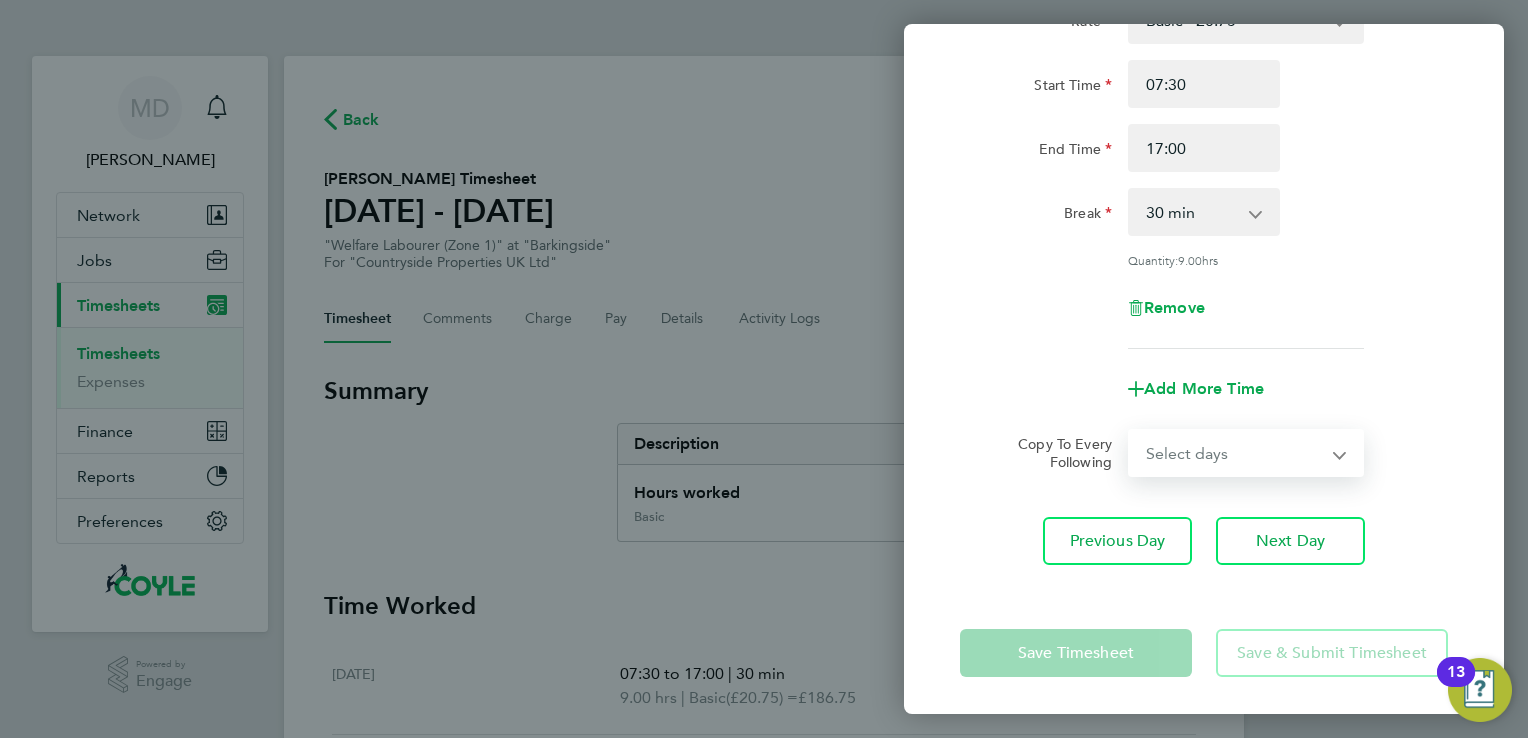 select on "DAY" 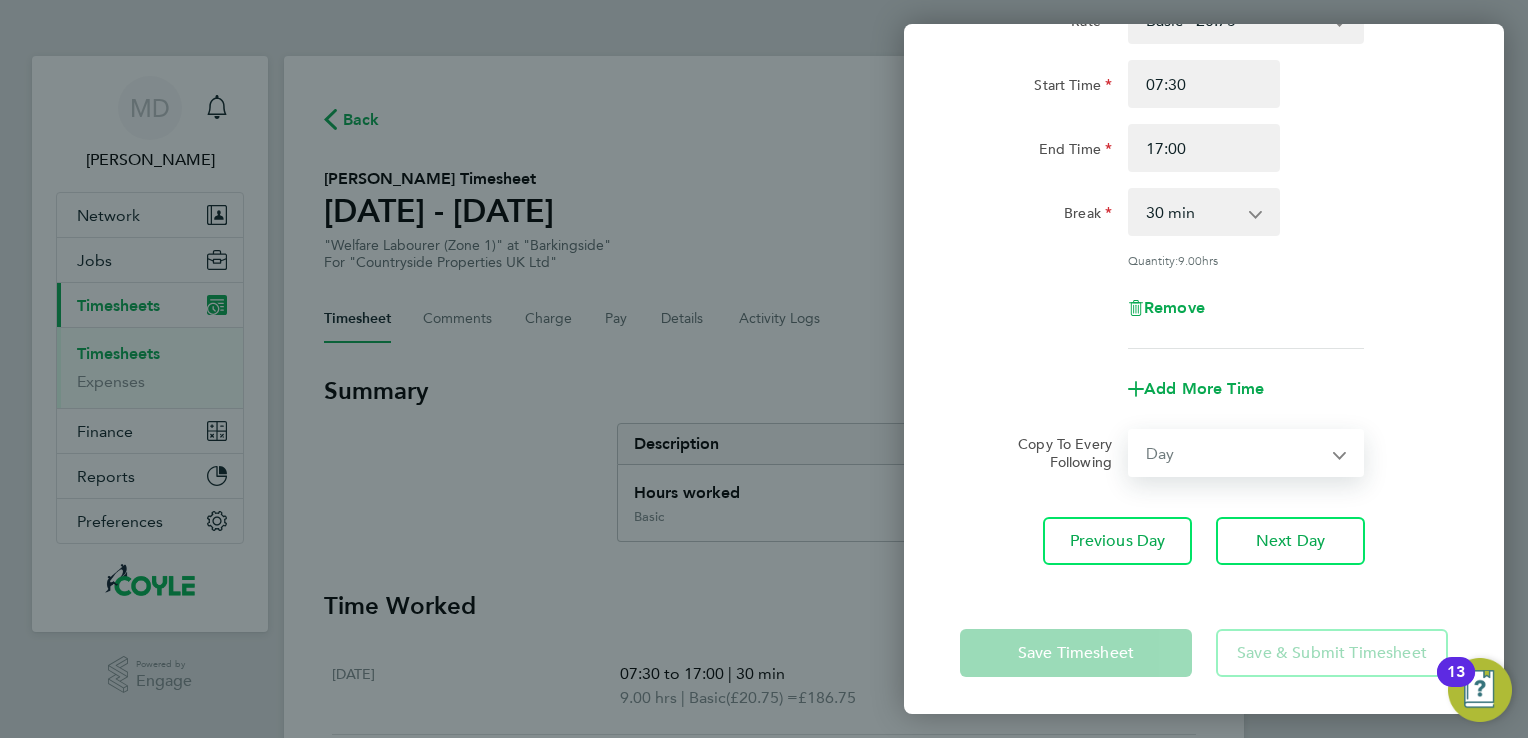 click on "Select days   Day   Weekday (Mon-Fri)   Weekend (Sat-Sun)   [DATE]   [DATE]   [DATE]   [DATE]   [DATE]" at bounding box center (1235, 453) 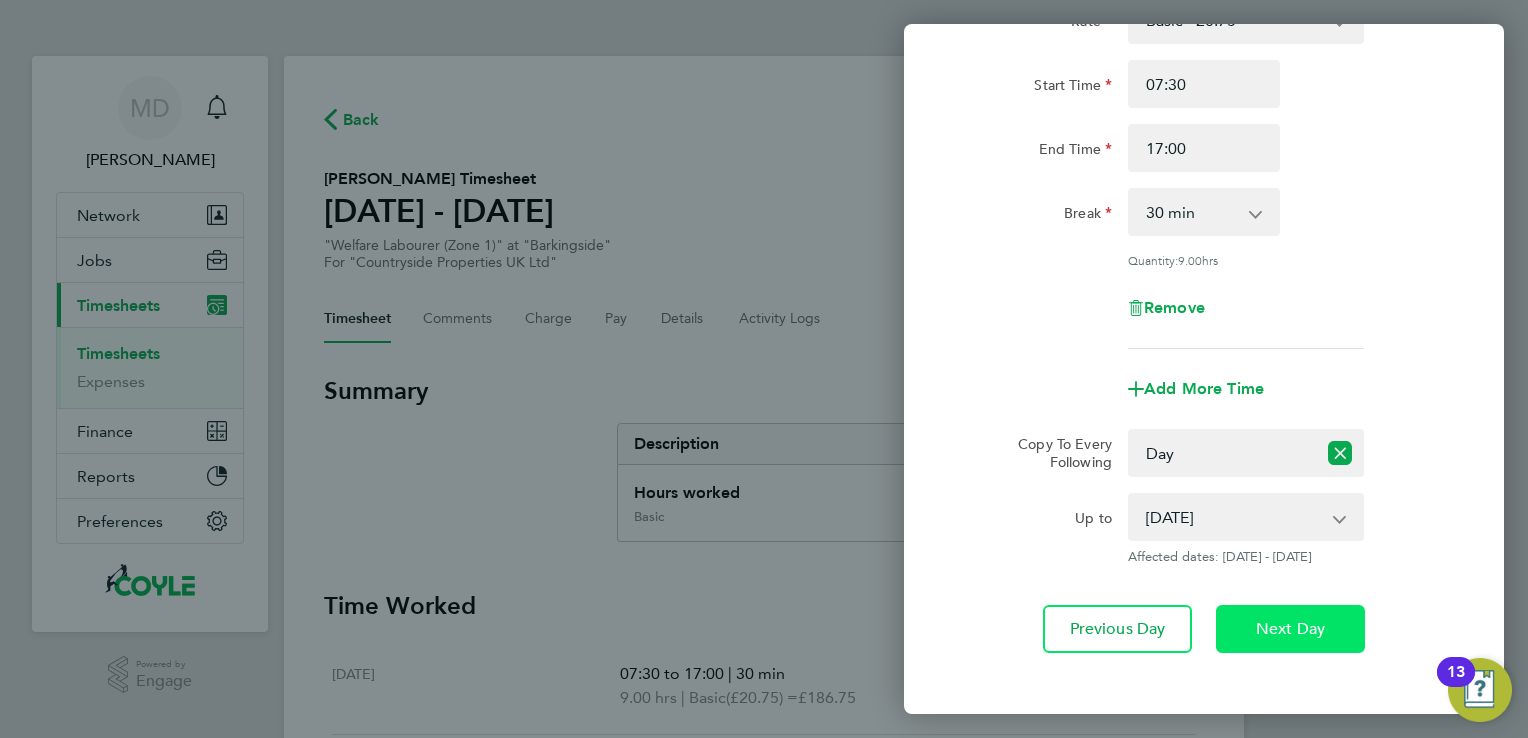 click on "Next Day" 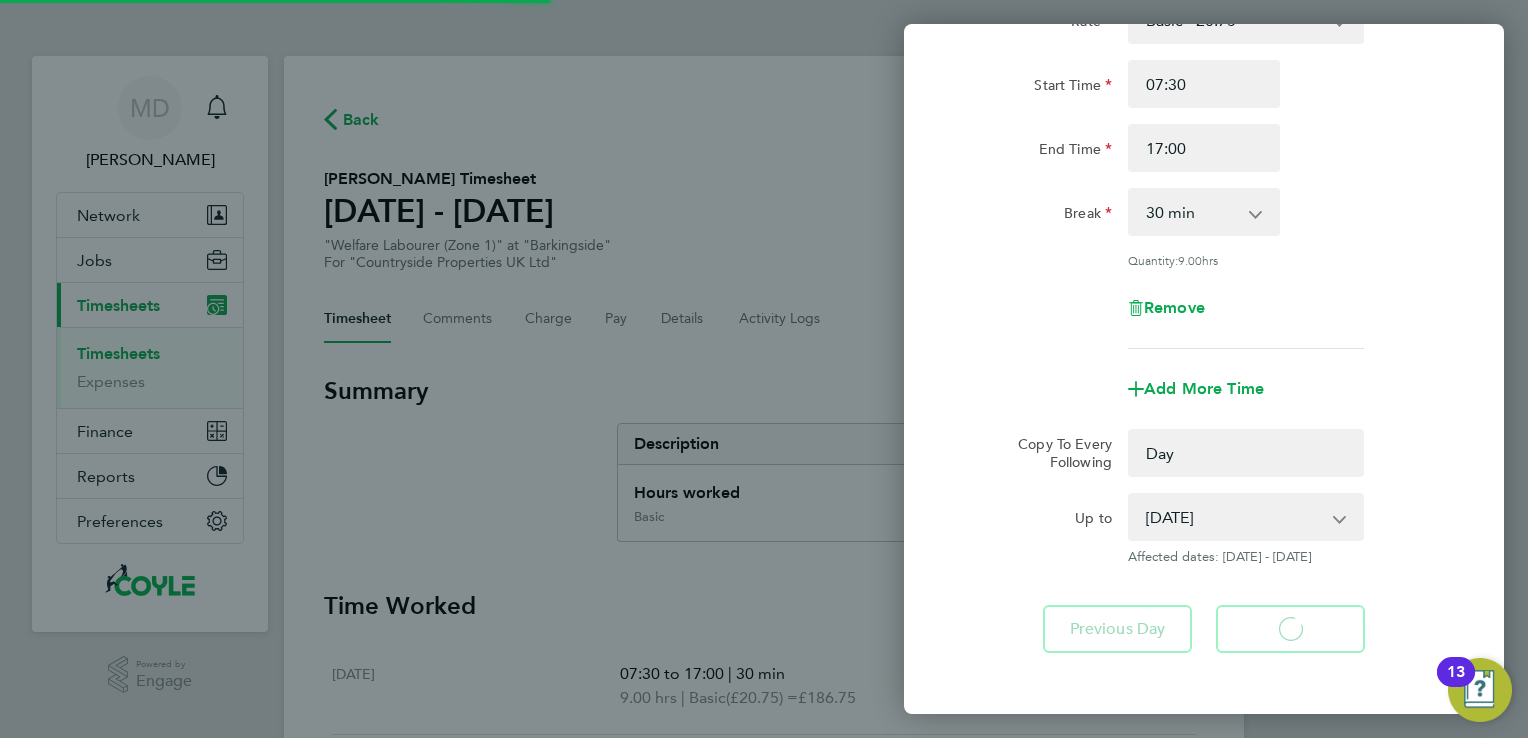 select on "0: null" 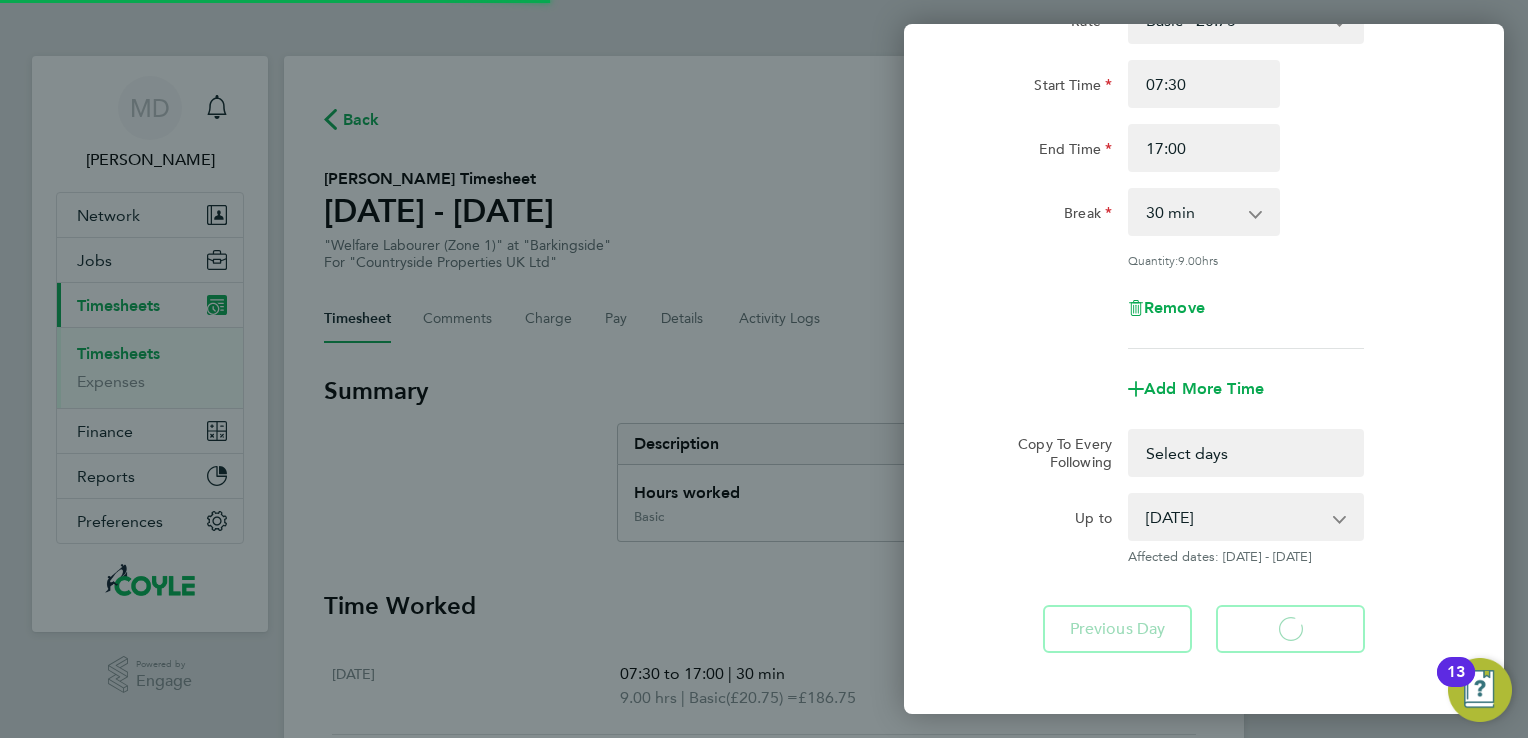 select on "30" 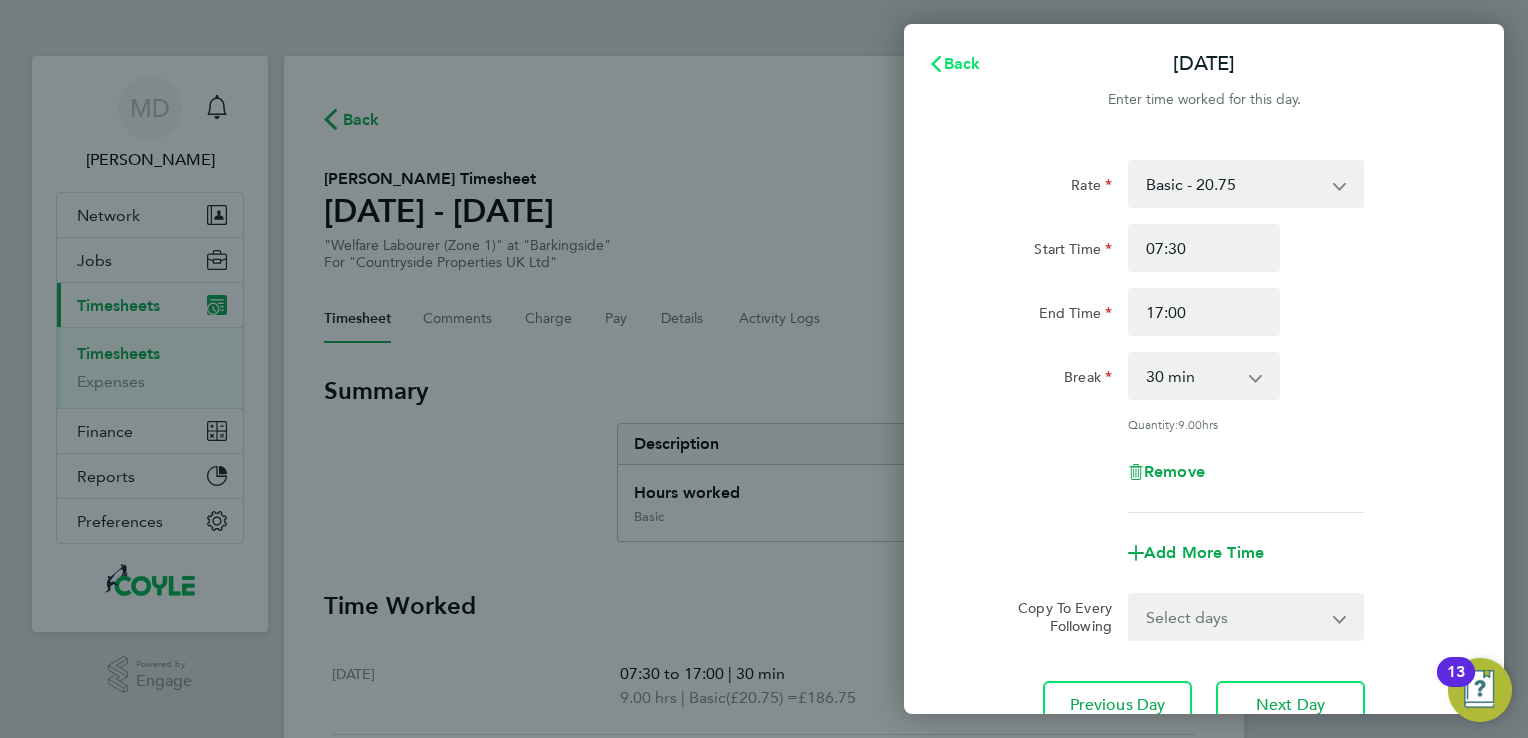 click on "Back" 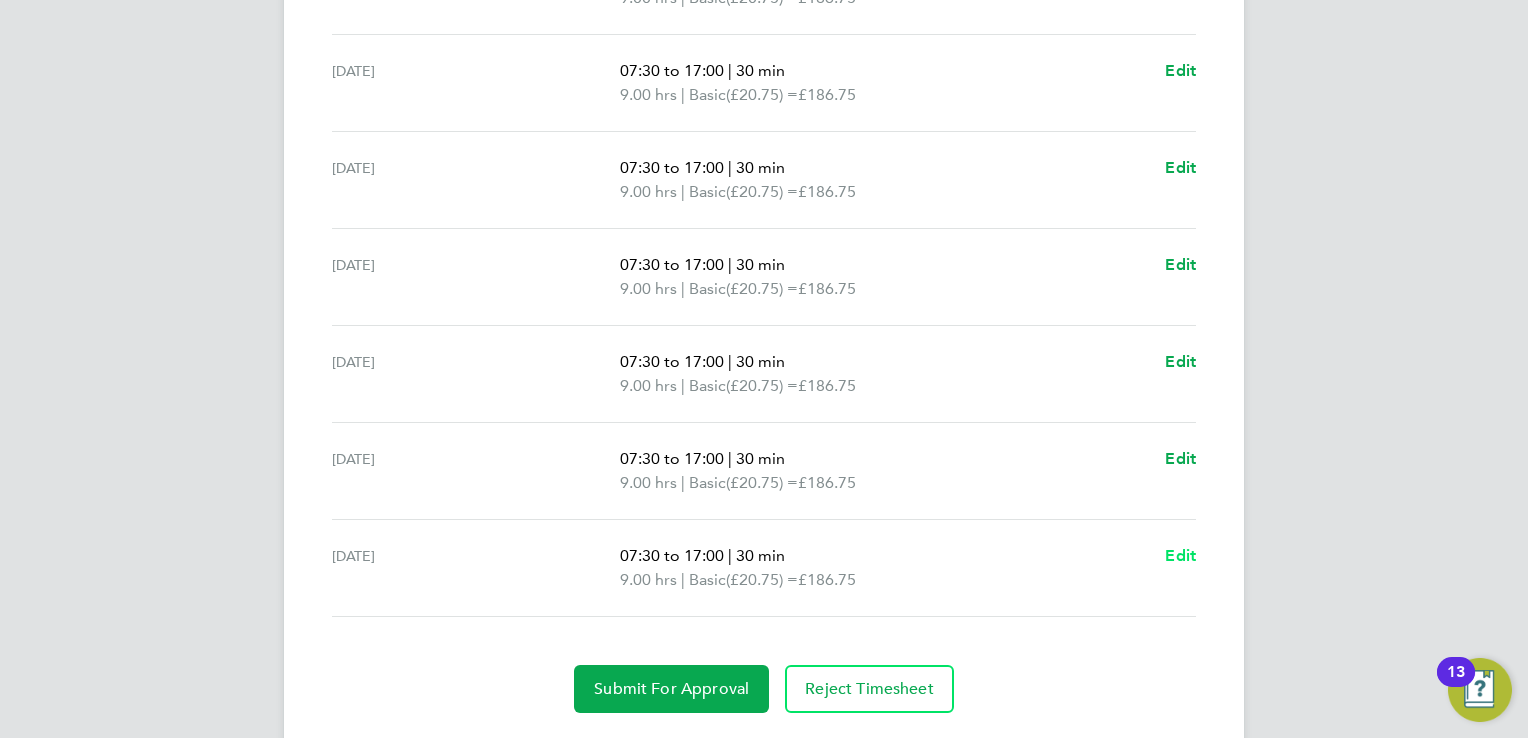click on "Edit" at bounding box center [1180, 555] 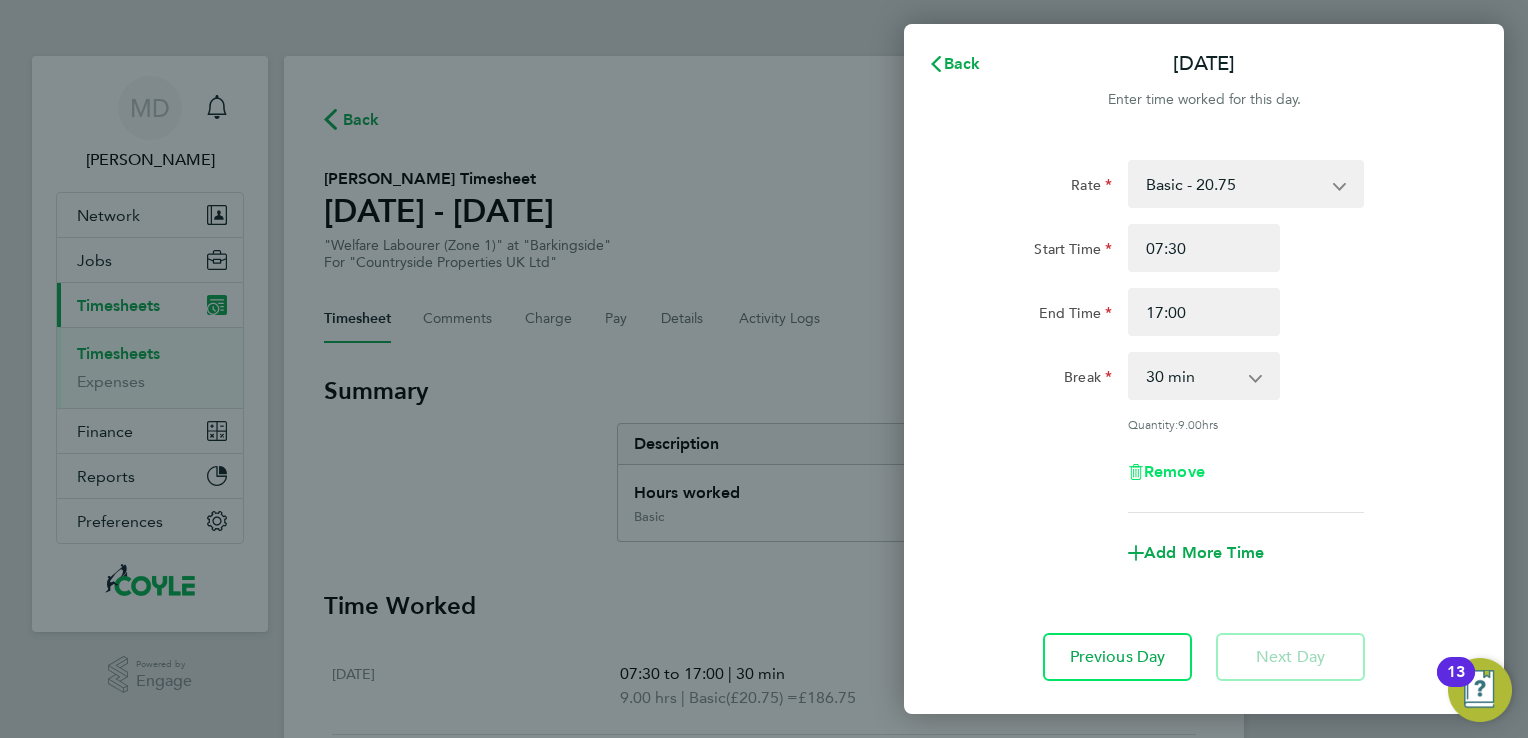 click on "Remove" 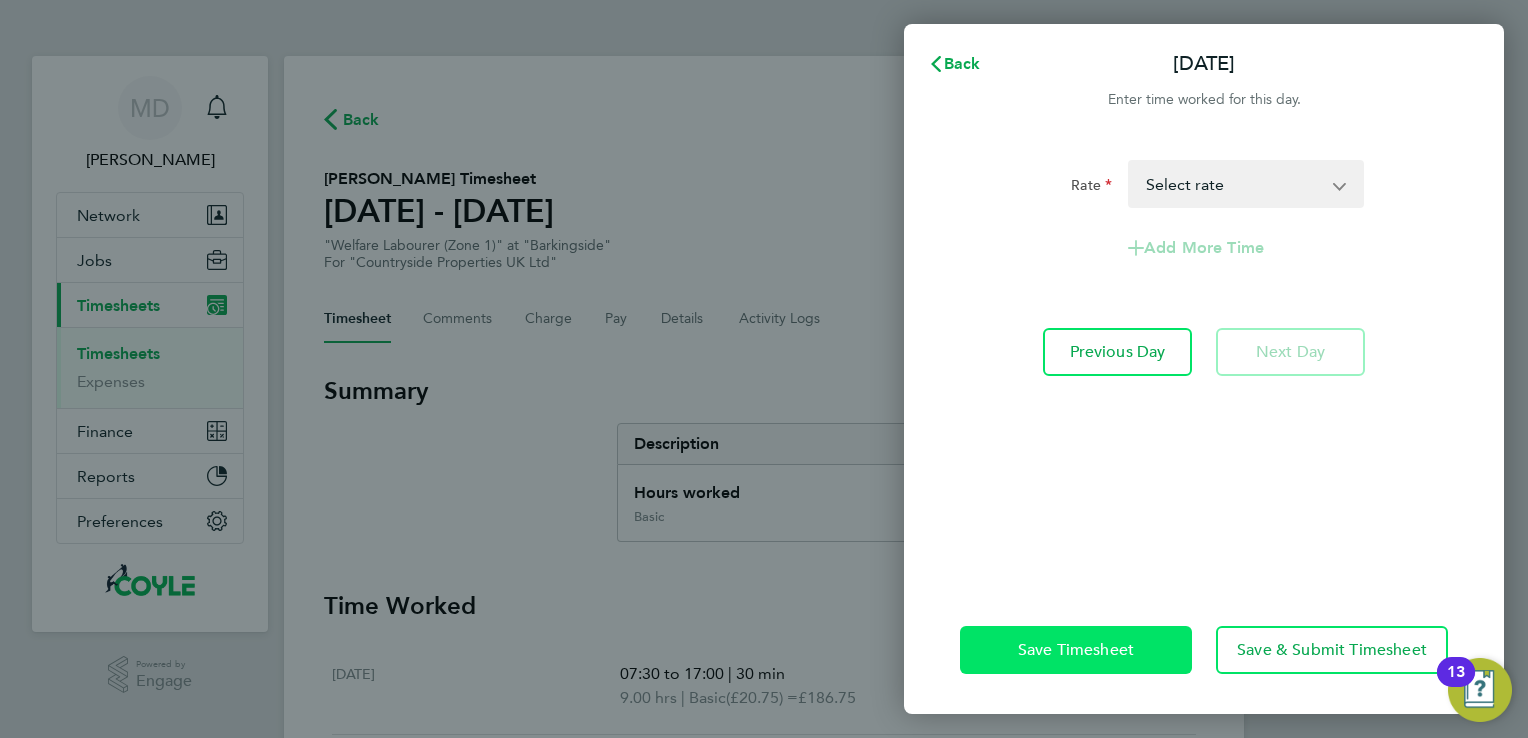 click on "Save Timesheet" 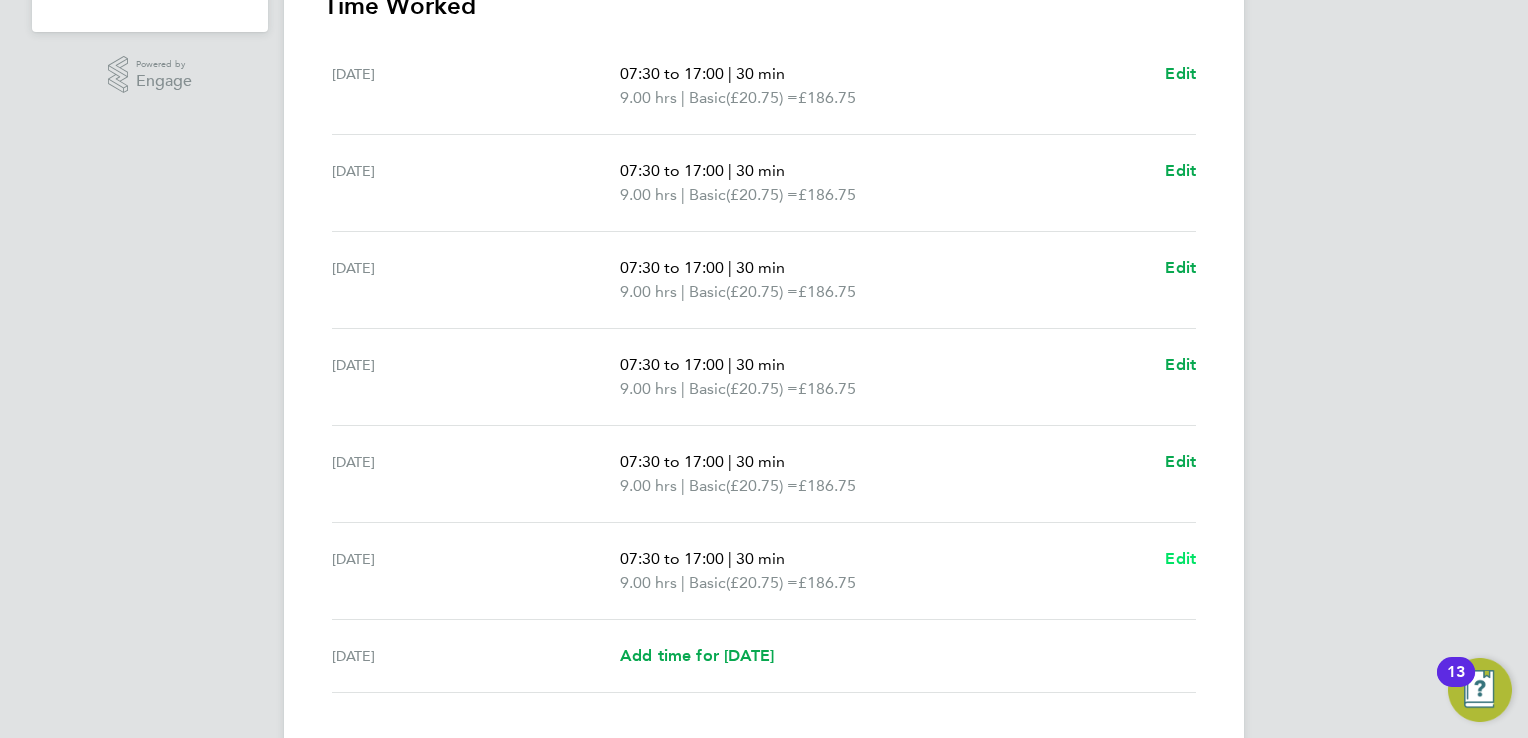 click on "Edit" at bounding box center (1180, 558) 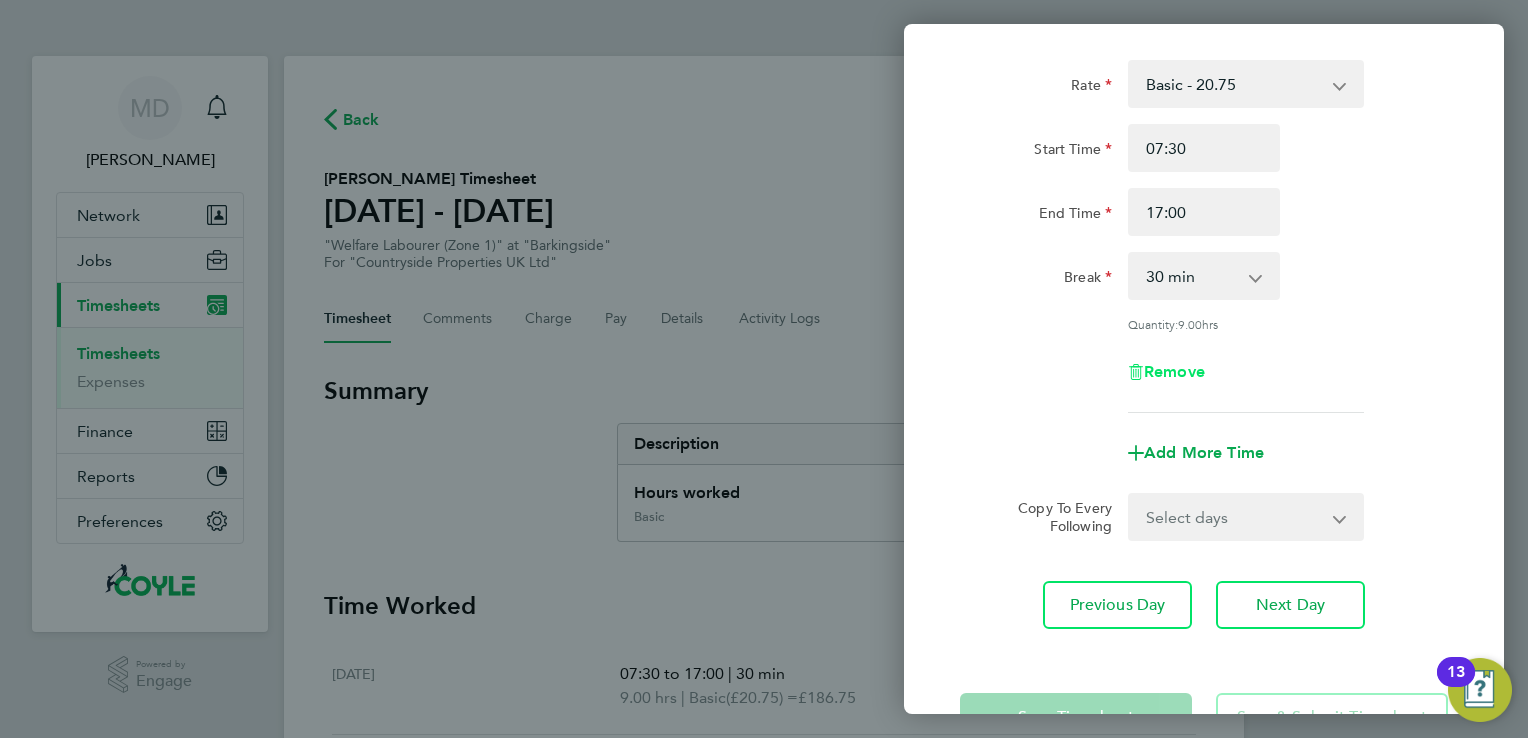 click on "Remove" 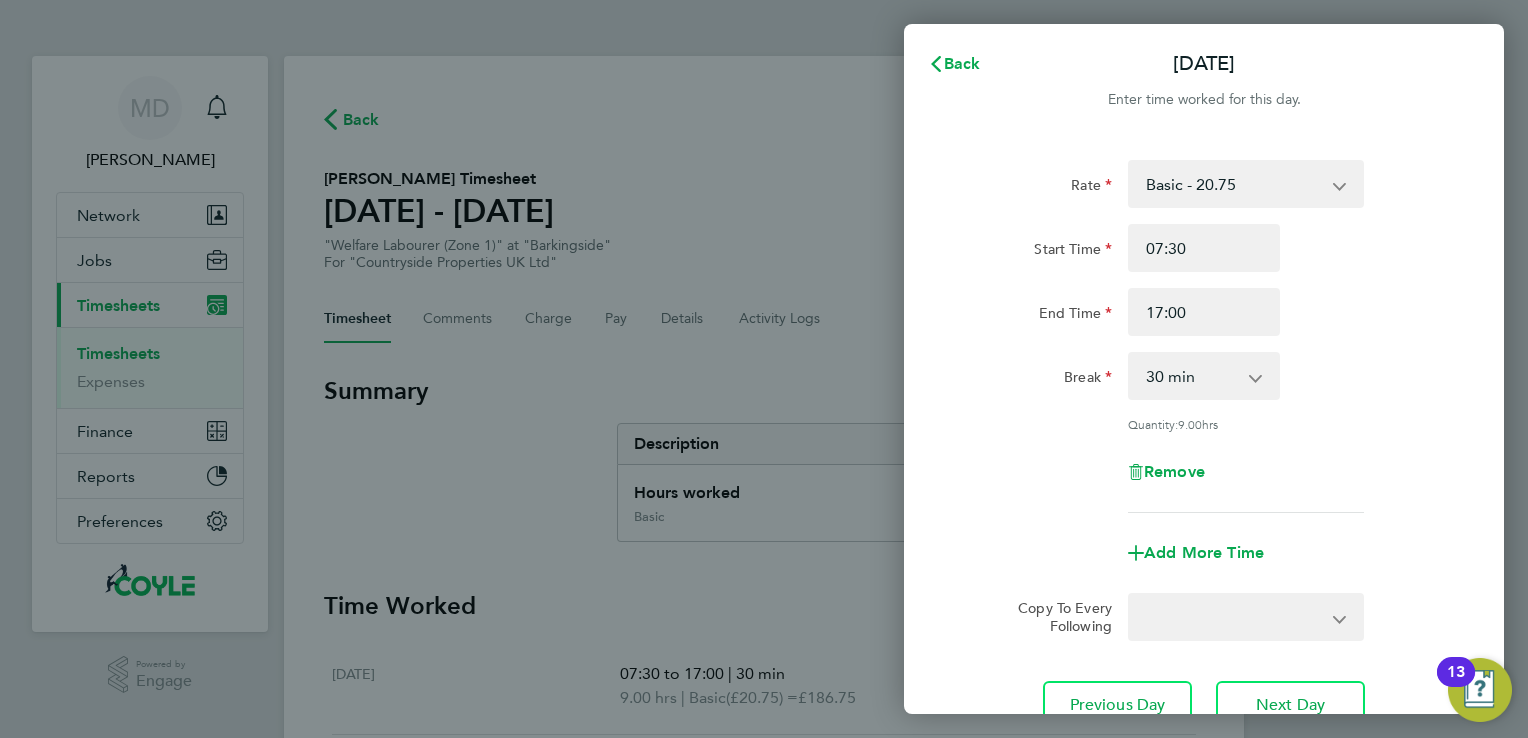 select on "null" 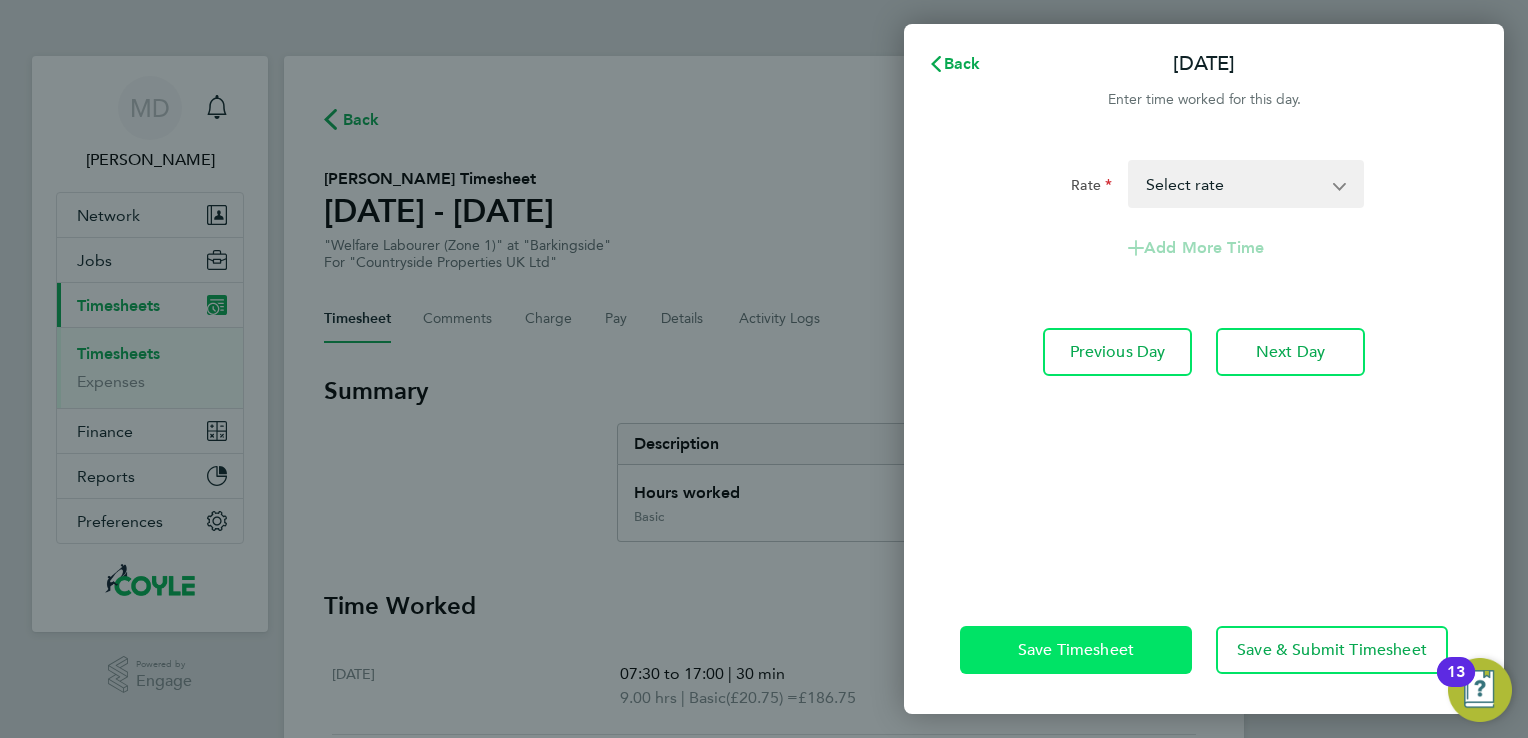 click on "Save Timesheet" 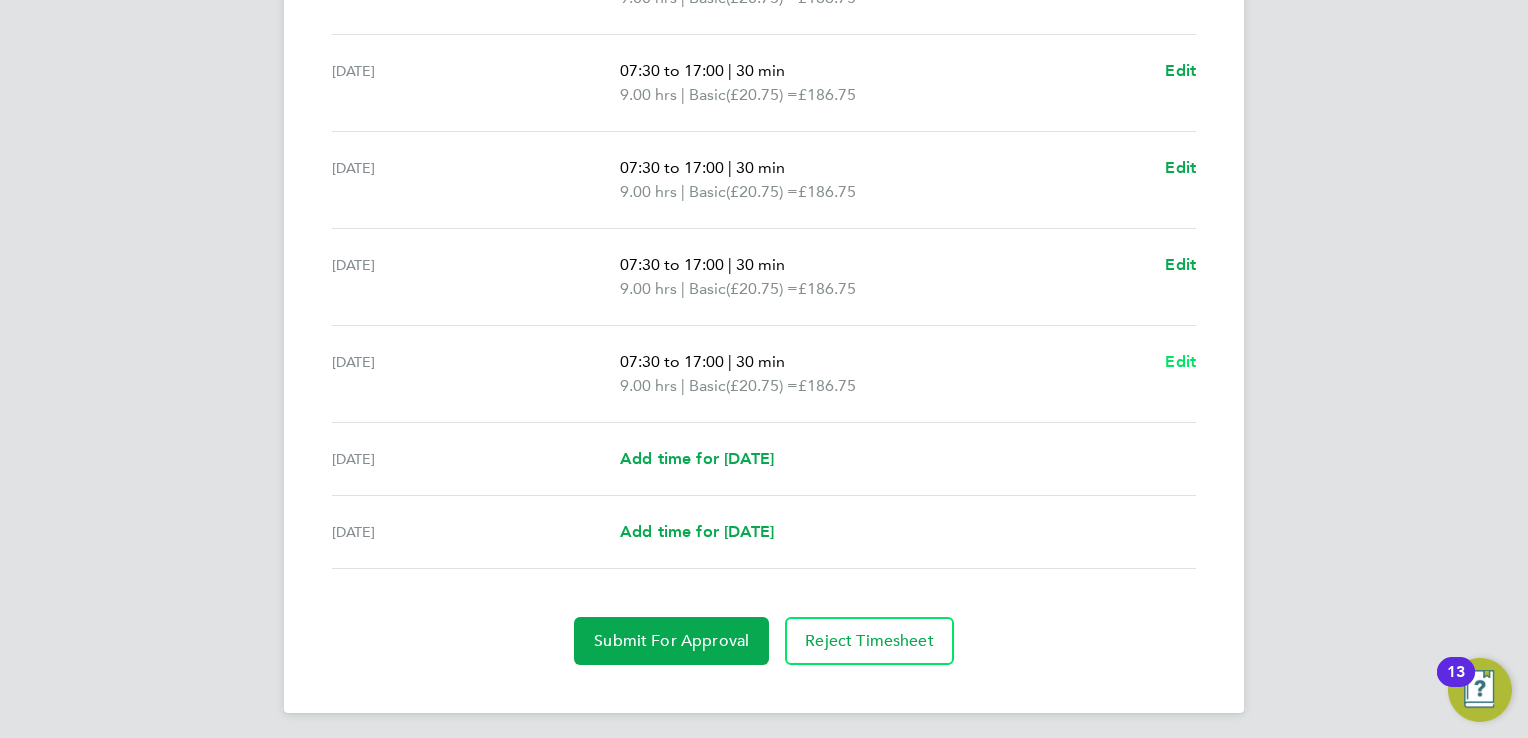 click on "Edit" at bounding box center (1180, 361) 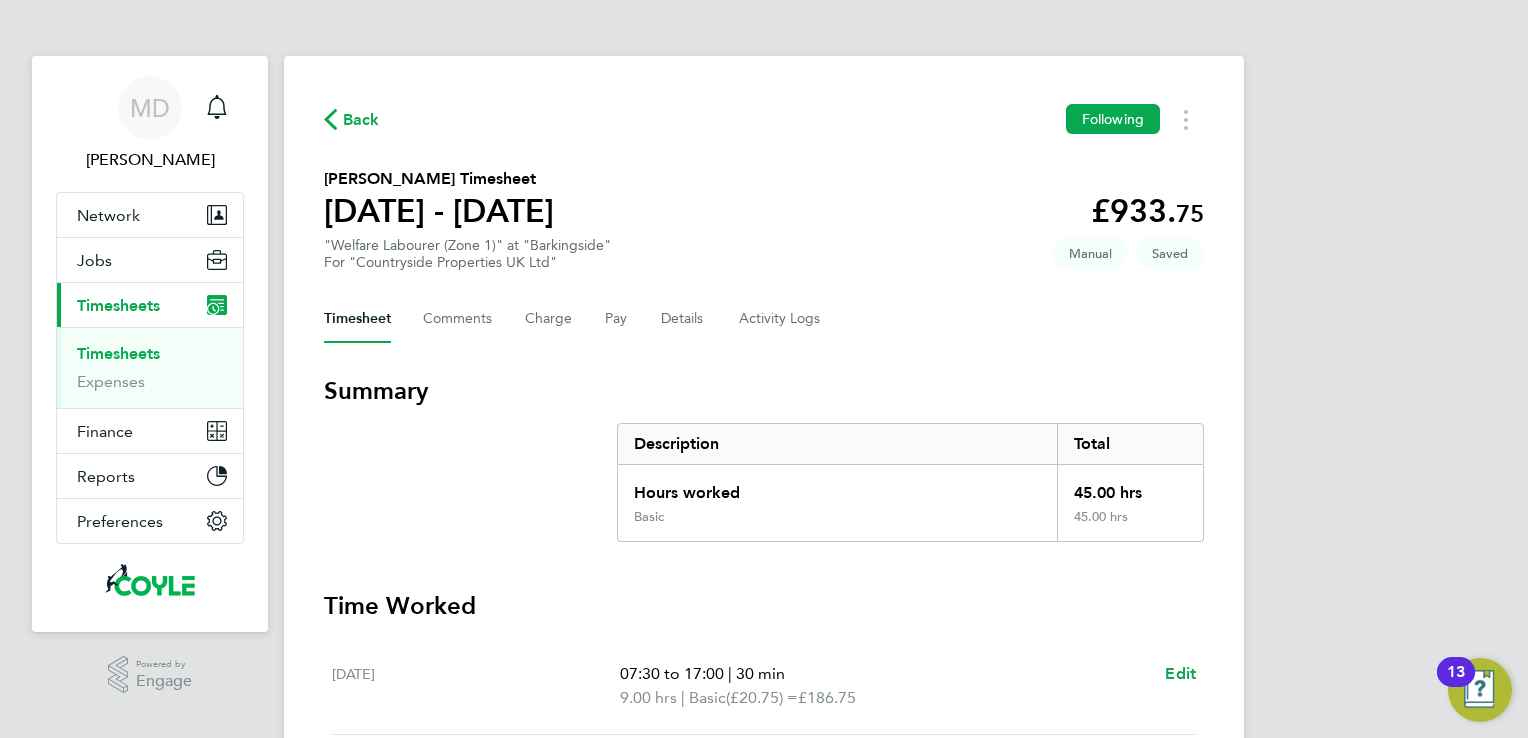 select on "30" 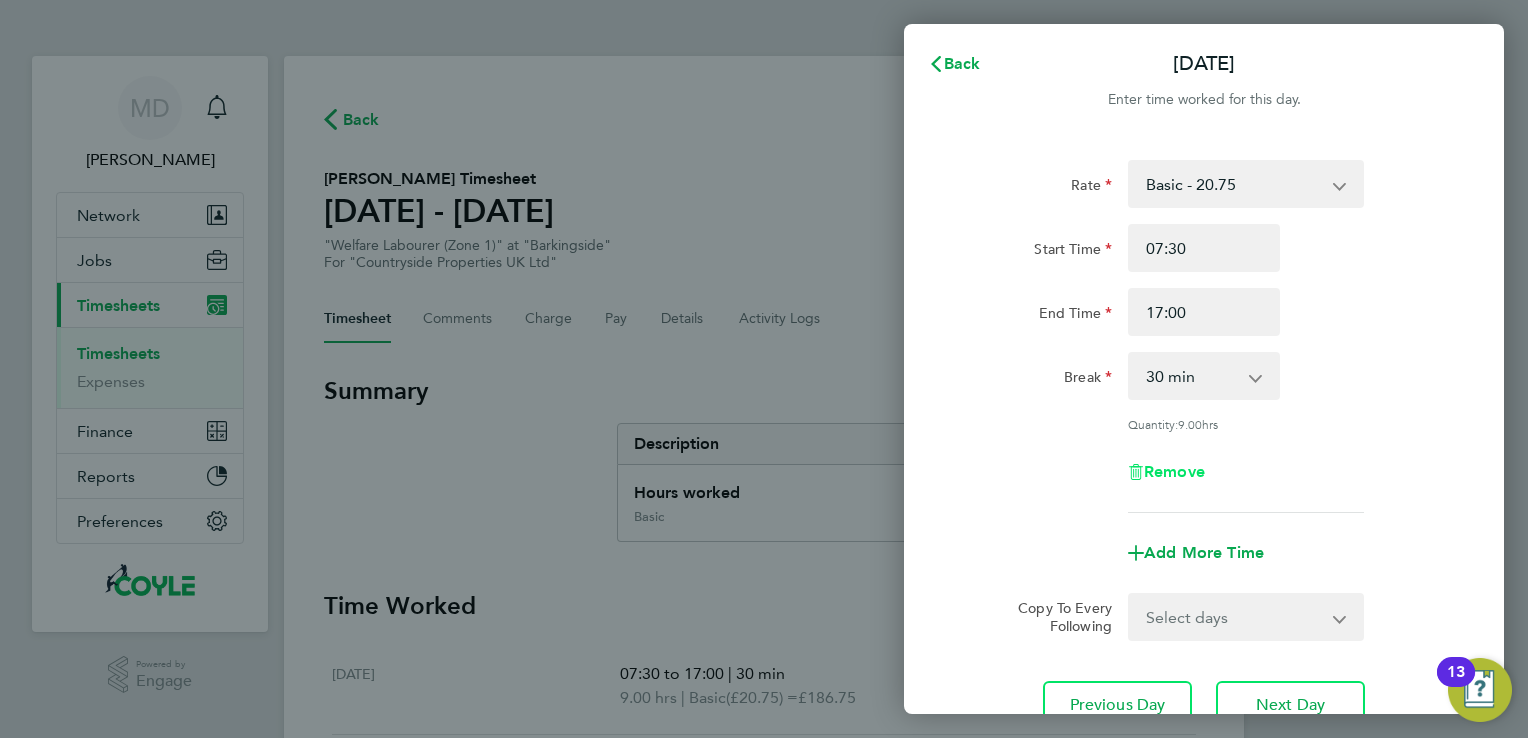 click on "Remove" 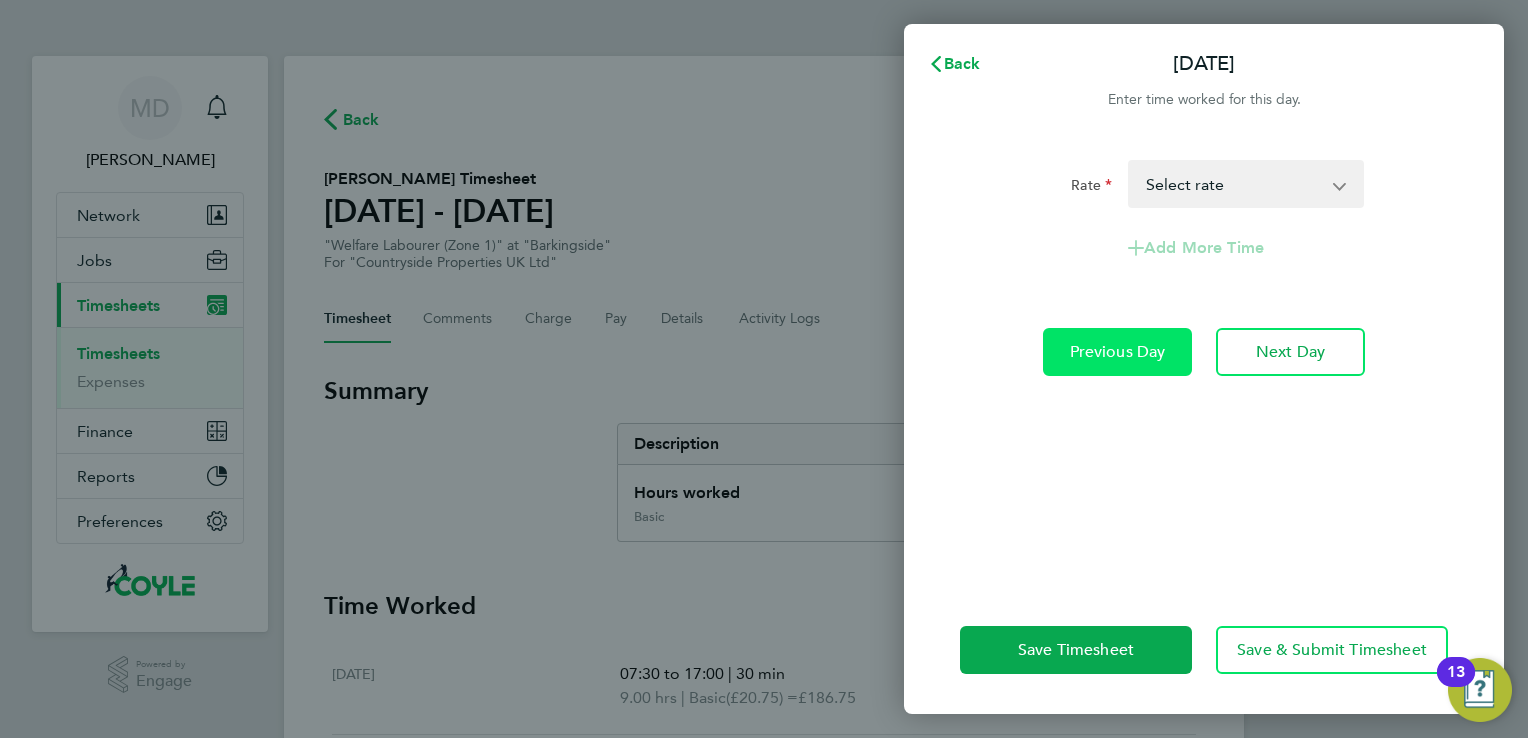 click on "Previous Day" 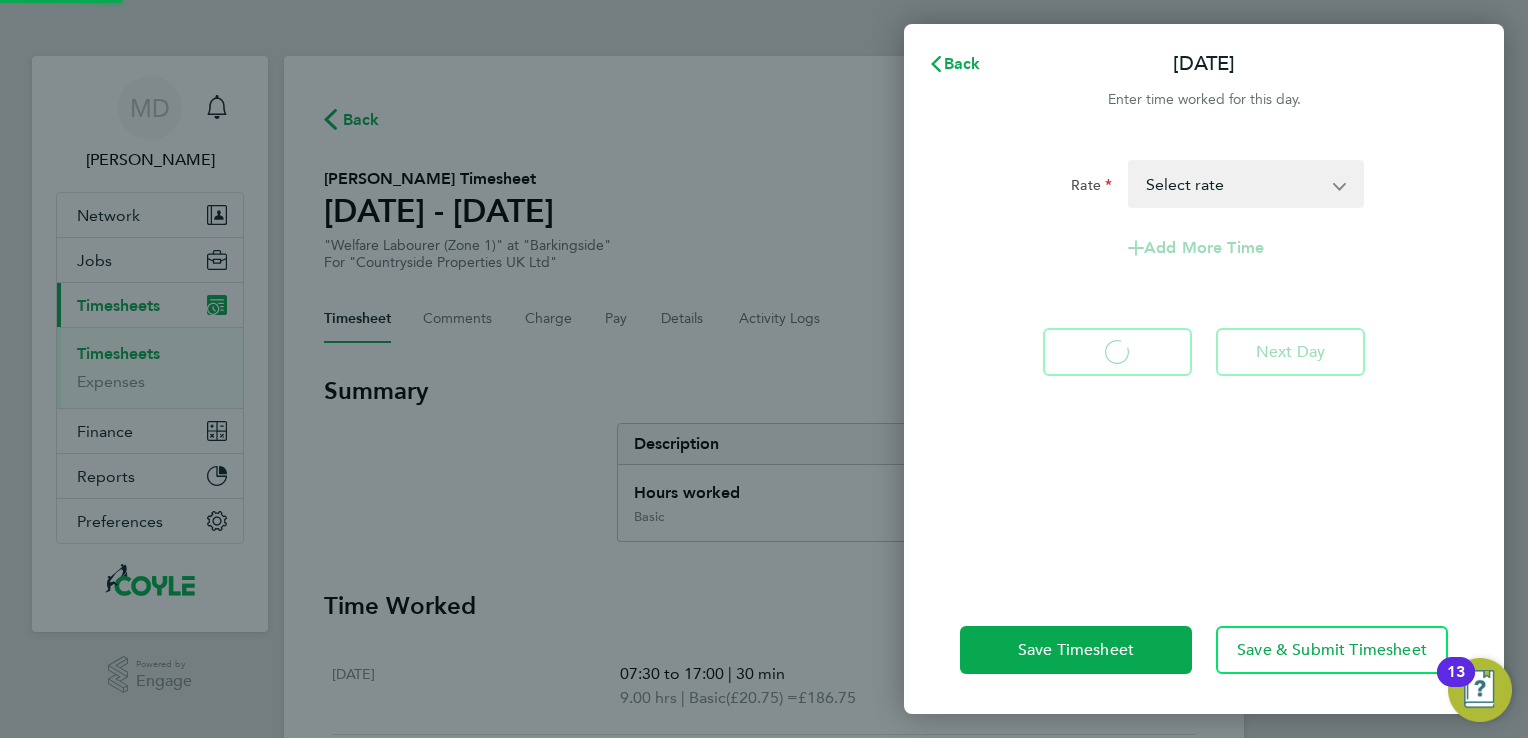 select on "30" 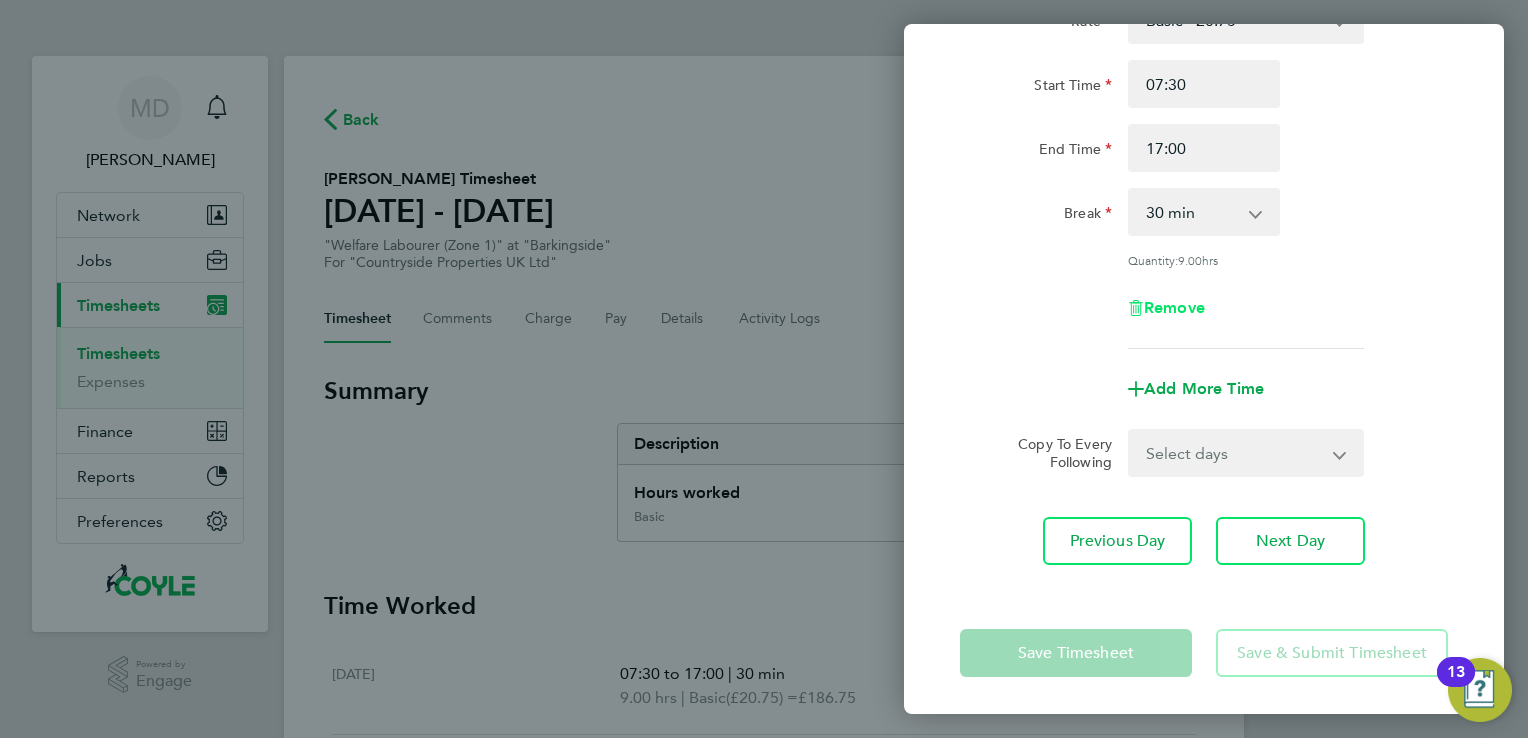 click on "Remove" 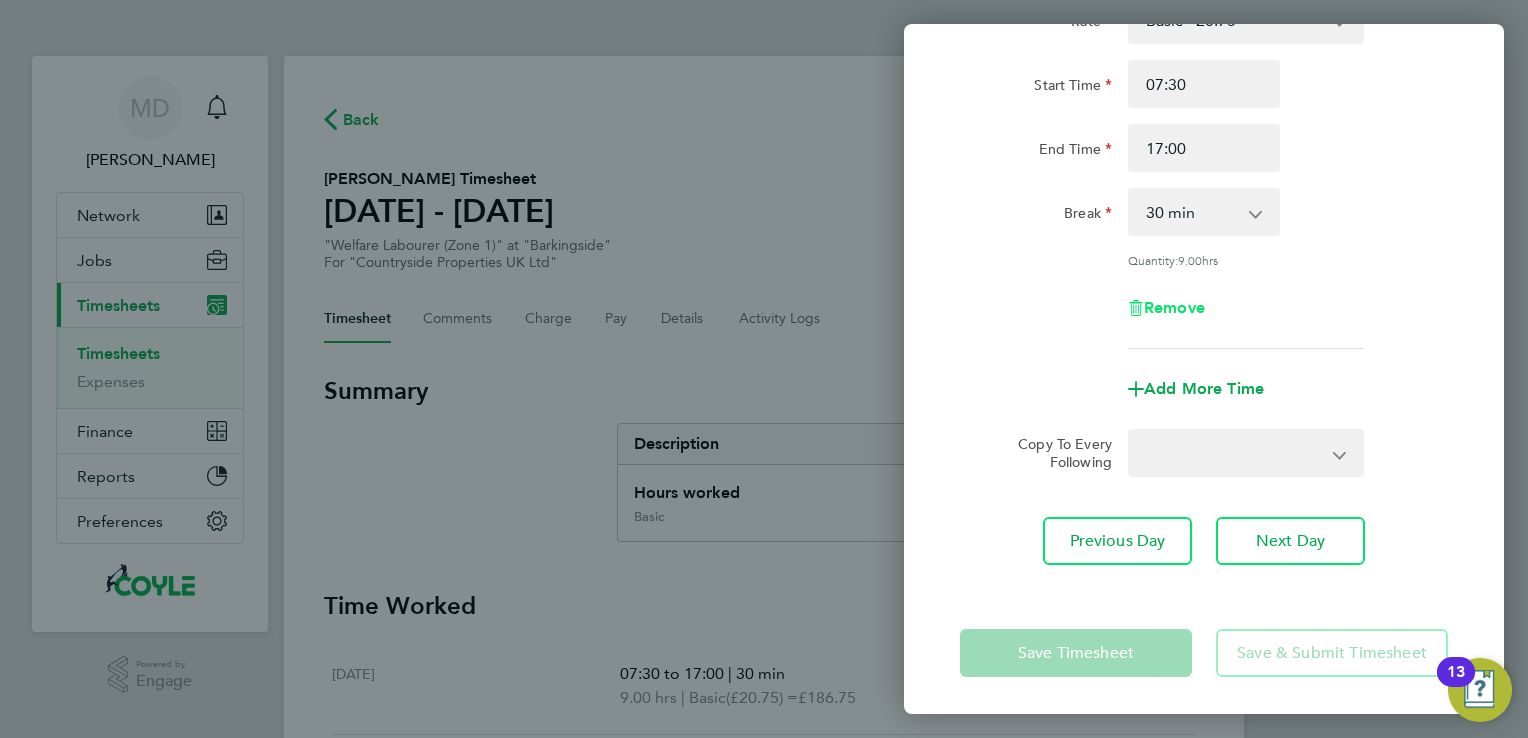 select on "null" 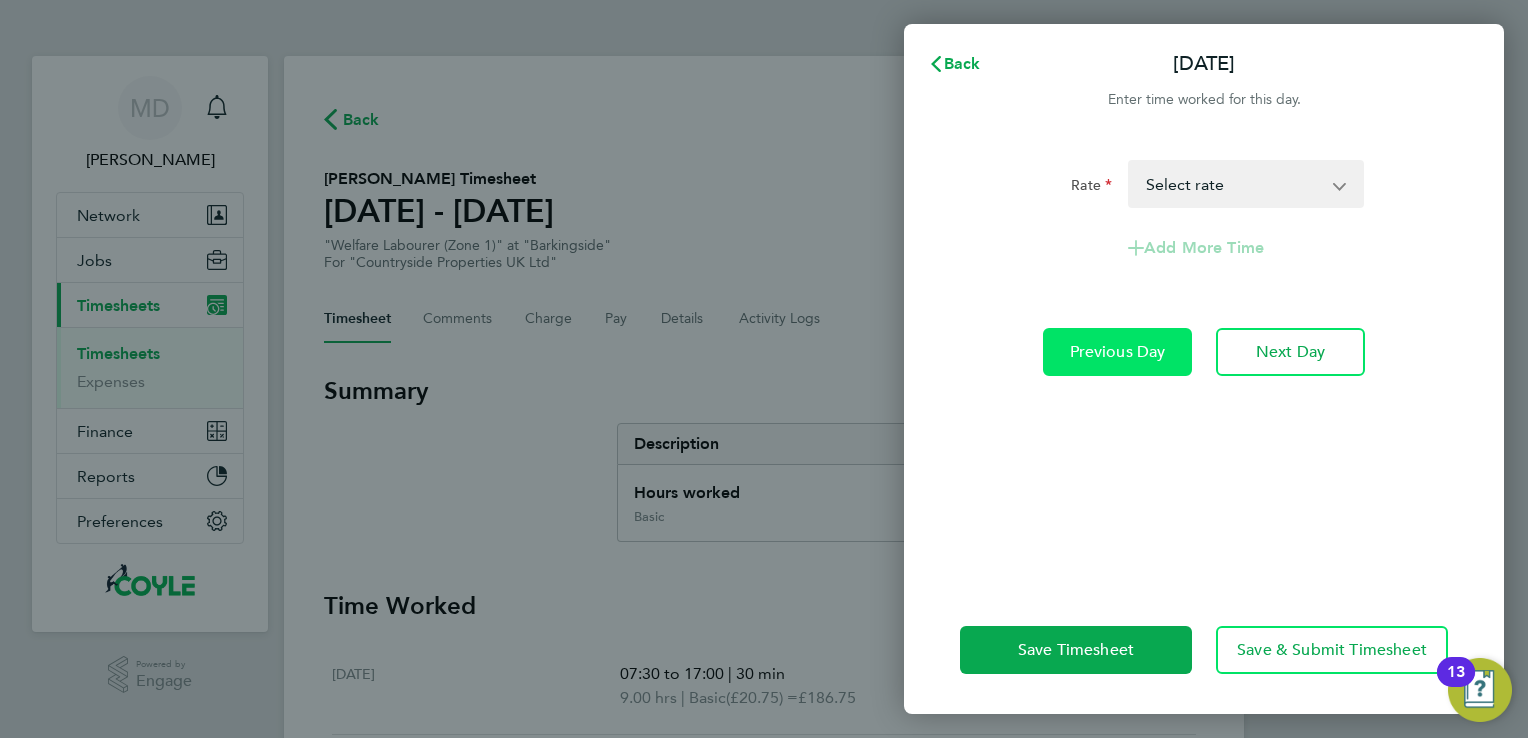 drag, startPoint x: 1123, startPoint y: 354, endPoint x: 1128, endPoint y: 470, distance: 116.10771 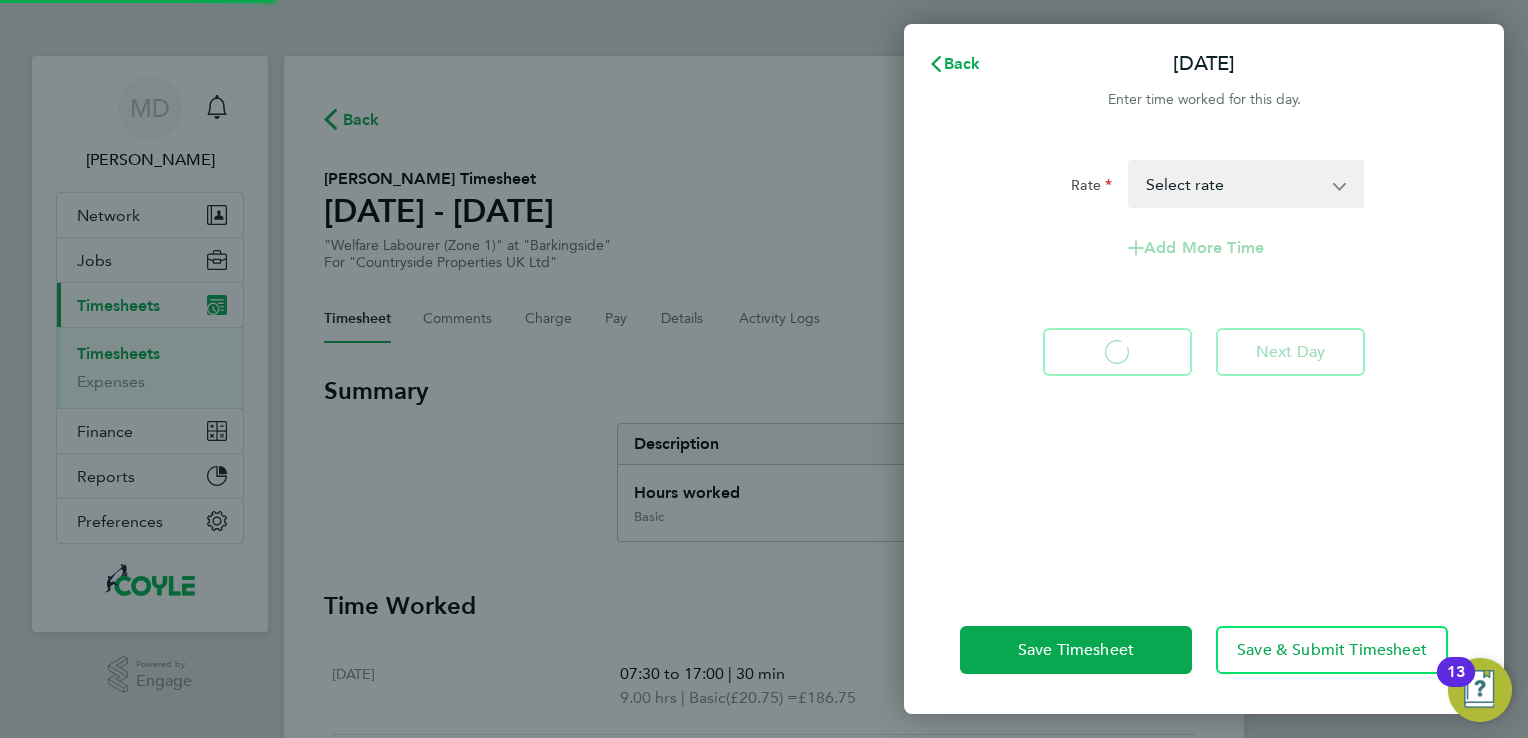 select on "30" 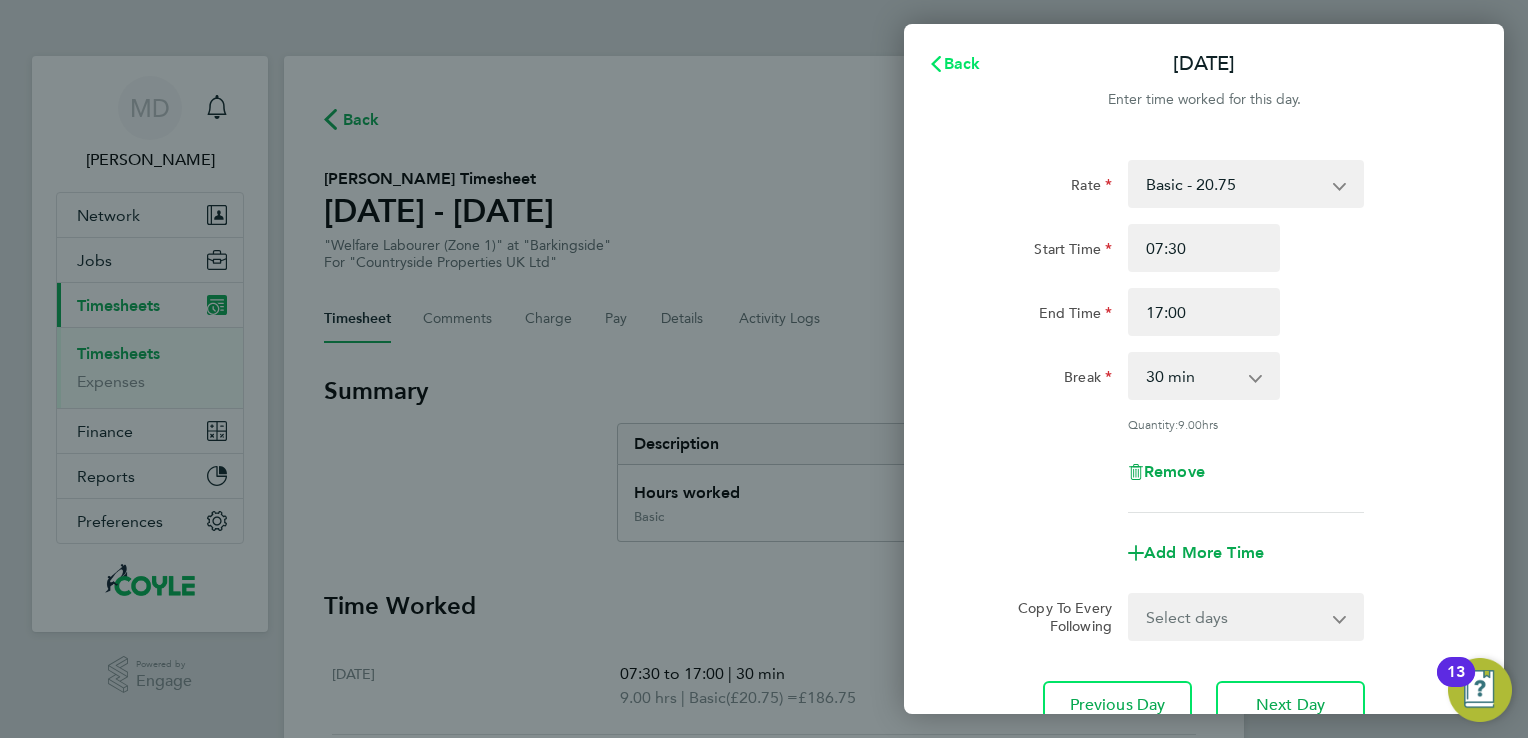 click on "Back" 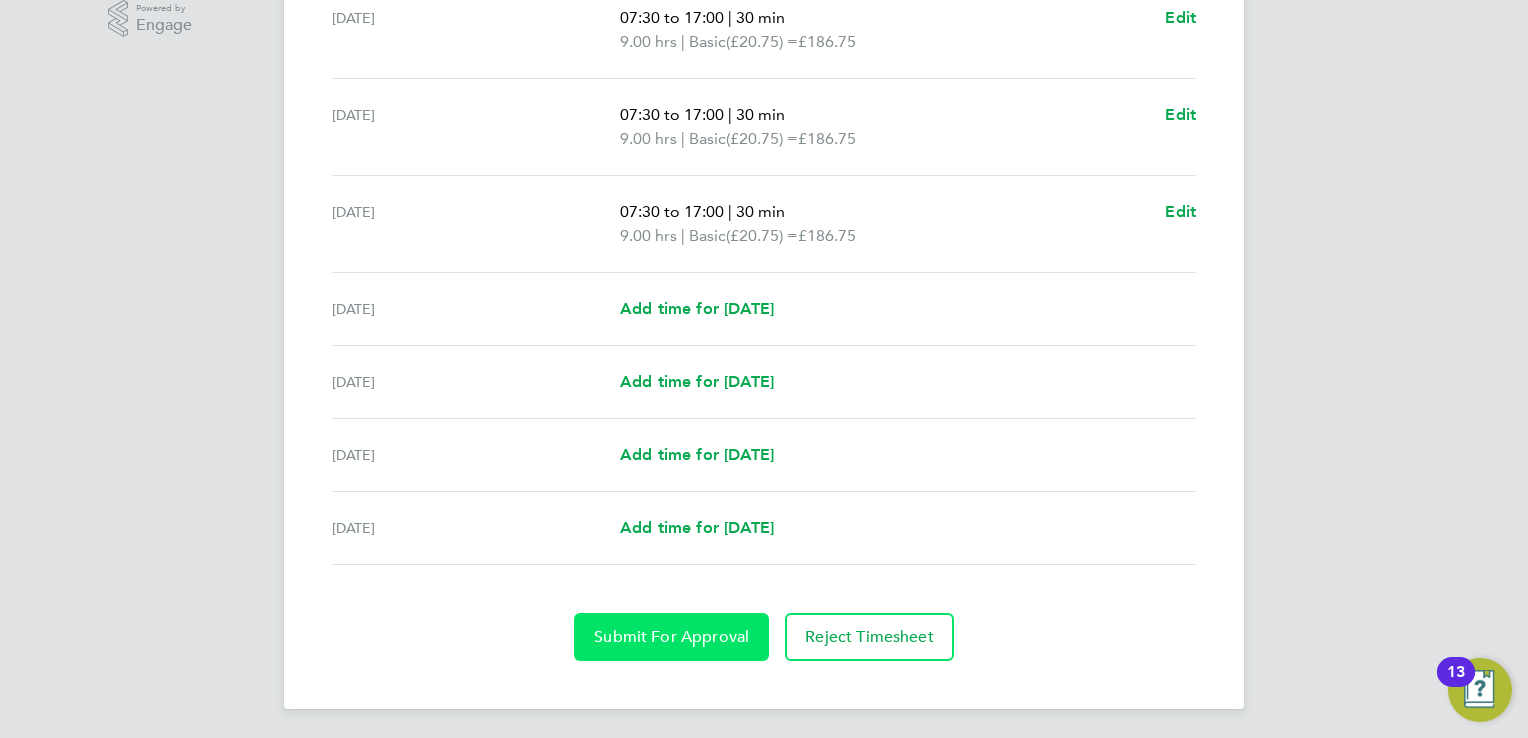 click on "Submit For Approval" 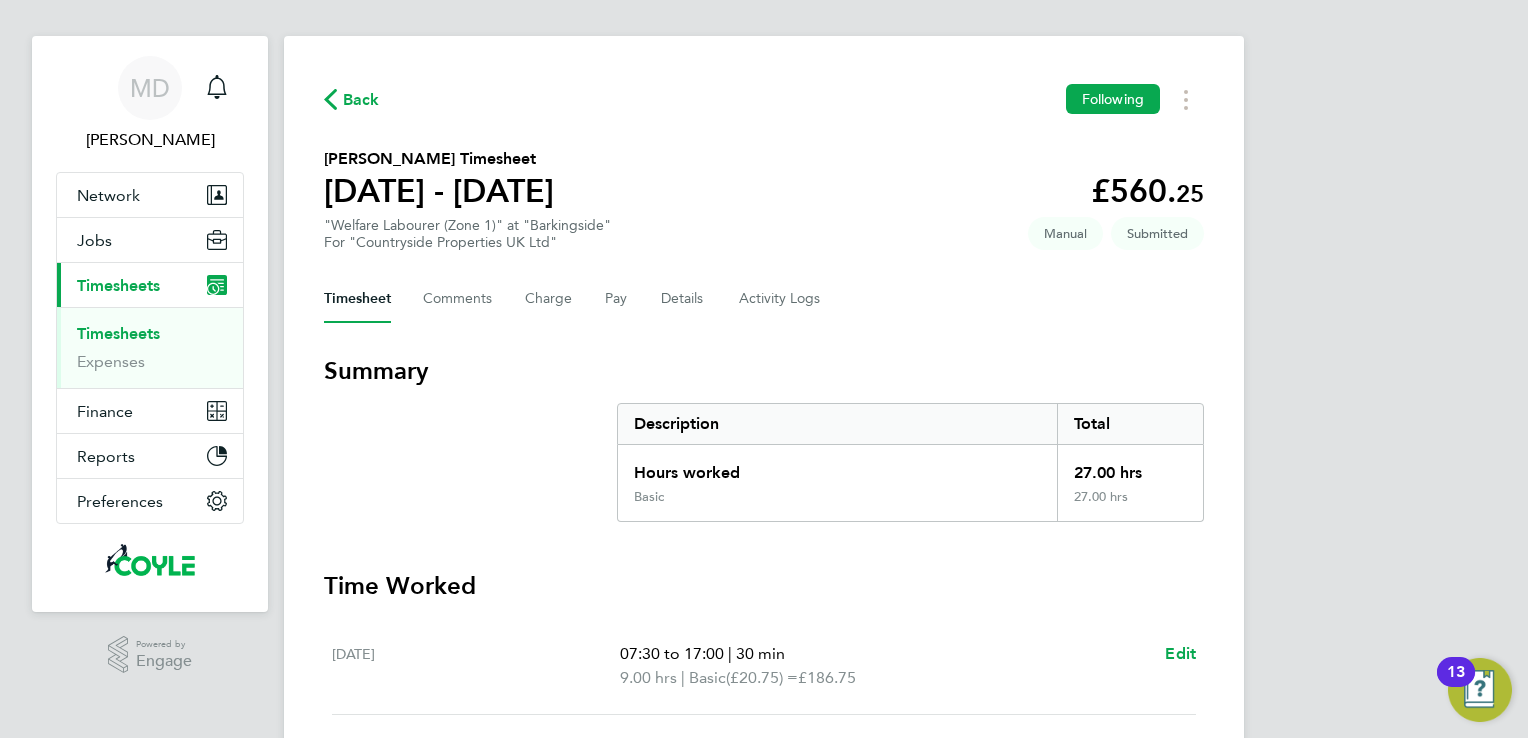 scroll, scrollTop: 0, scrollLeft: 0, axis: both 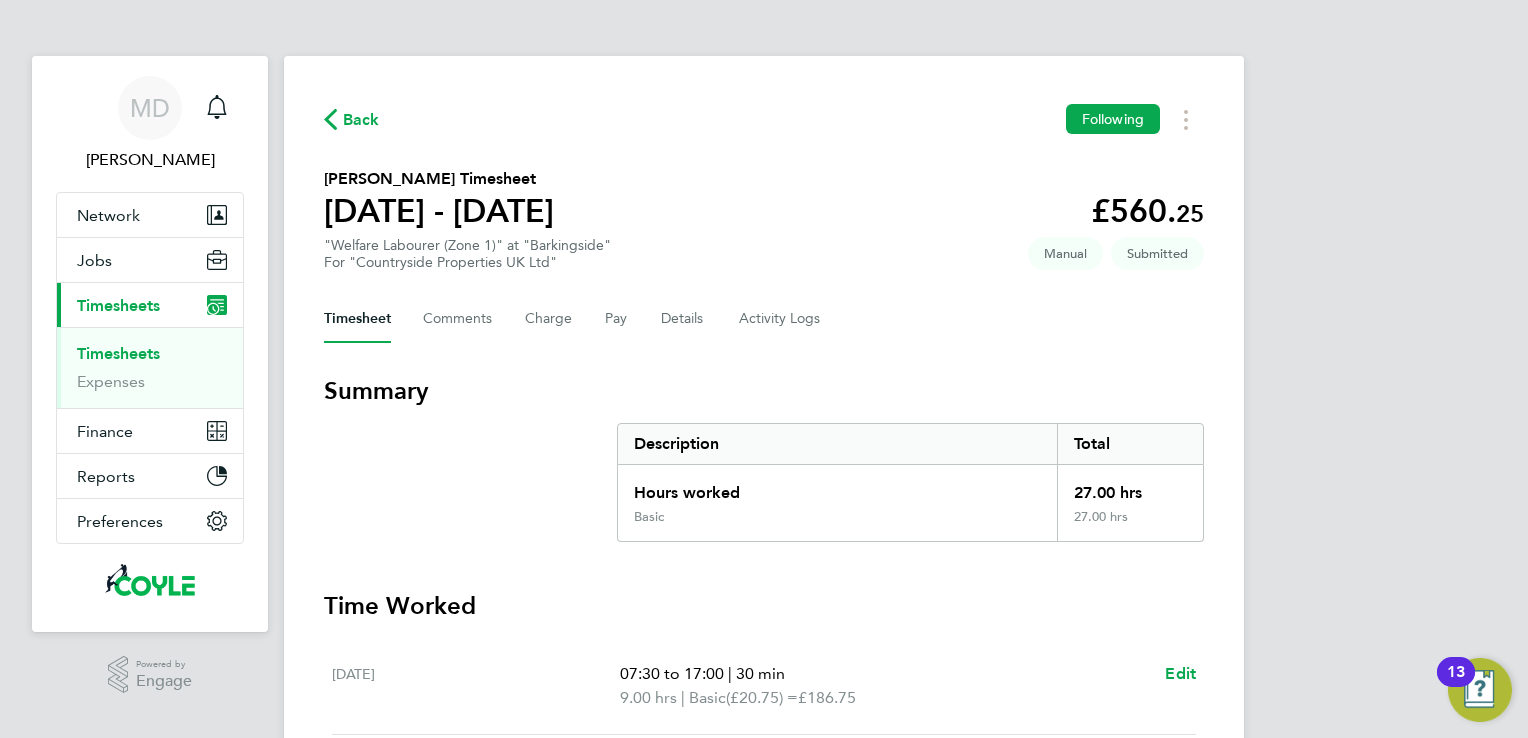 click on "Timesheets" at bounding box center (118, 353) 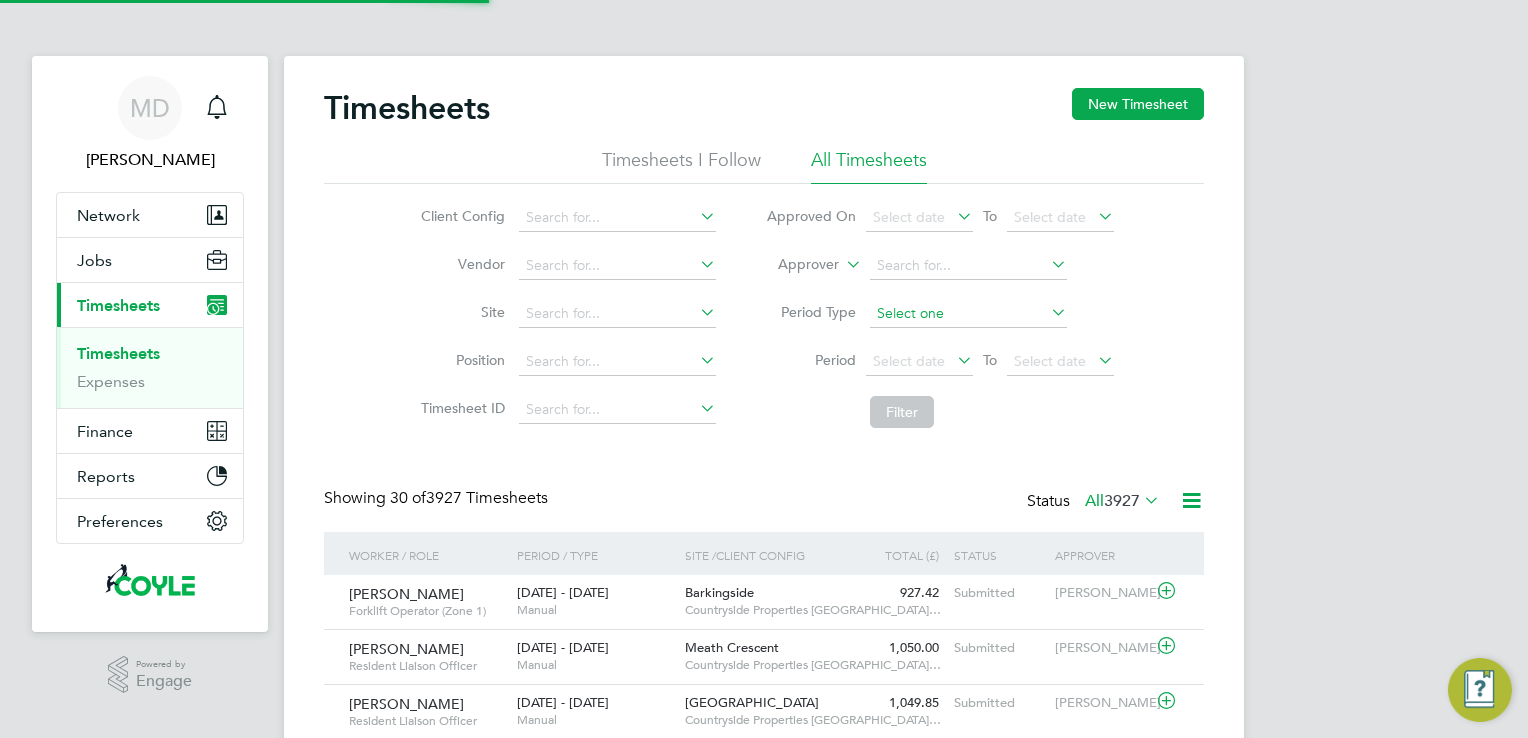 scroll, scrollTop: 9, scrollLeft: 10, axis: both 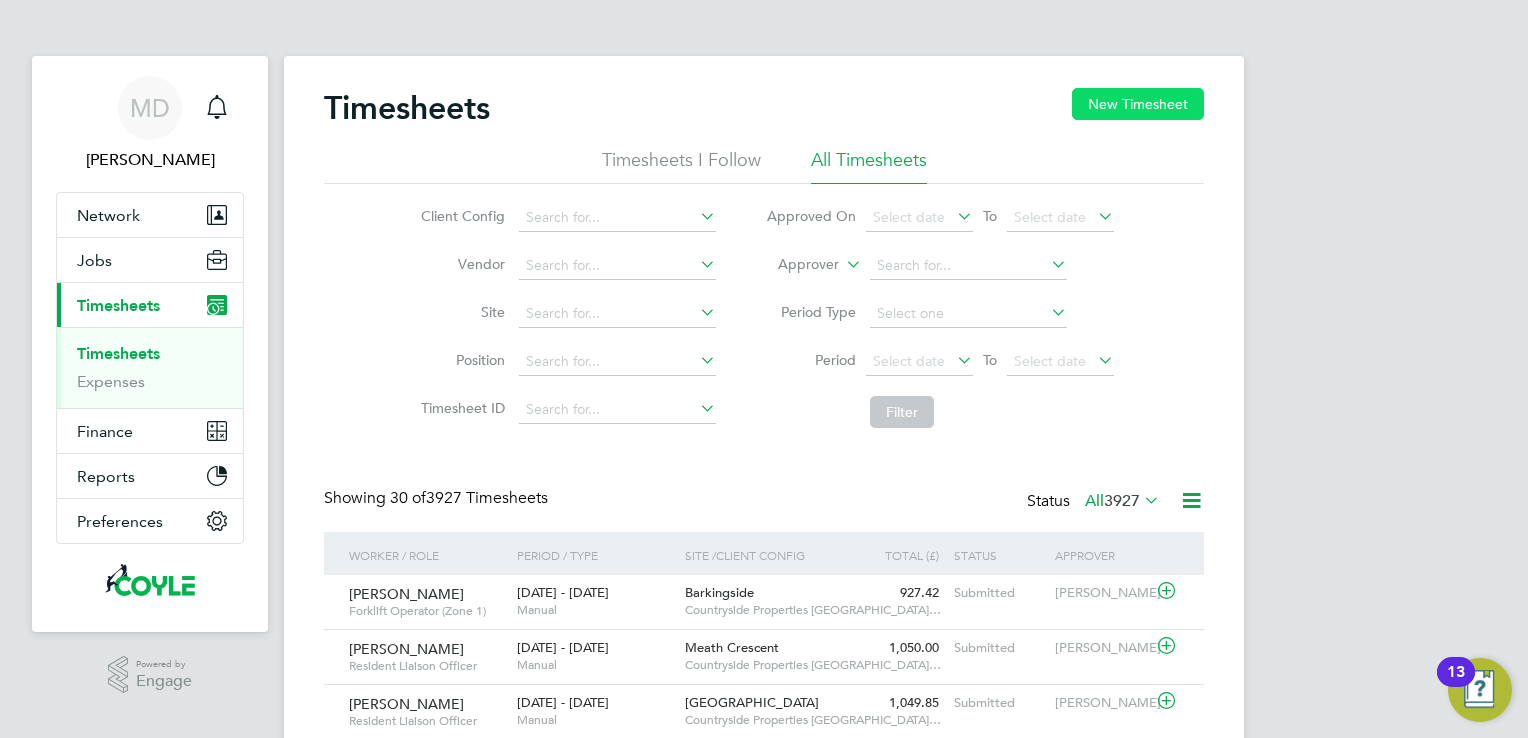 click on "New Timesheet" 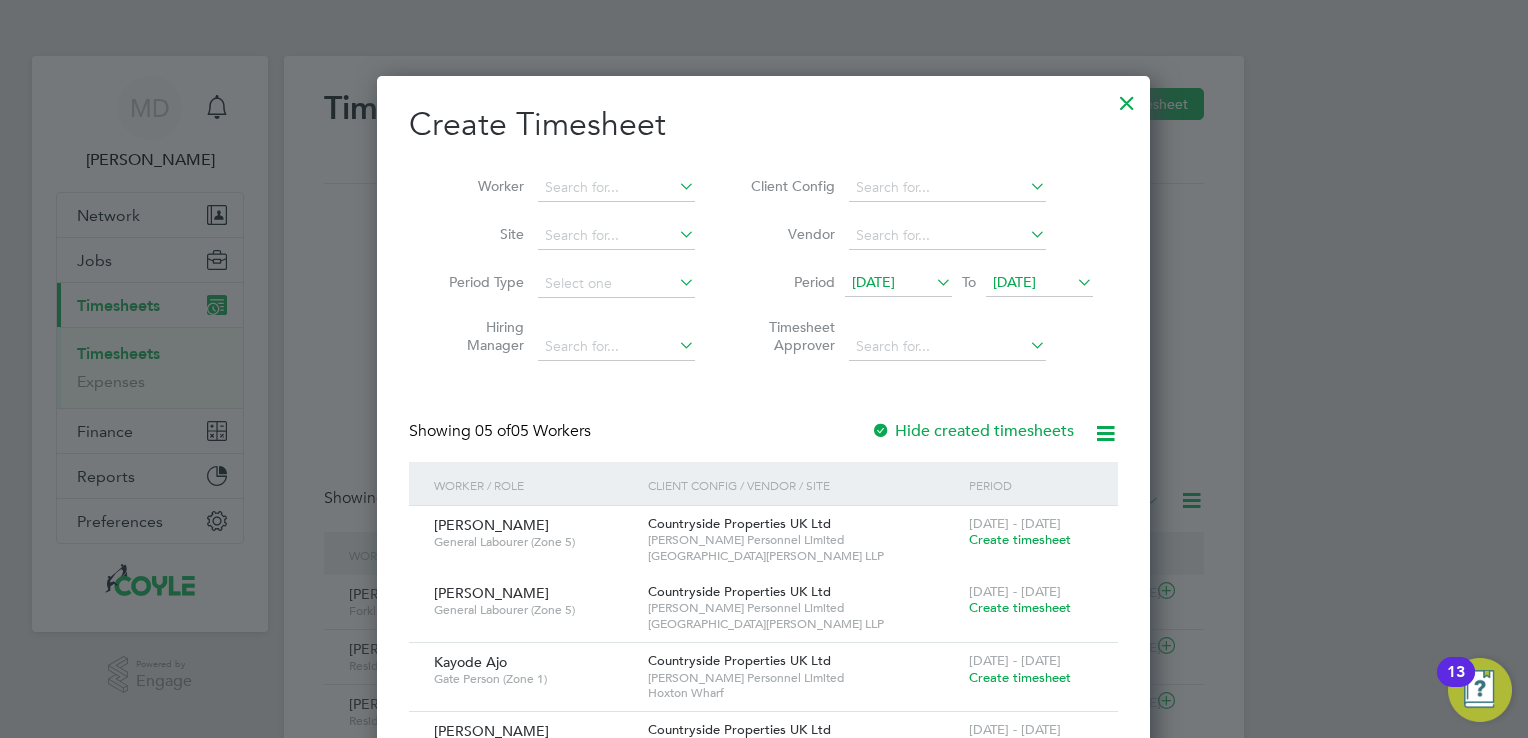 click on "[DATE]" at bounding box center [1039, 283] 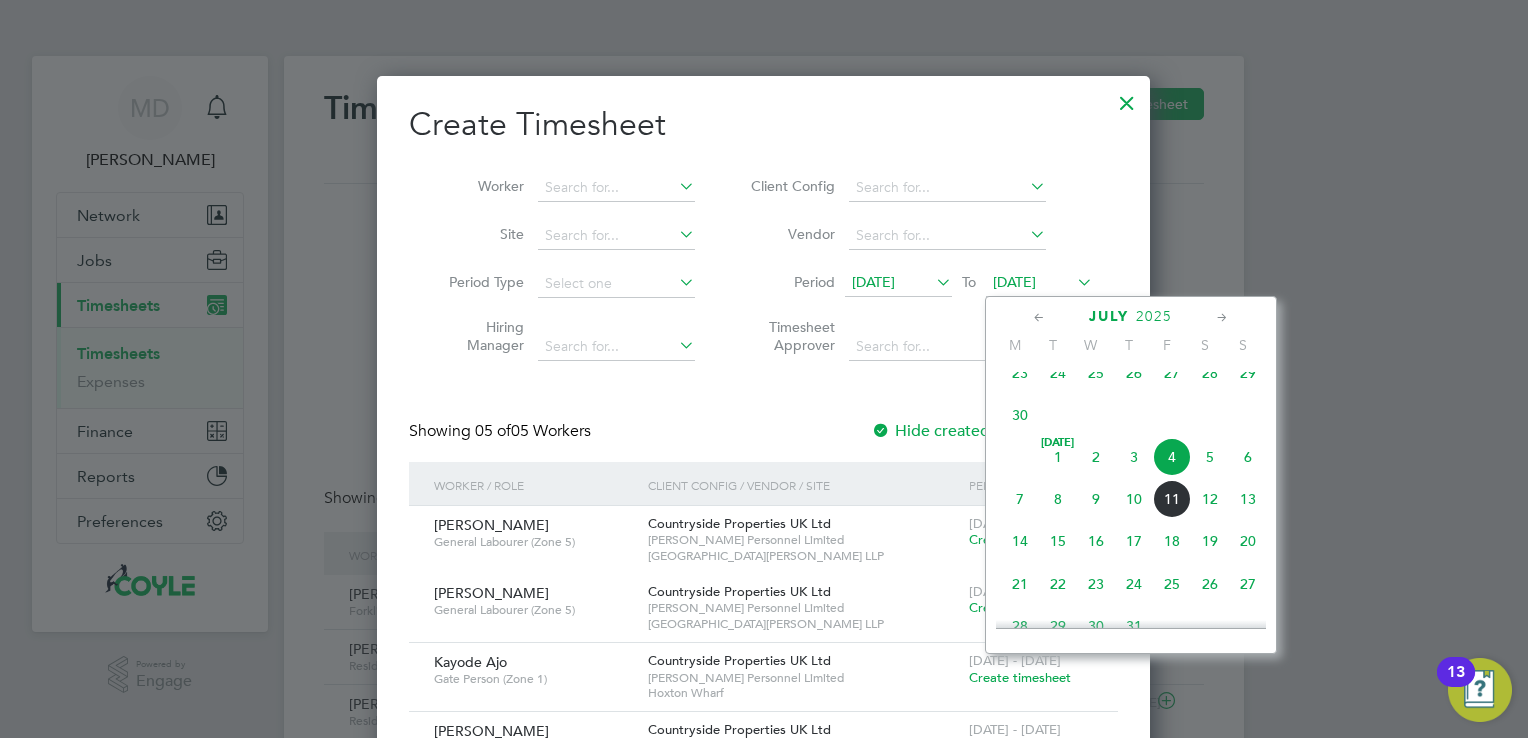click on "13" 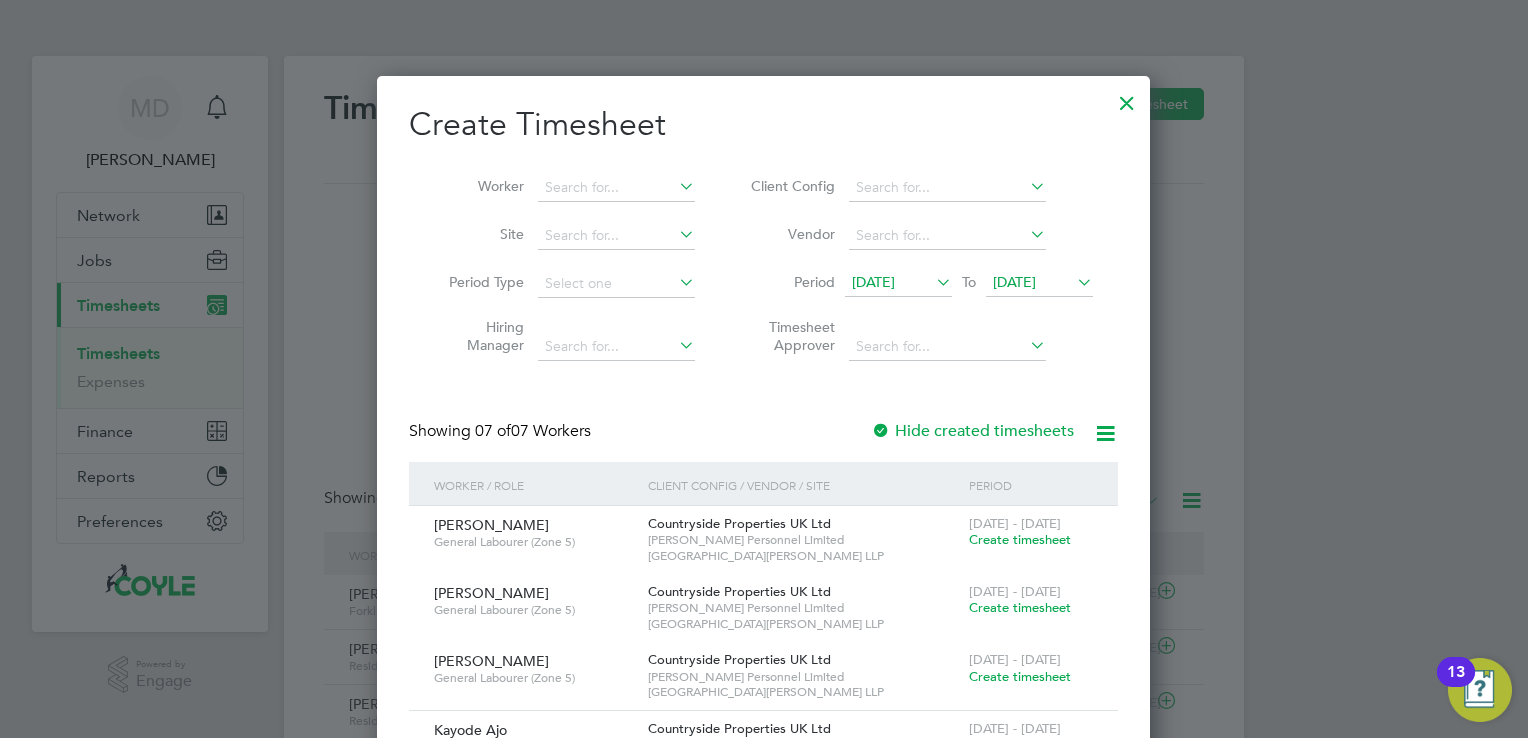 click on "[DATE]" at bounding box center (873, 282) 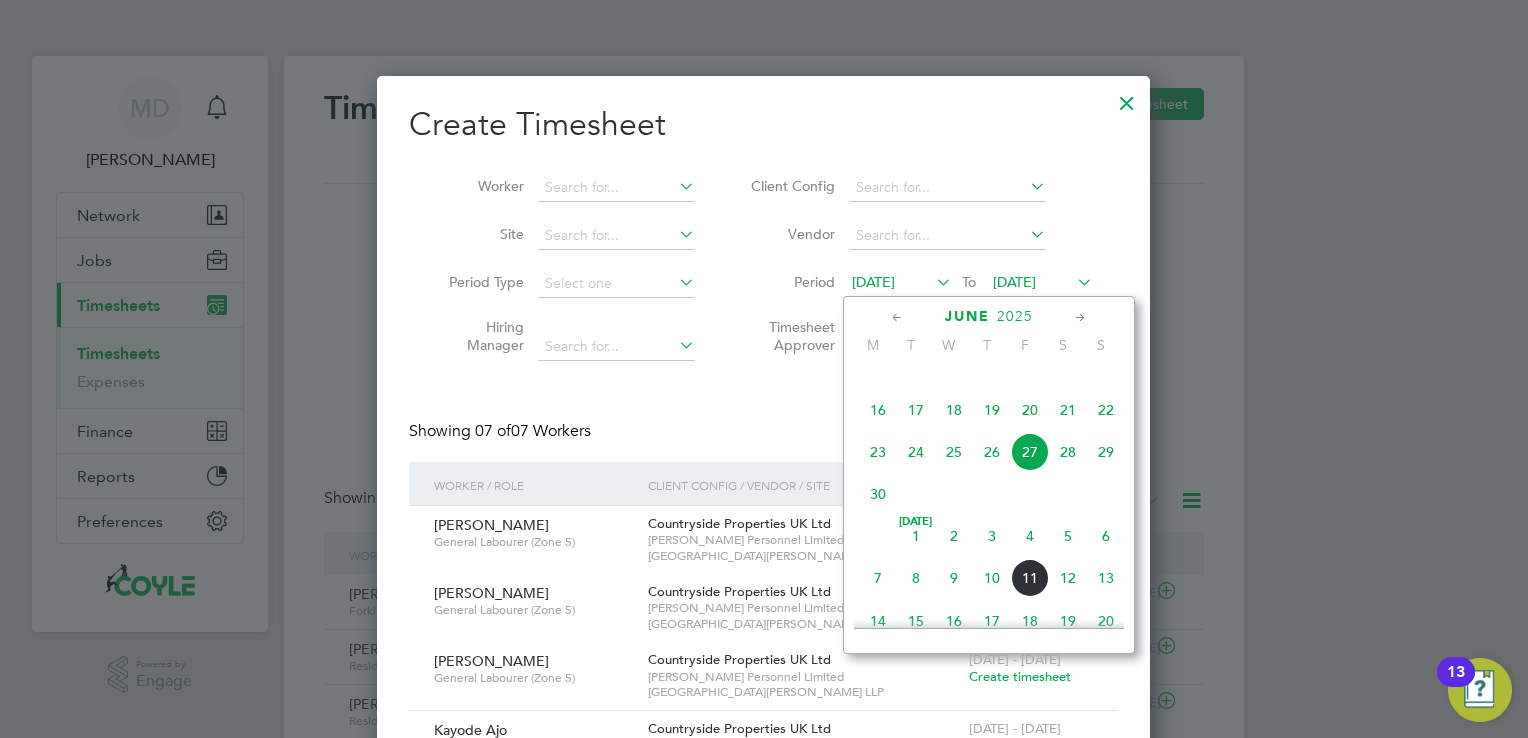 click on "7" 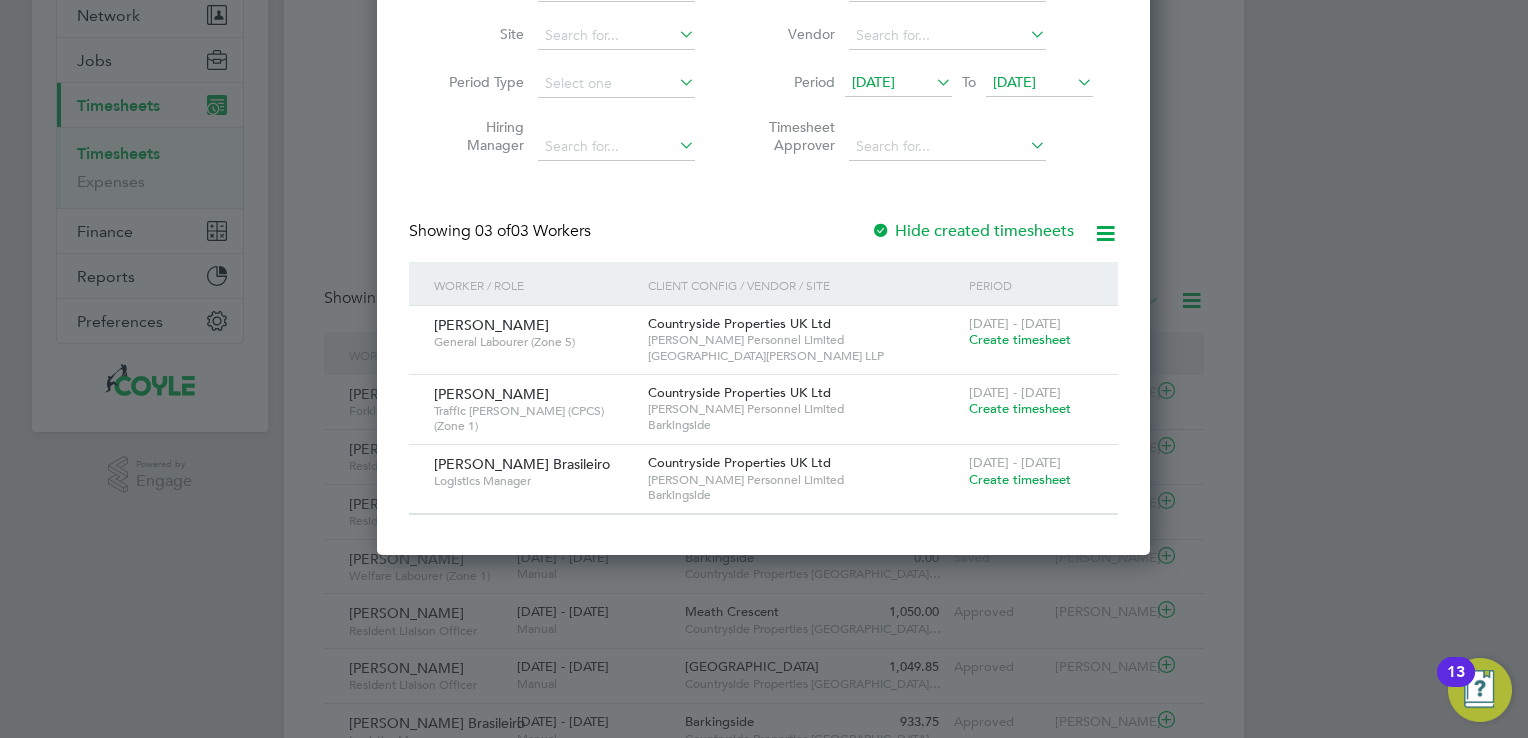 click on "Create timesheet" at bounding box center (1020, 408) 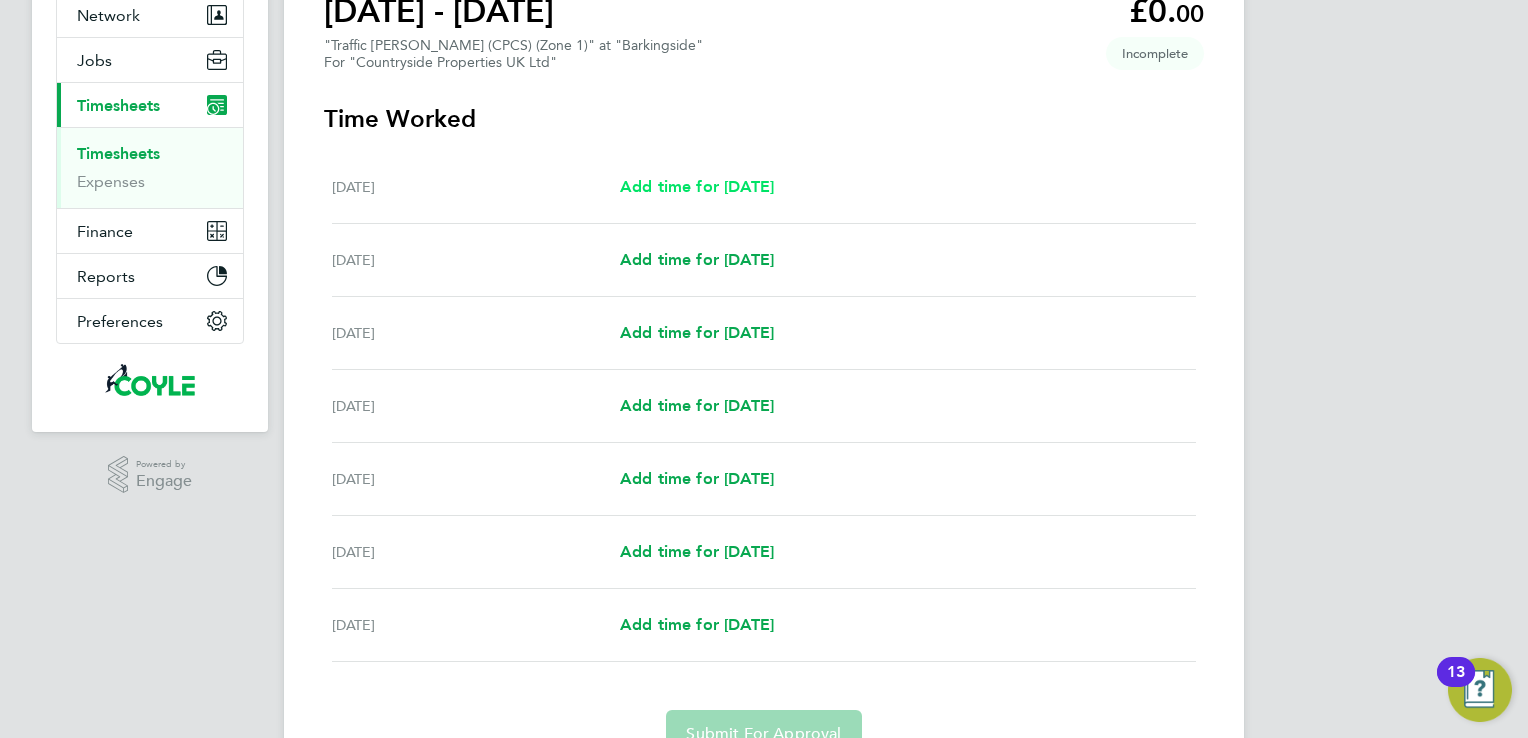 click on "Add time for [DATE]" at bounding box center (697, 186) 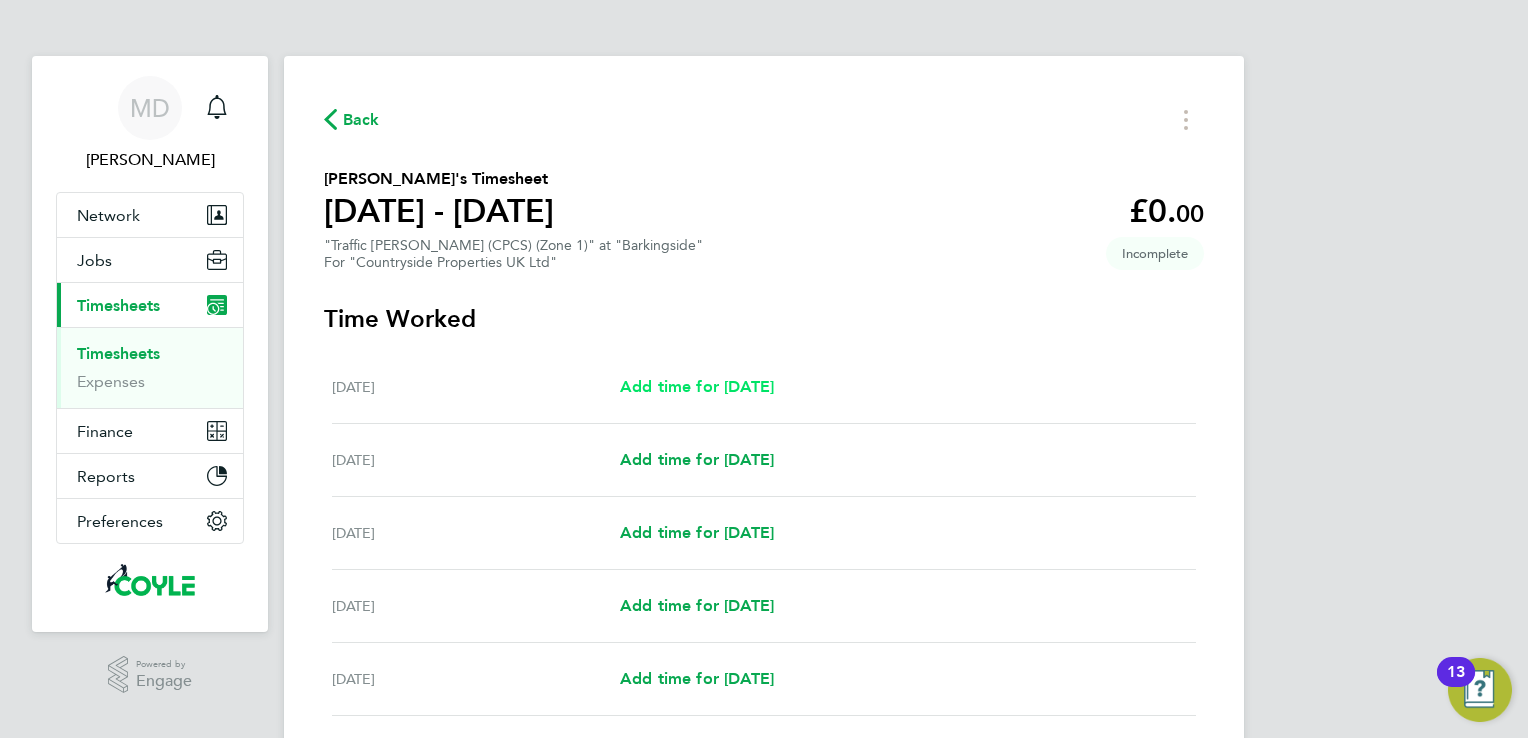 select on "30" 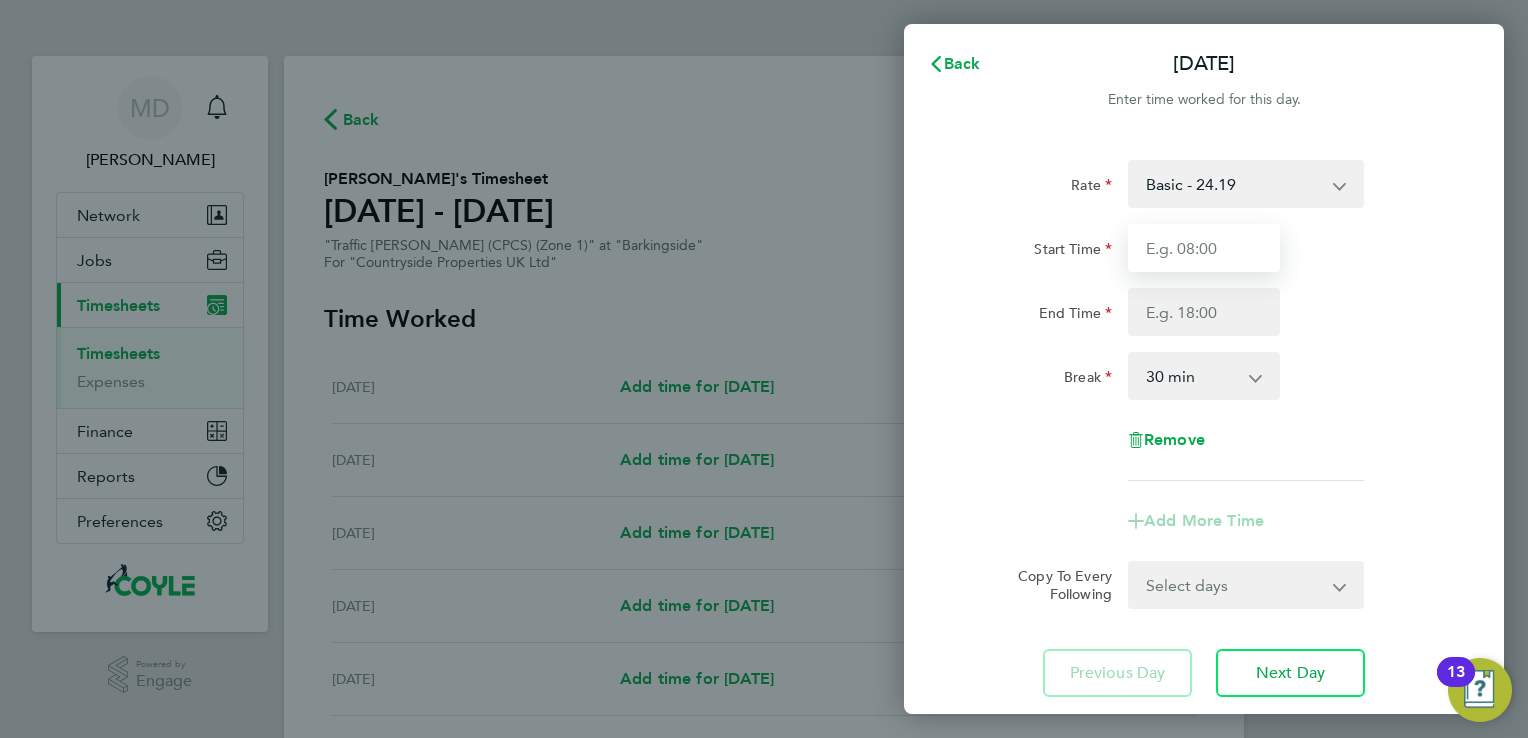 click on "Start Time" at bounding box center (1204, 248) 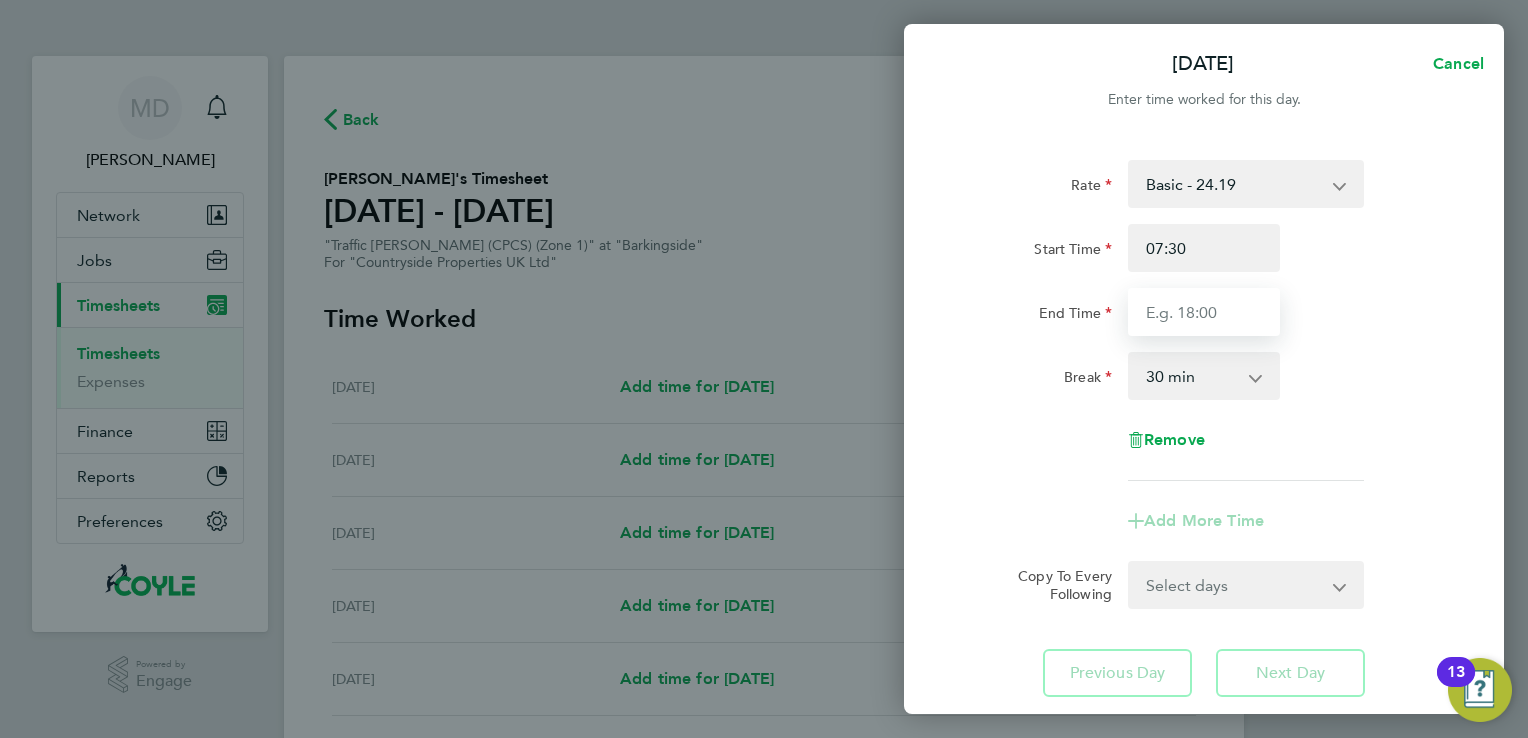 click on "End Time" at bounding box center [1204, 312] 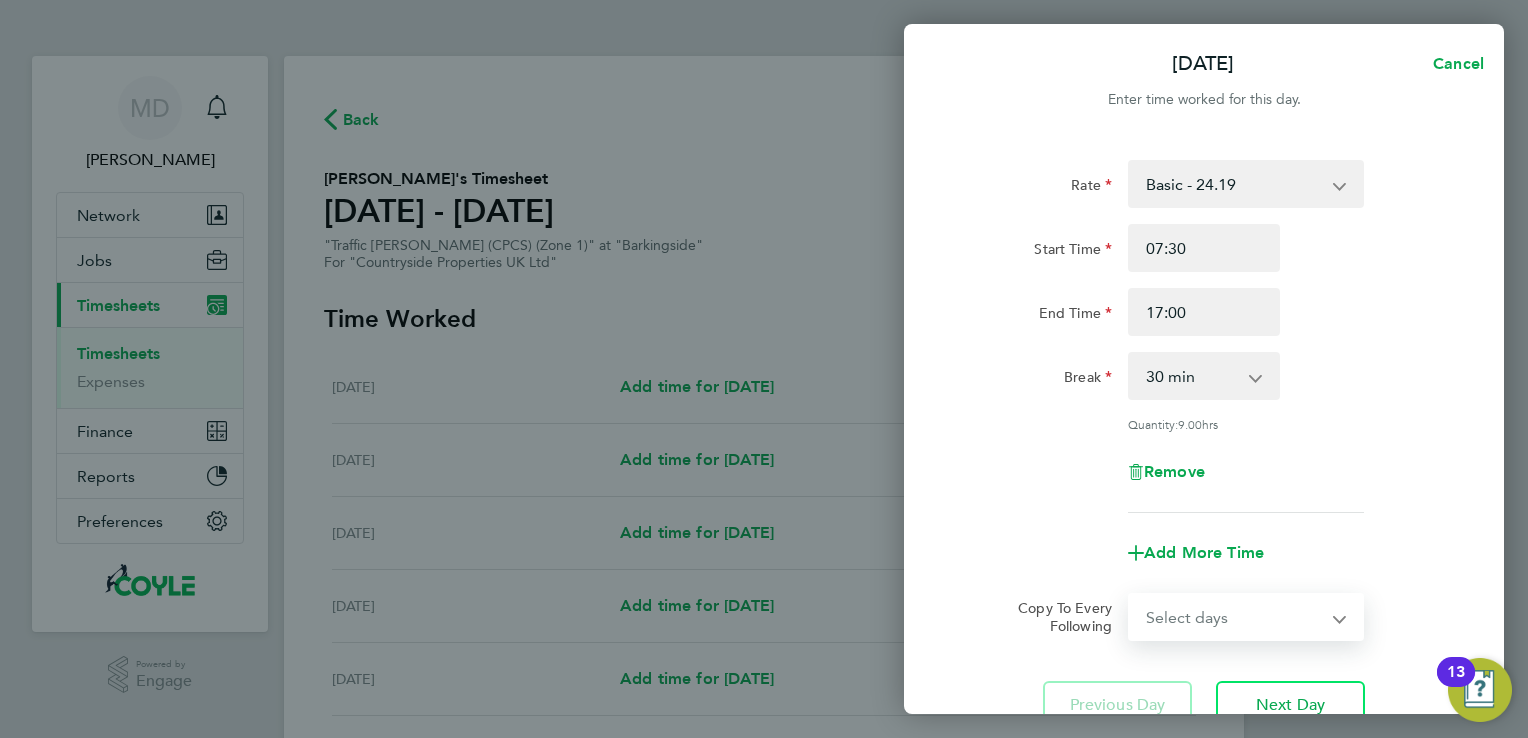 click on "Rate  Basic - 24.19
Start Time 07:30 End Time 17:00 Break  0 min   15 min   30 min   45 min   60 min   75 min   90 min
Quantity:  9.00  hrs
Remove
Add More Time  Copy To Every Following  Select days   Day   Weekday (Mon-Fri)   Weekend (Sat-Sun)   [DATE]   [DATE]   [DATE]   [DATE]   [DATE]   [DATE]" 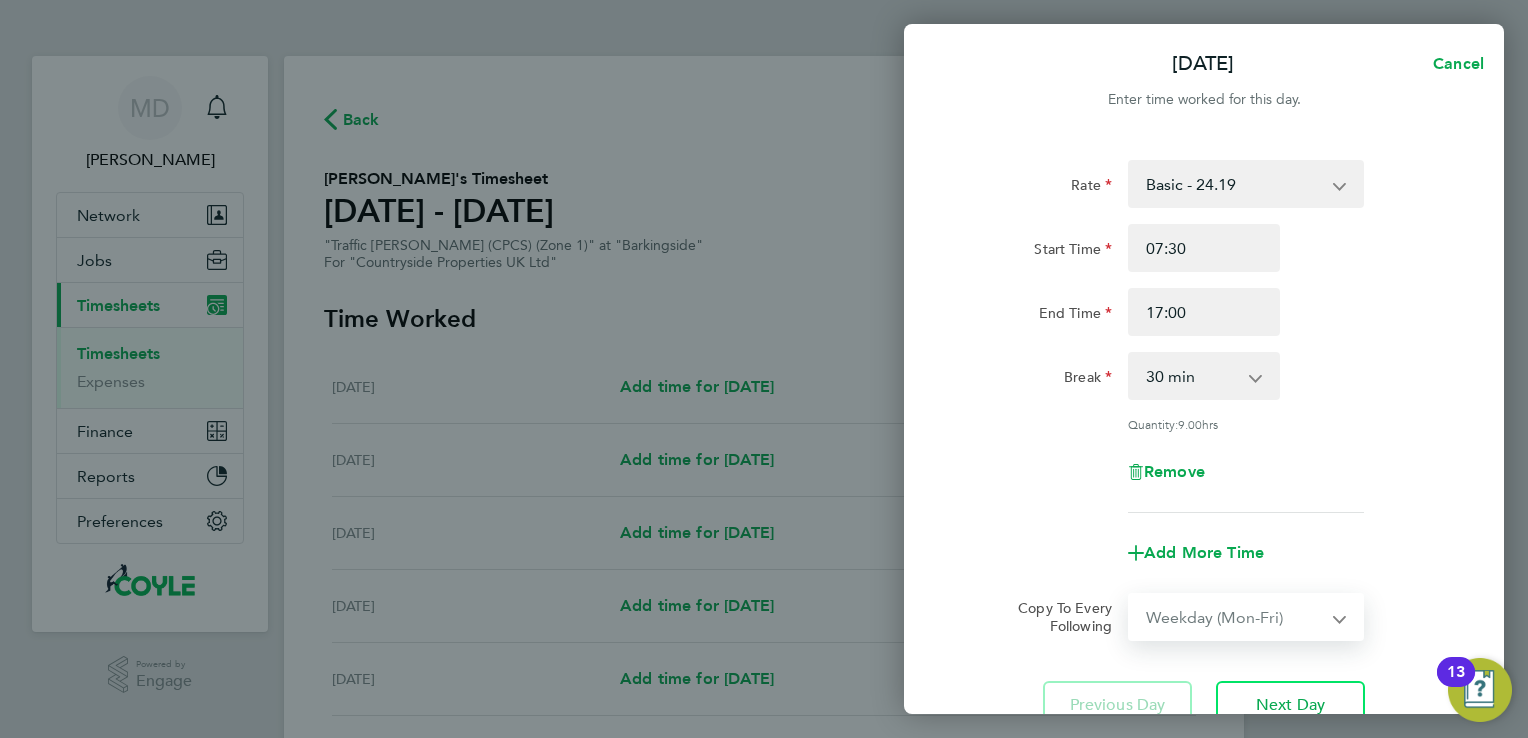 click on "Select days   Day   Weekday (Mon-Fri)   Weekend (Sat-Sun)   [DATE]   [DATE]   [DATE]   [DATE]   [DATE]   [DATE]" at bounding box center (1235, 617) 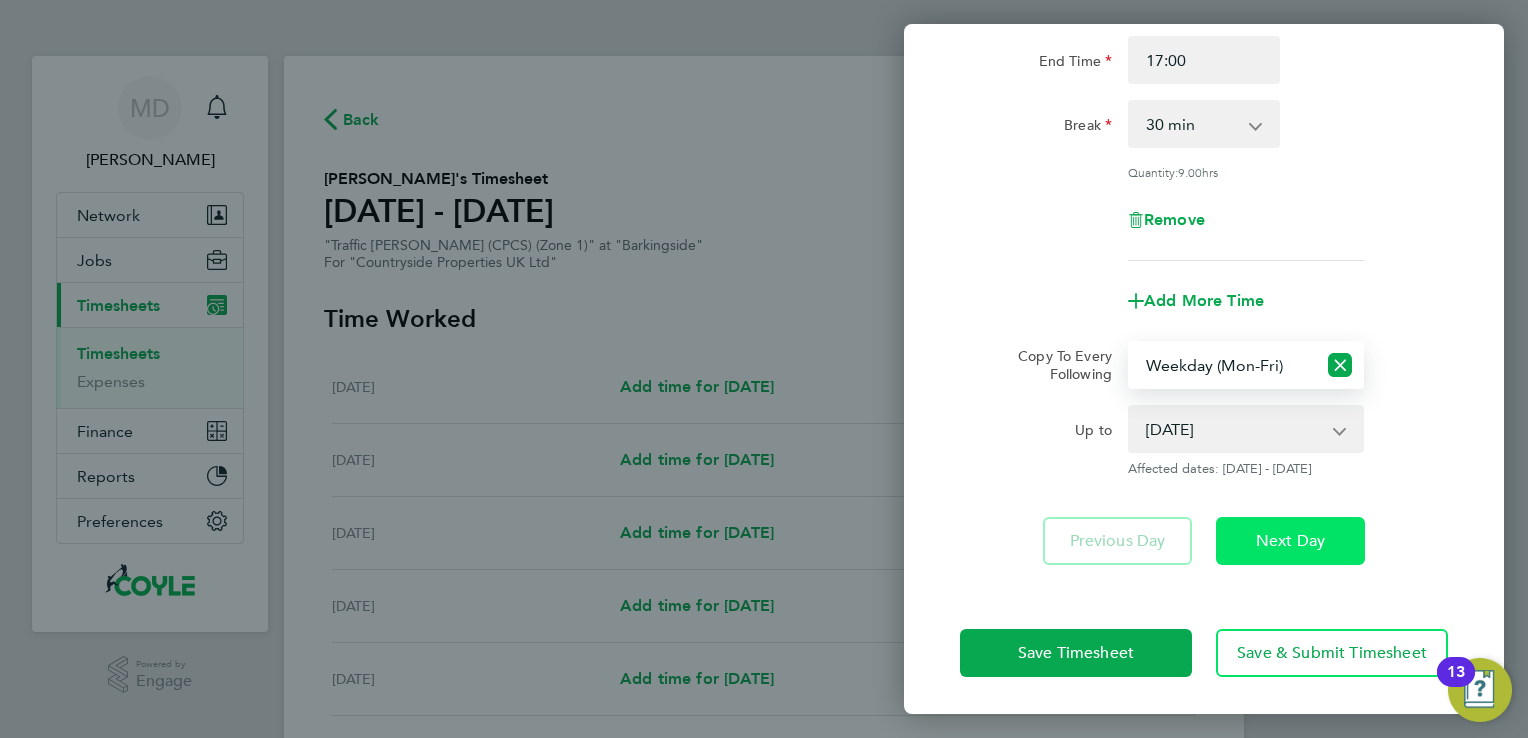 click on "Next Day" 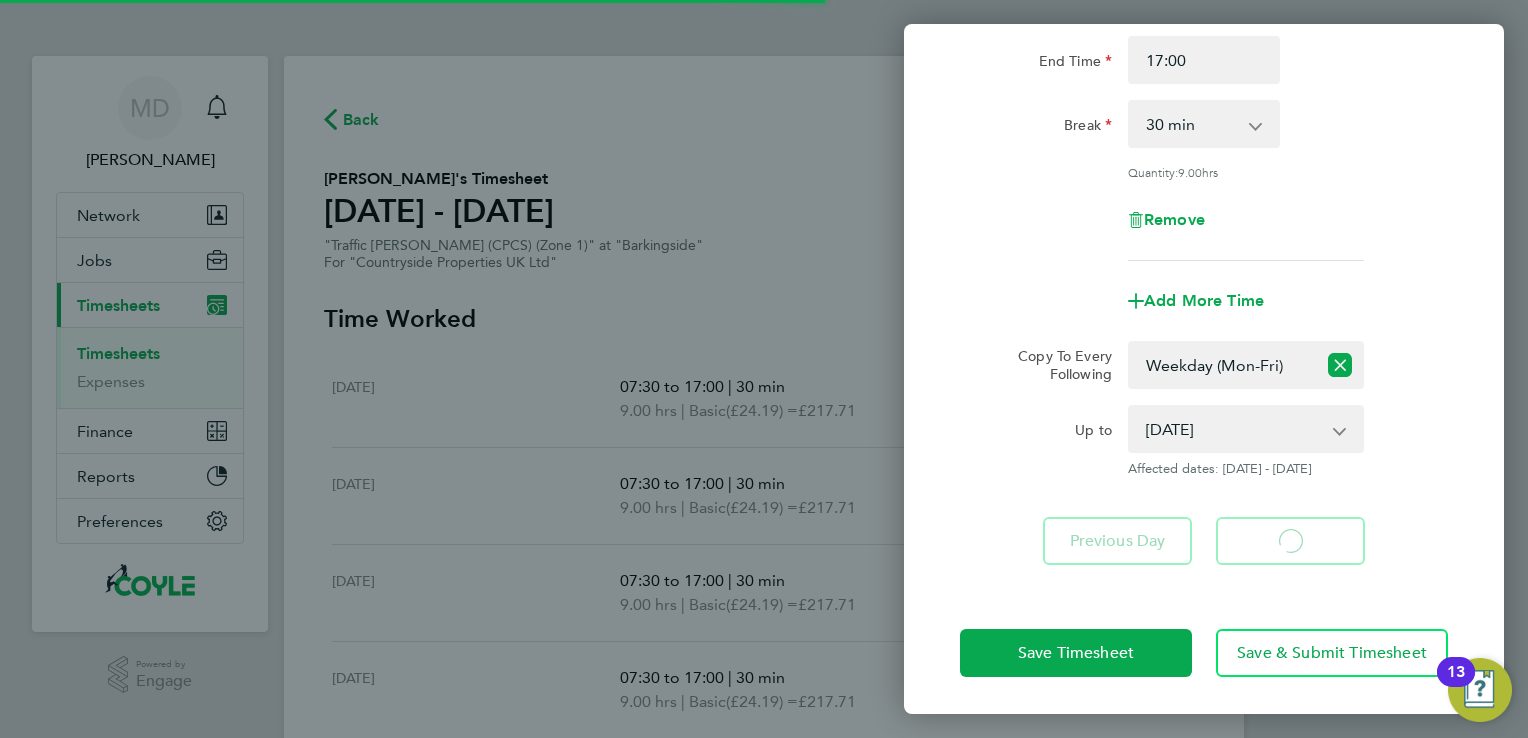 select on "30" 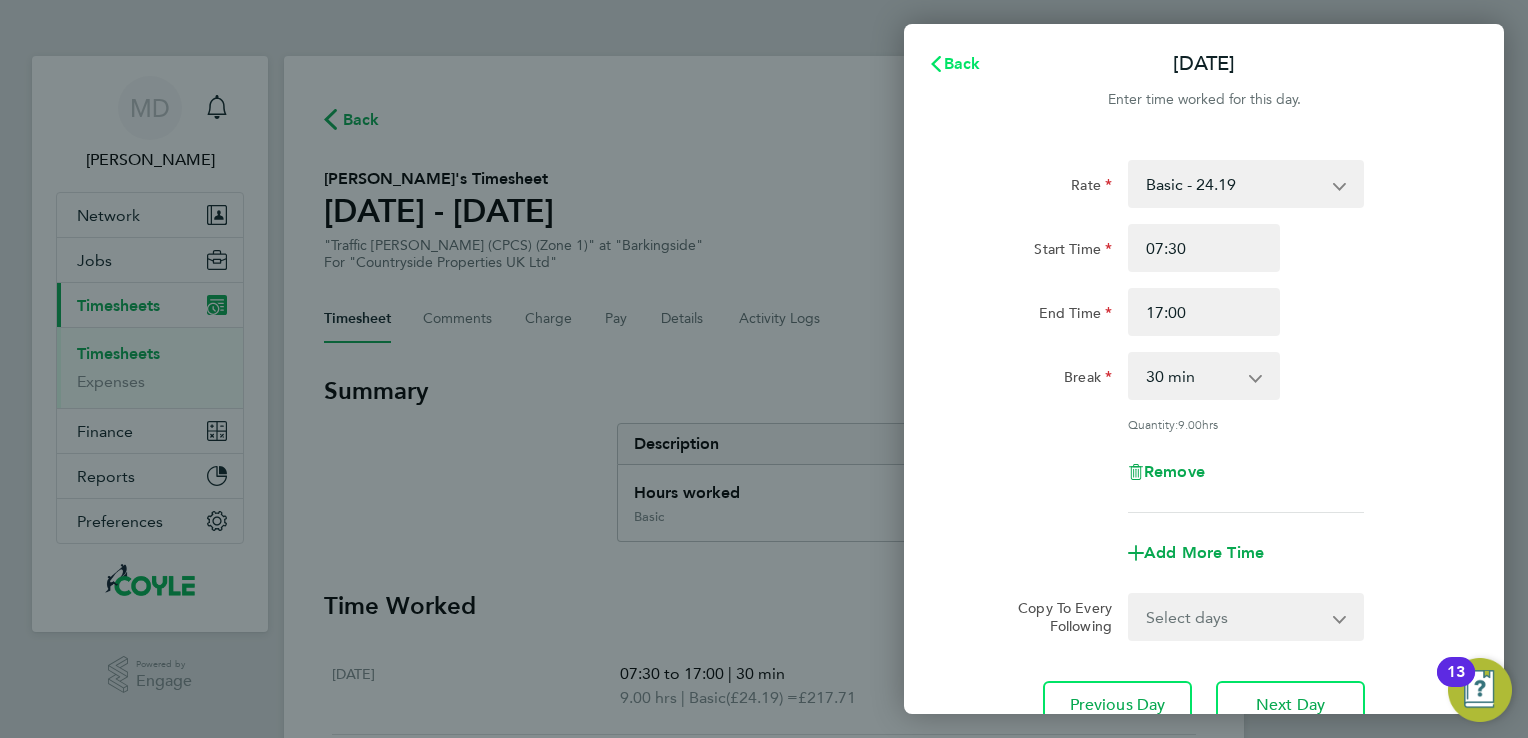 click on "Back" 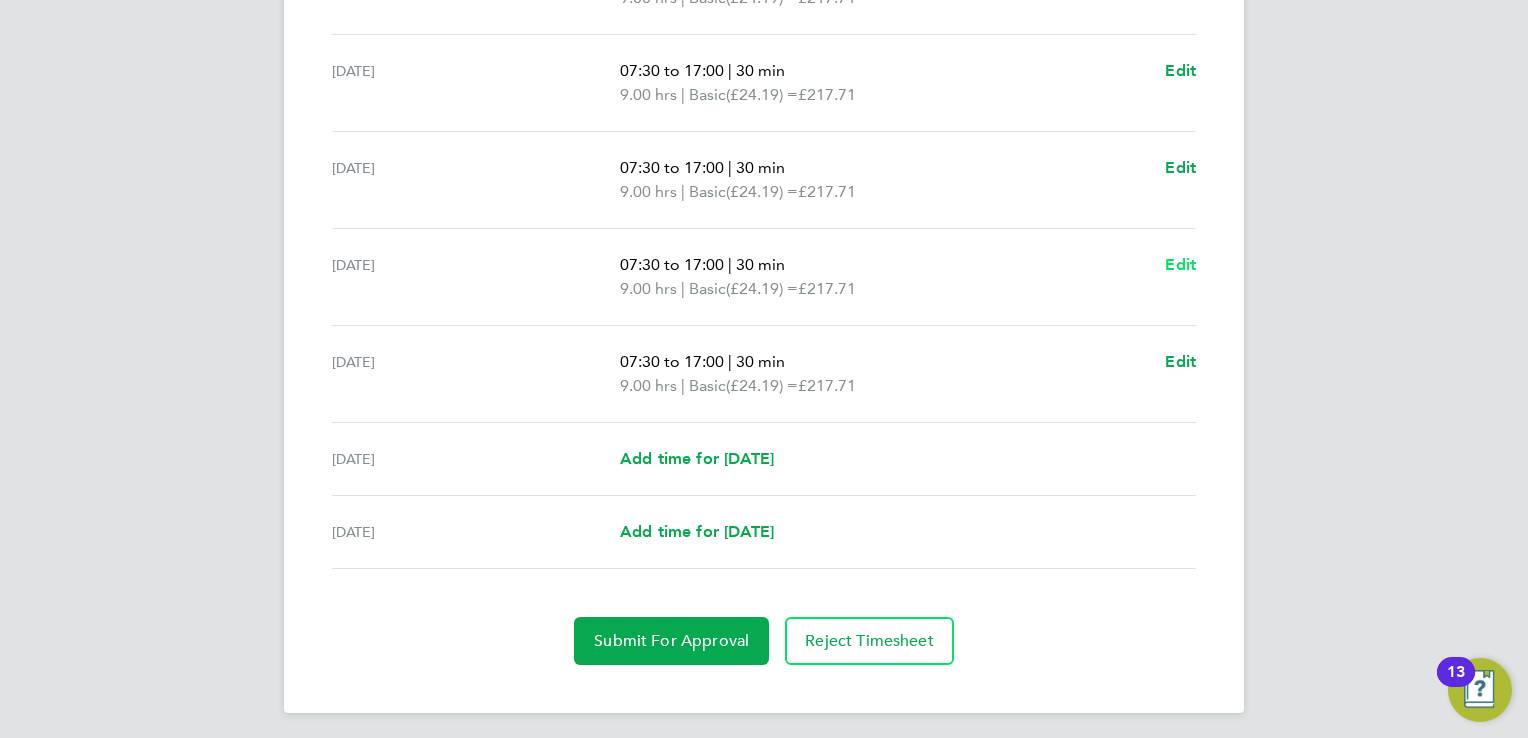 click on "Edit" at bounding box center (1180, 264) 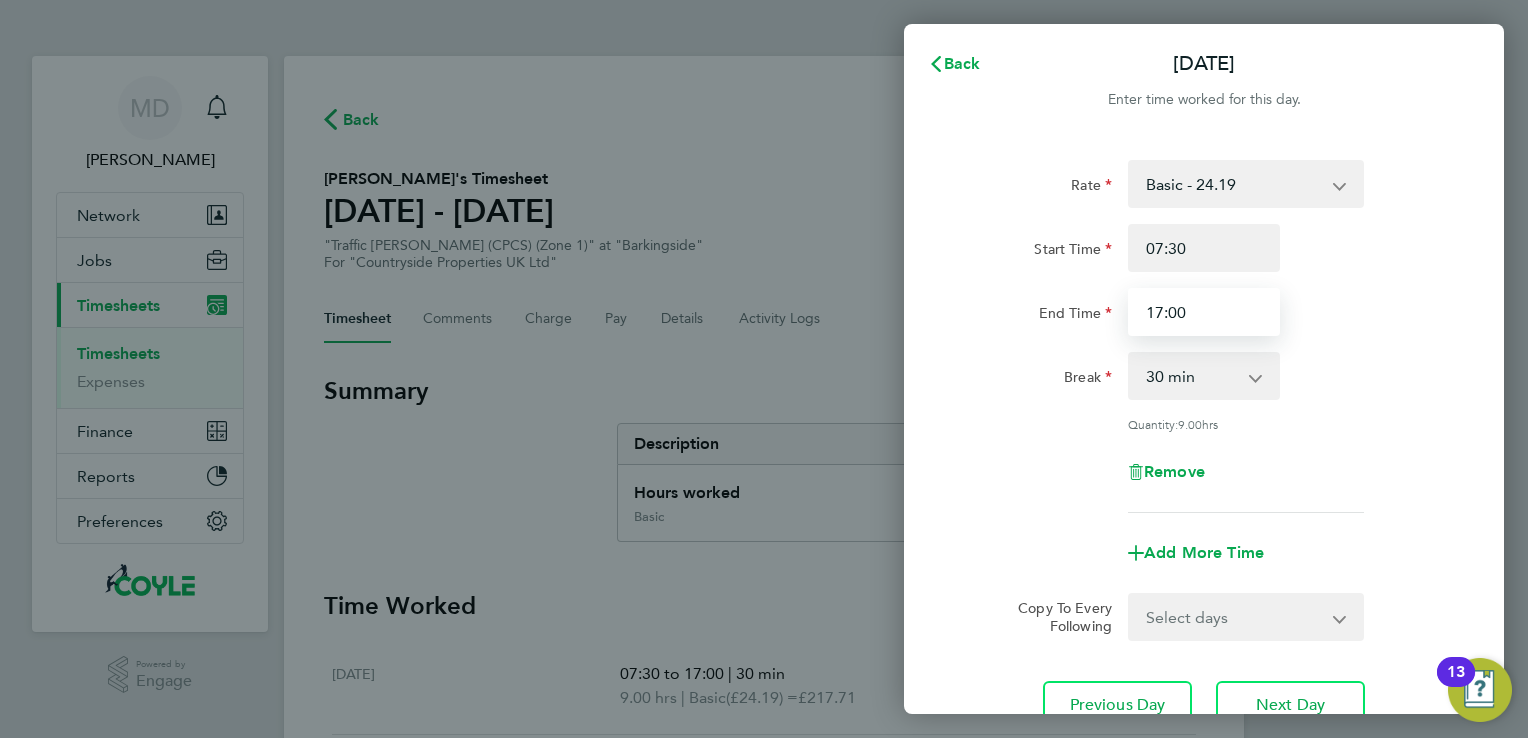 click on "17:00" at bounding box center [1204, 312] 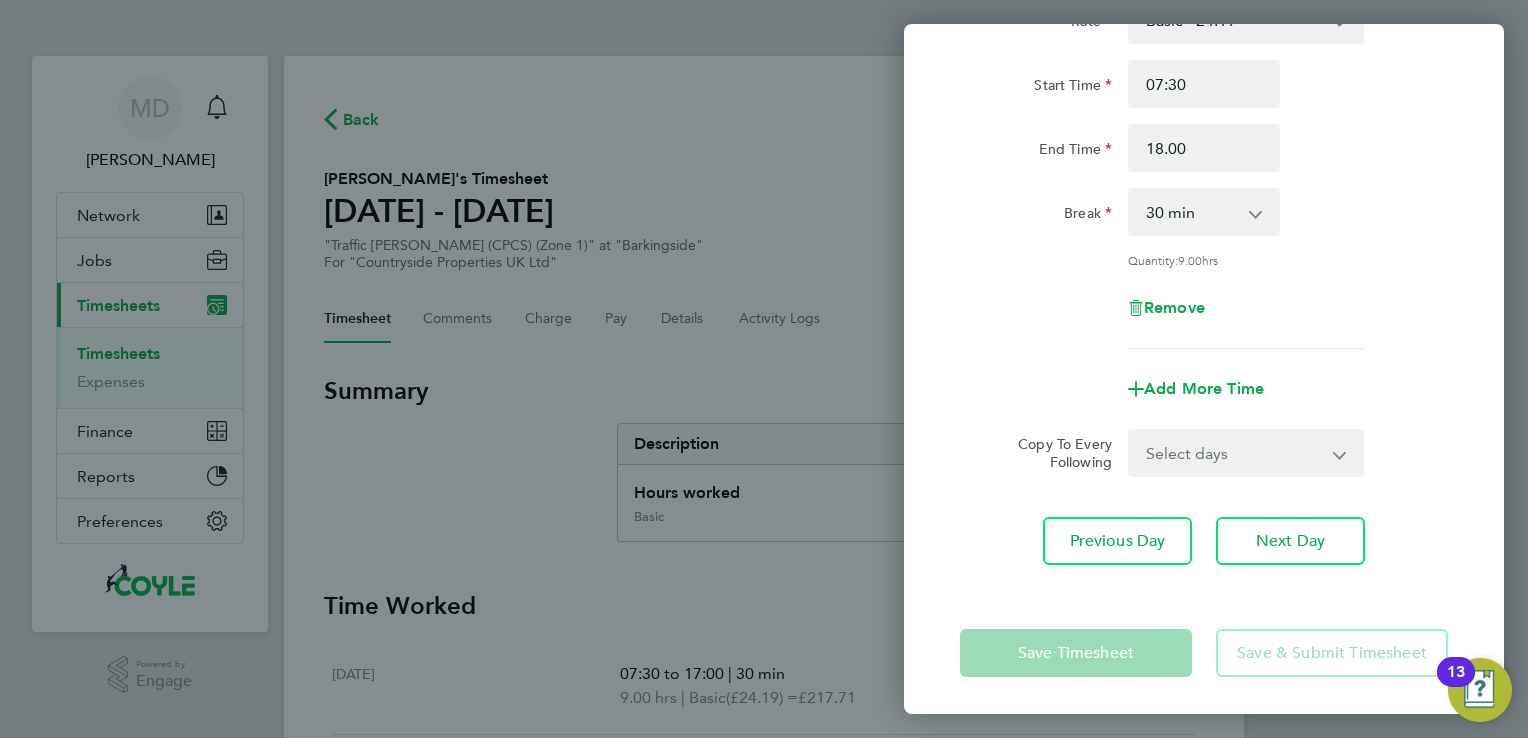 type on "18:00" 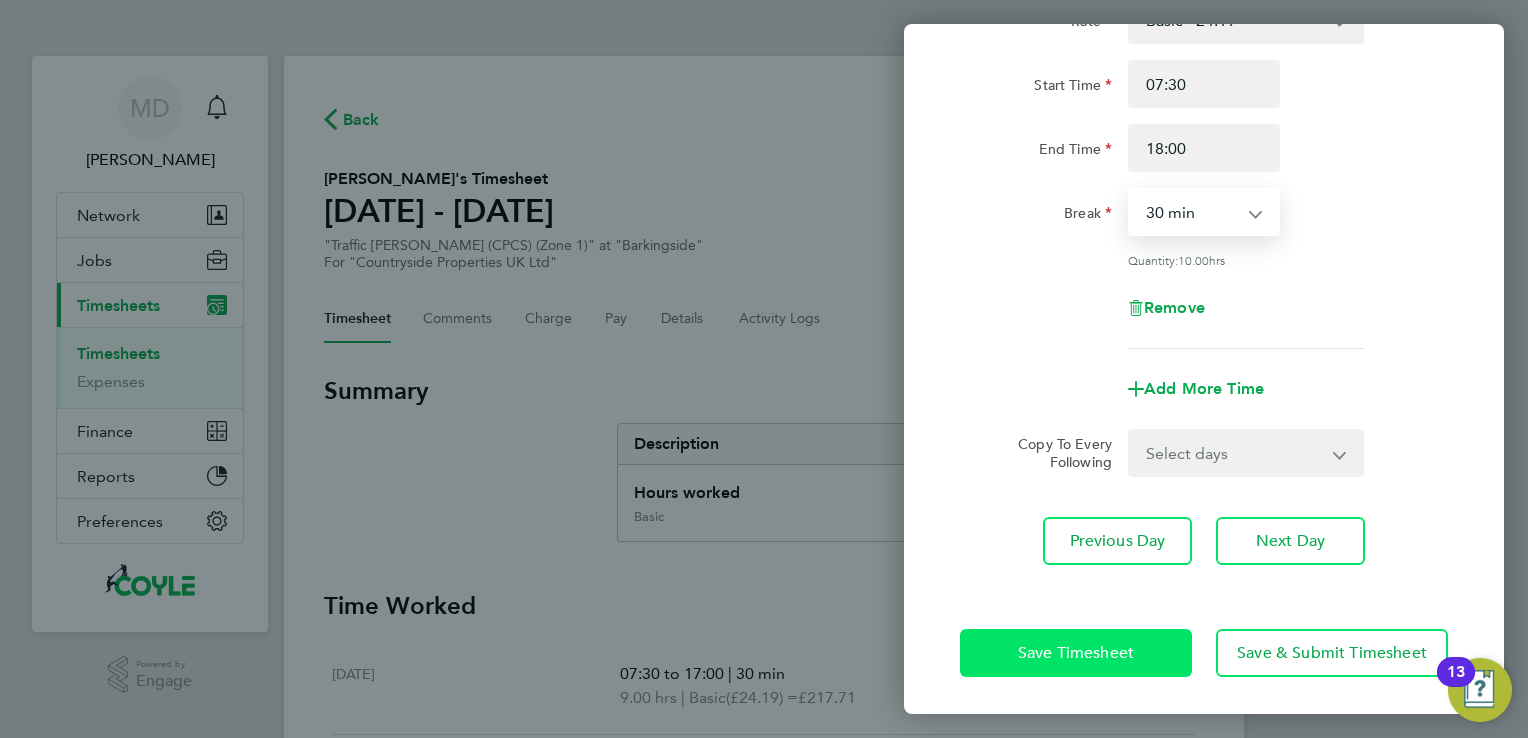 click on "Save Timesheet" 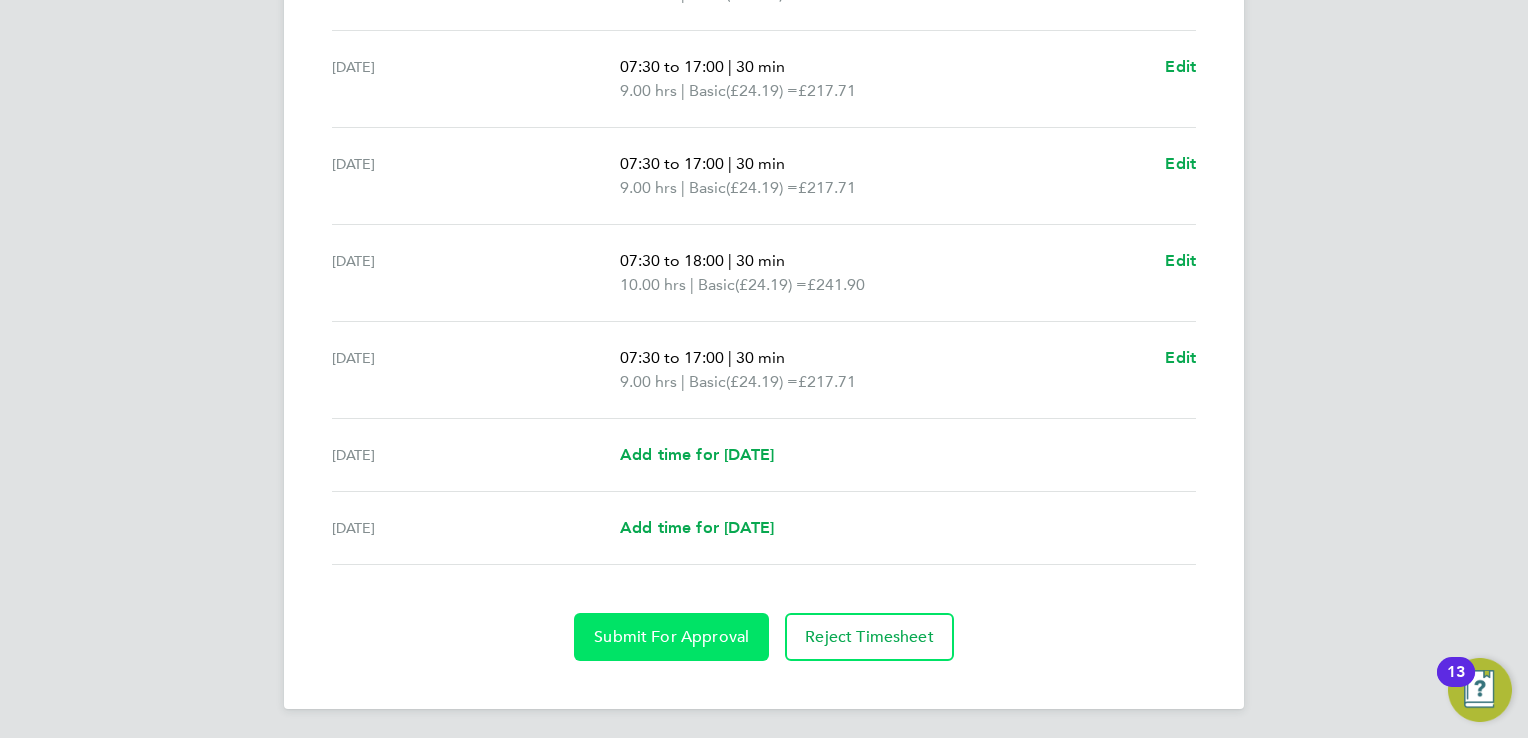 click on "Submit For Approval" 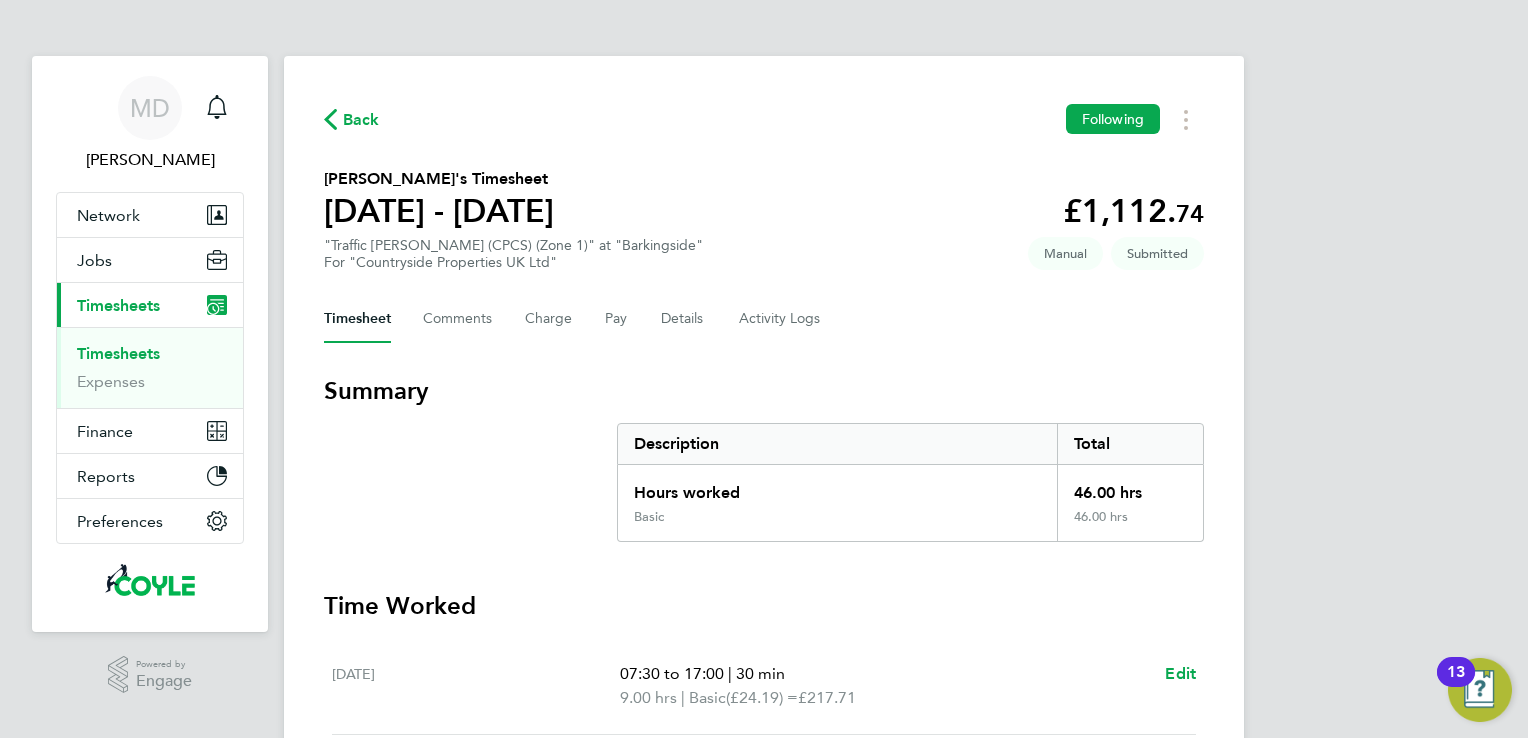 click on "Timesheets" at bounding box center [118, 353] 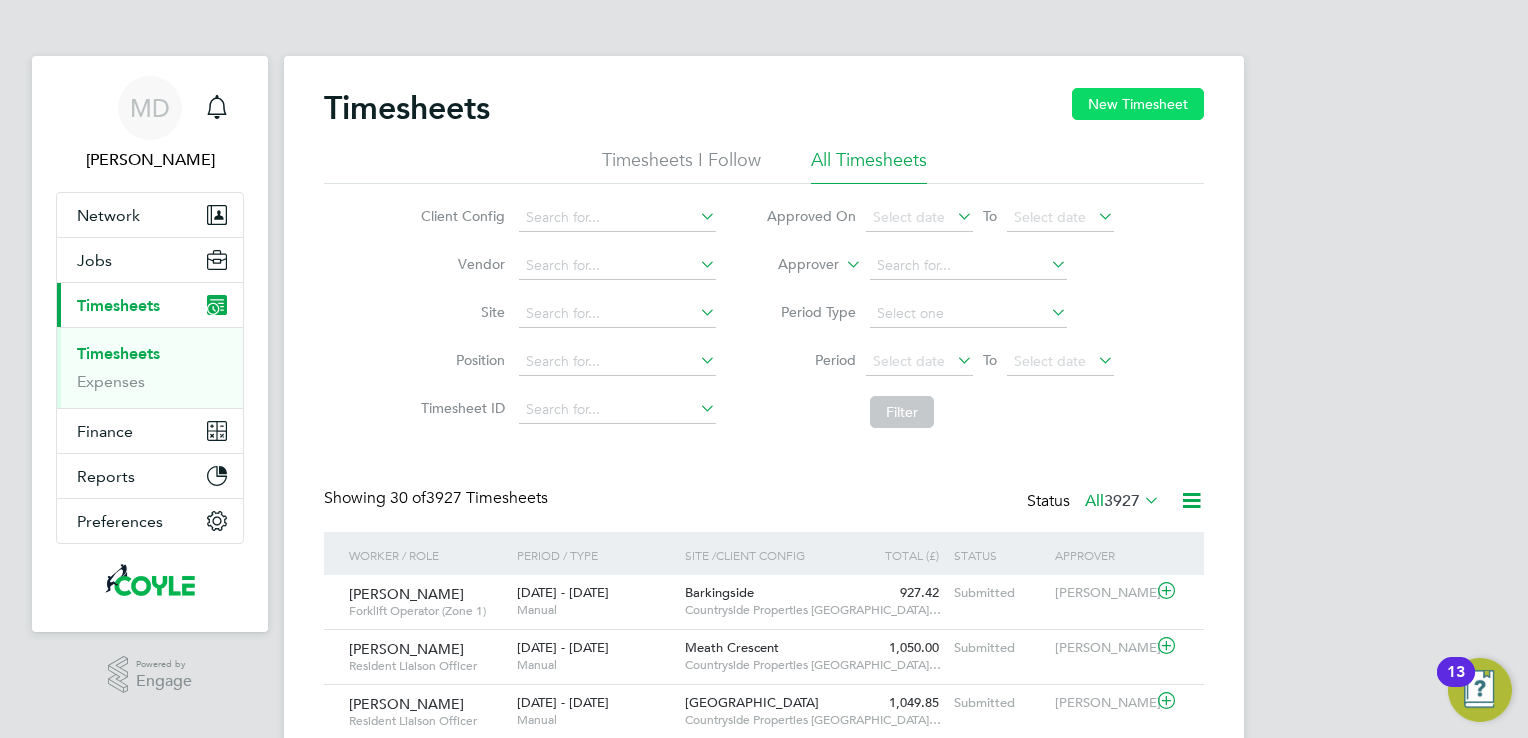 click on "New Timesheet" 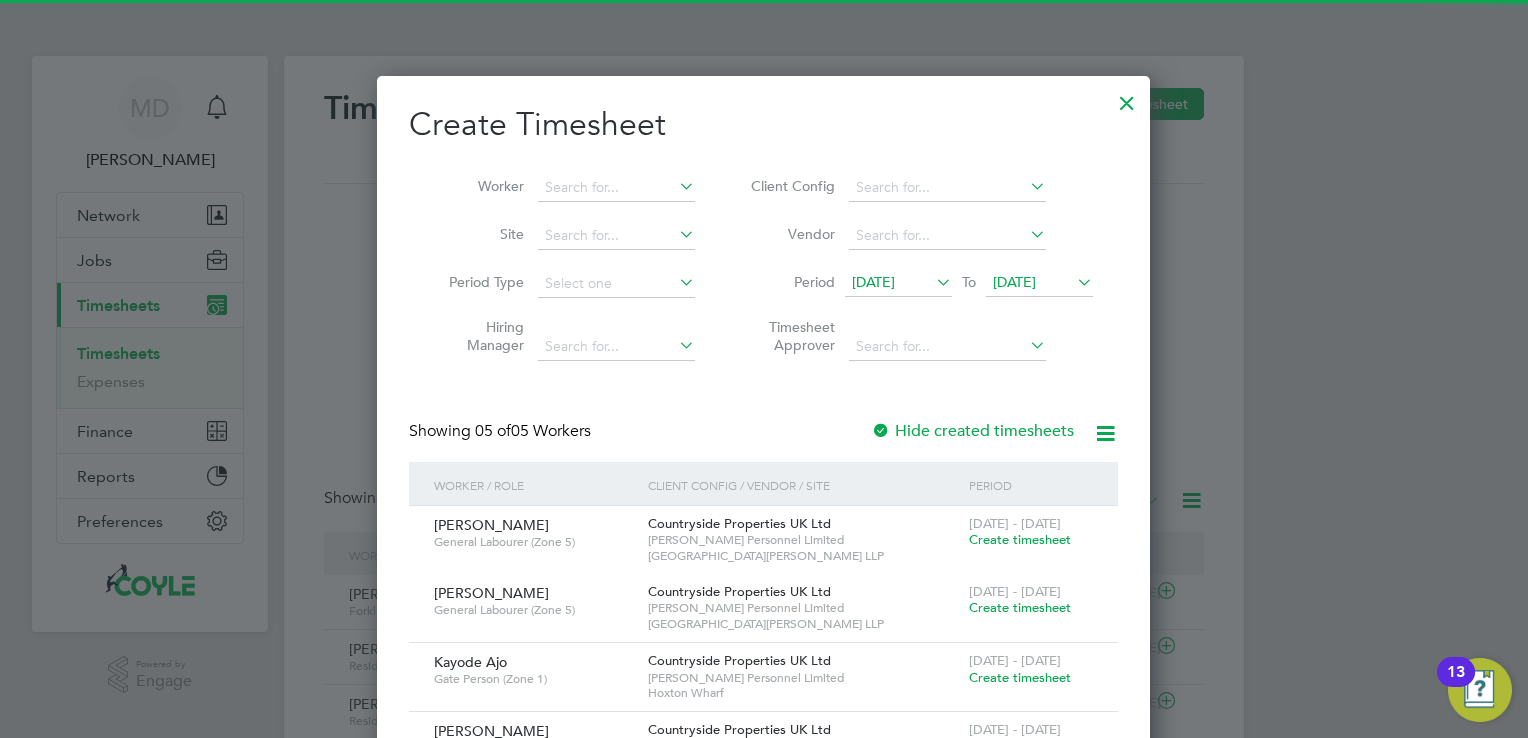 click on "[DATE]" at bounding box center [1014, 282] 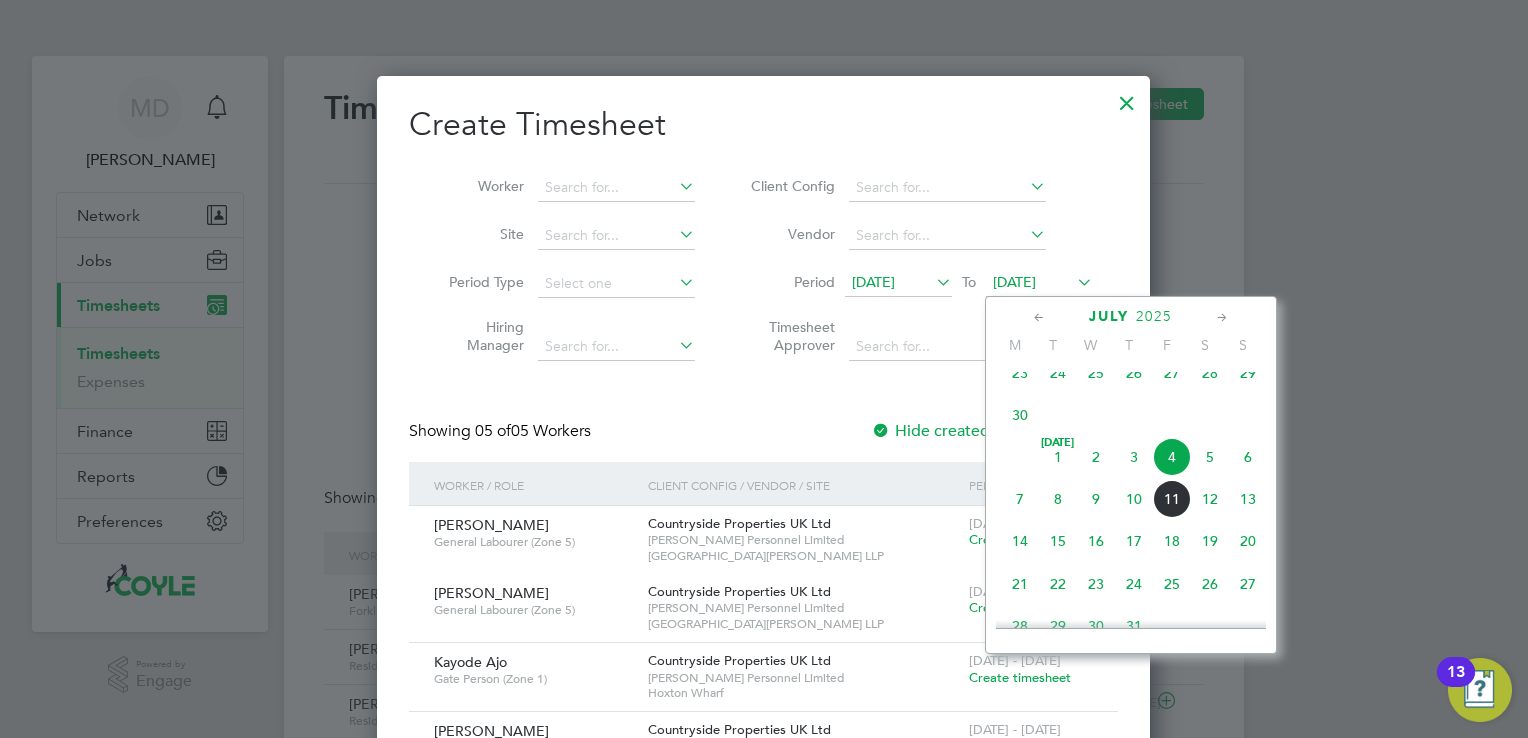 click on "13" 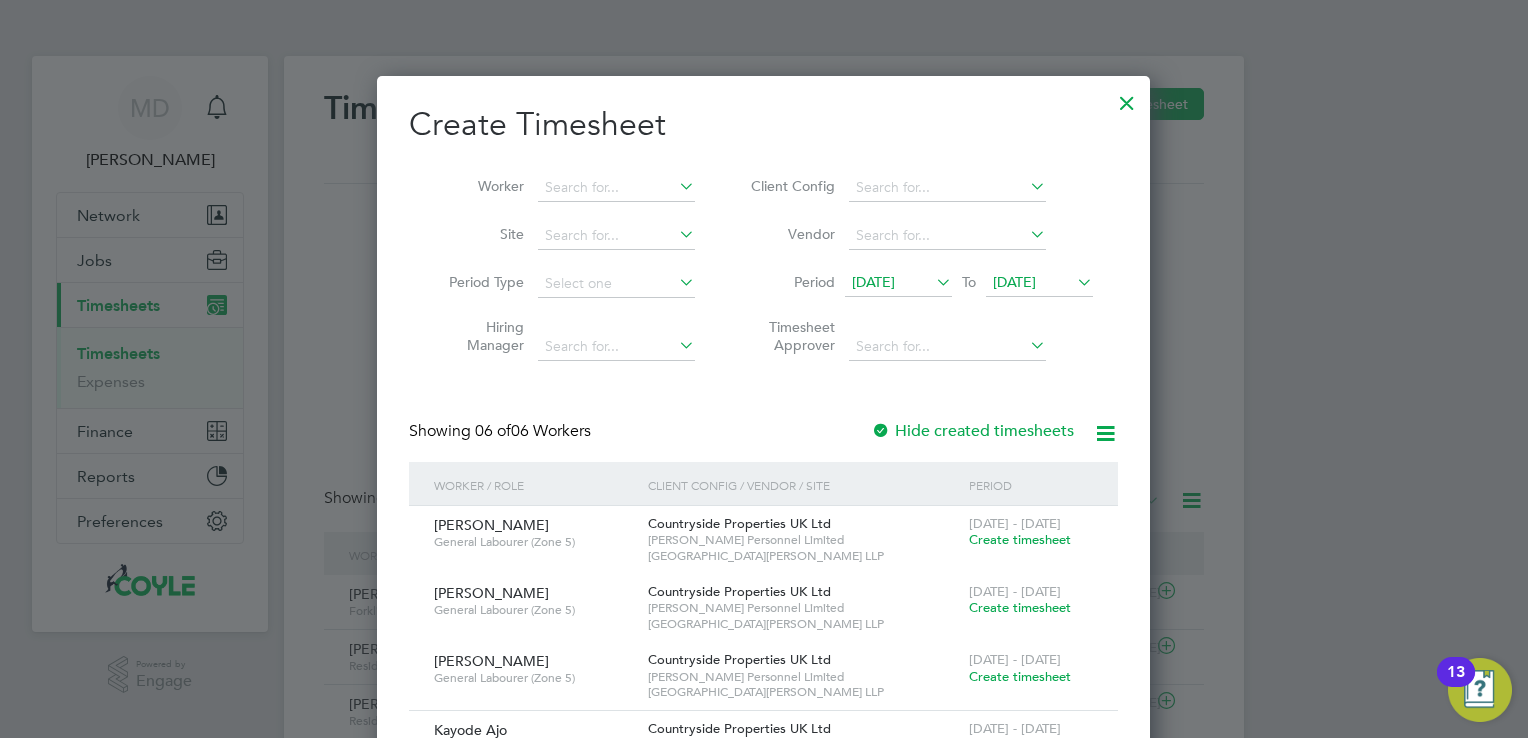 click on "[DATE]" at bounding box center (873, 282) 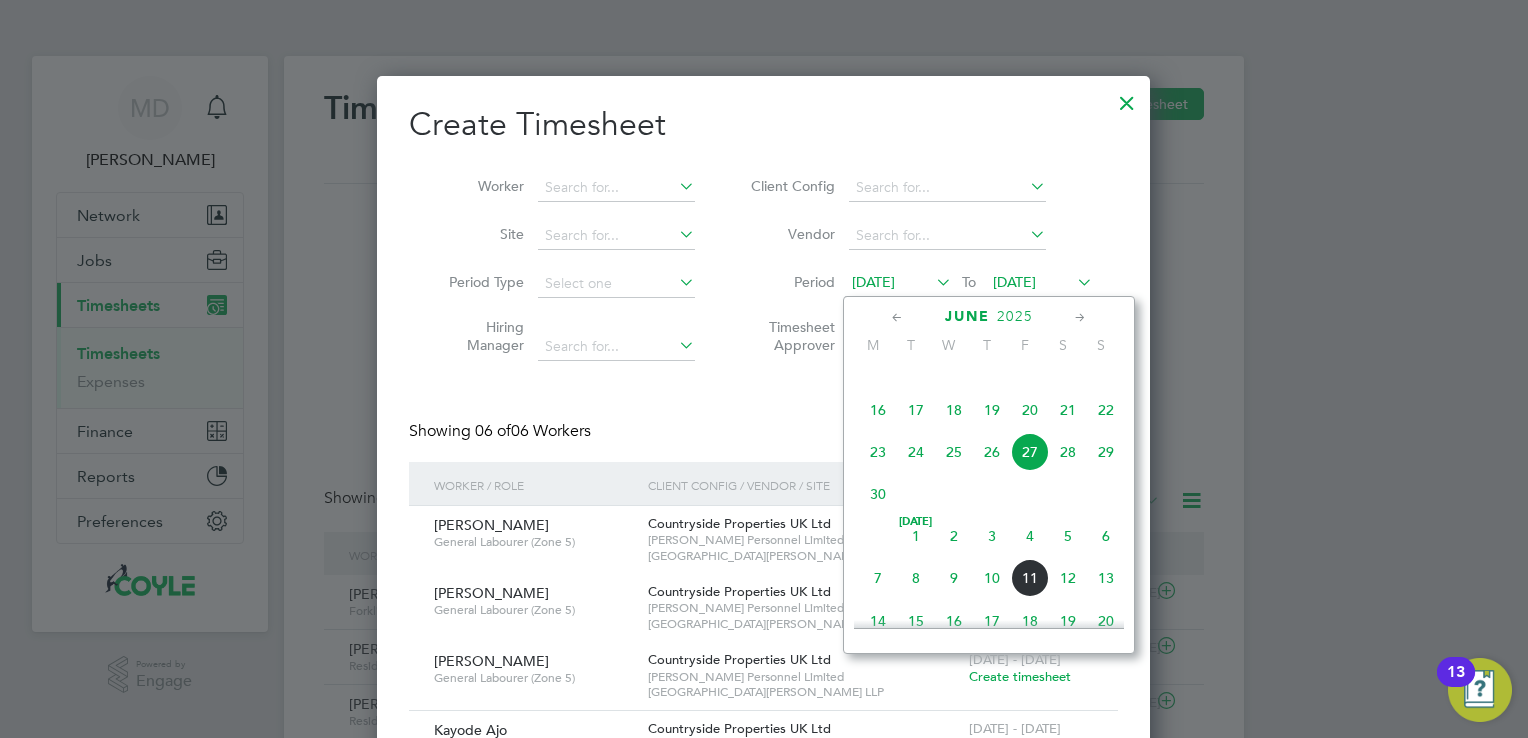 click on "7" 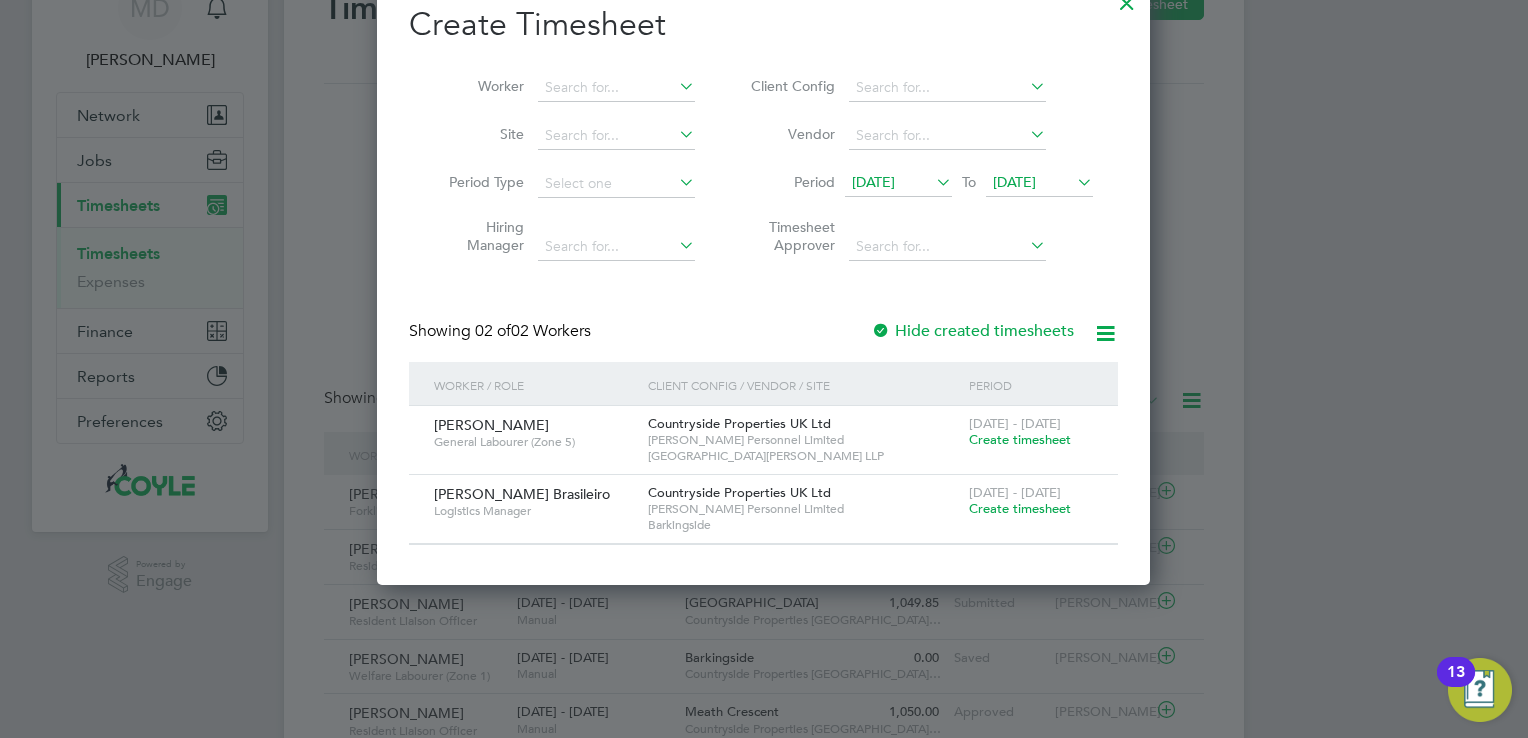 click on "Create timesheet" at bounding box center (1020, 508) 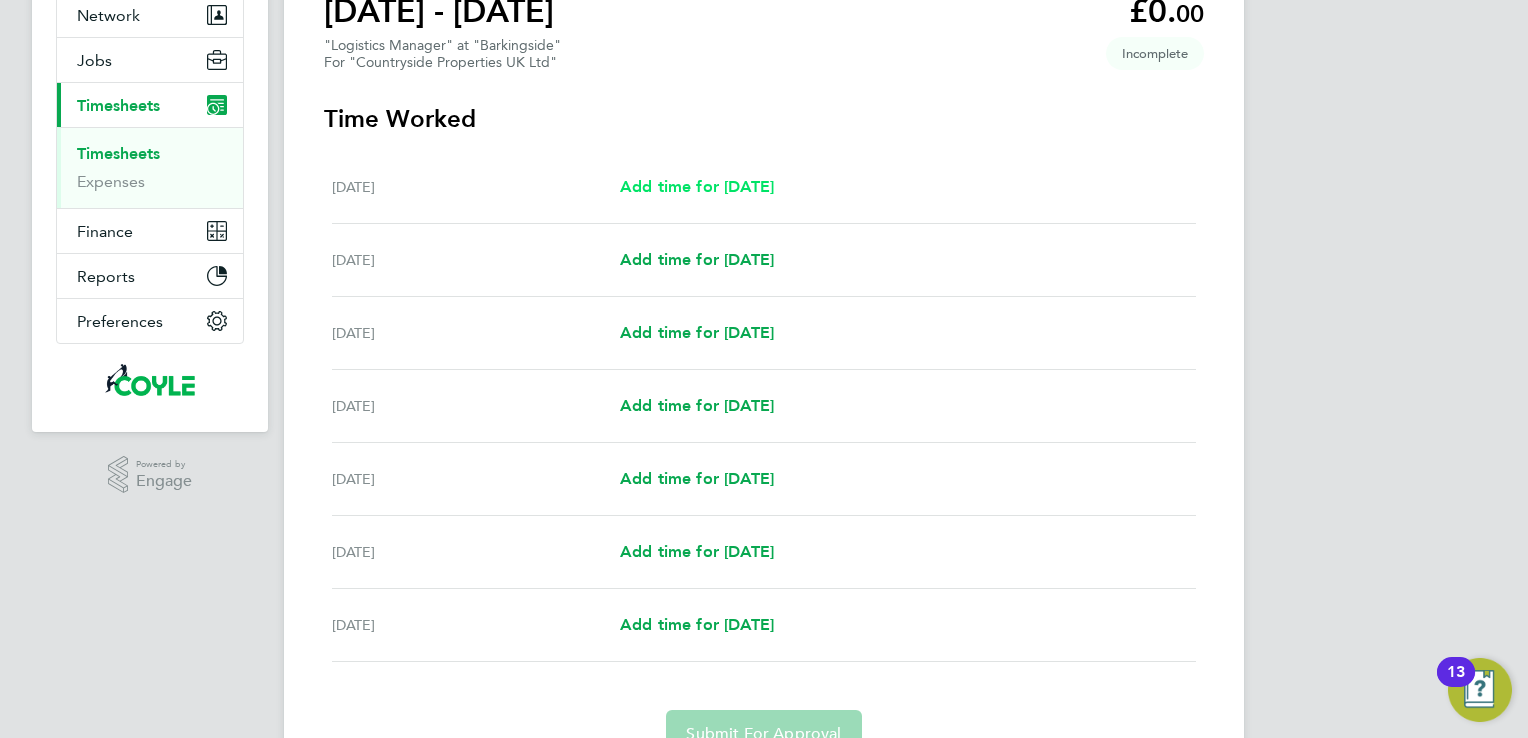 click on "Add time for [DATE]" at bounding box center (697, 186) 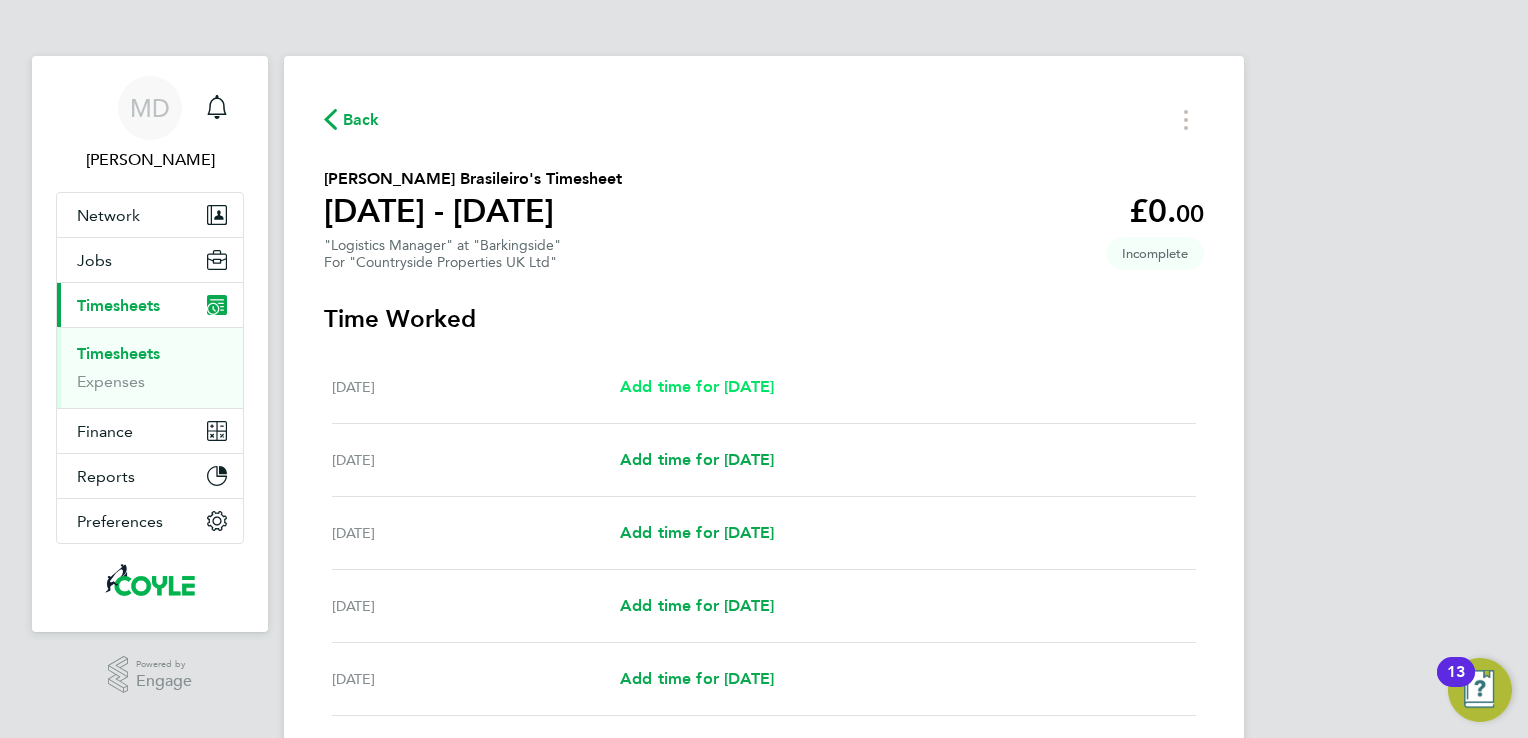 select on "30" 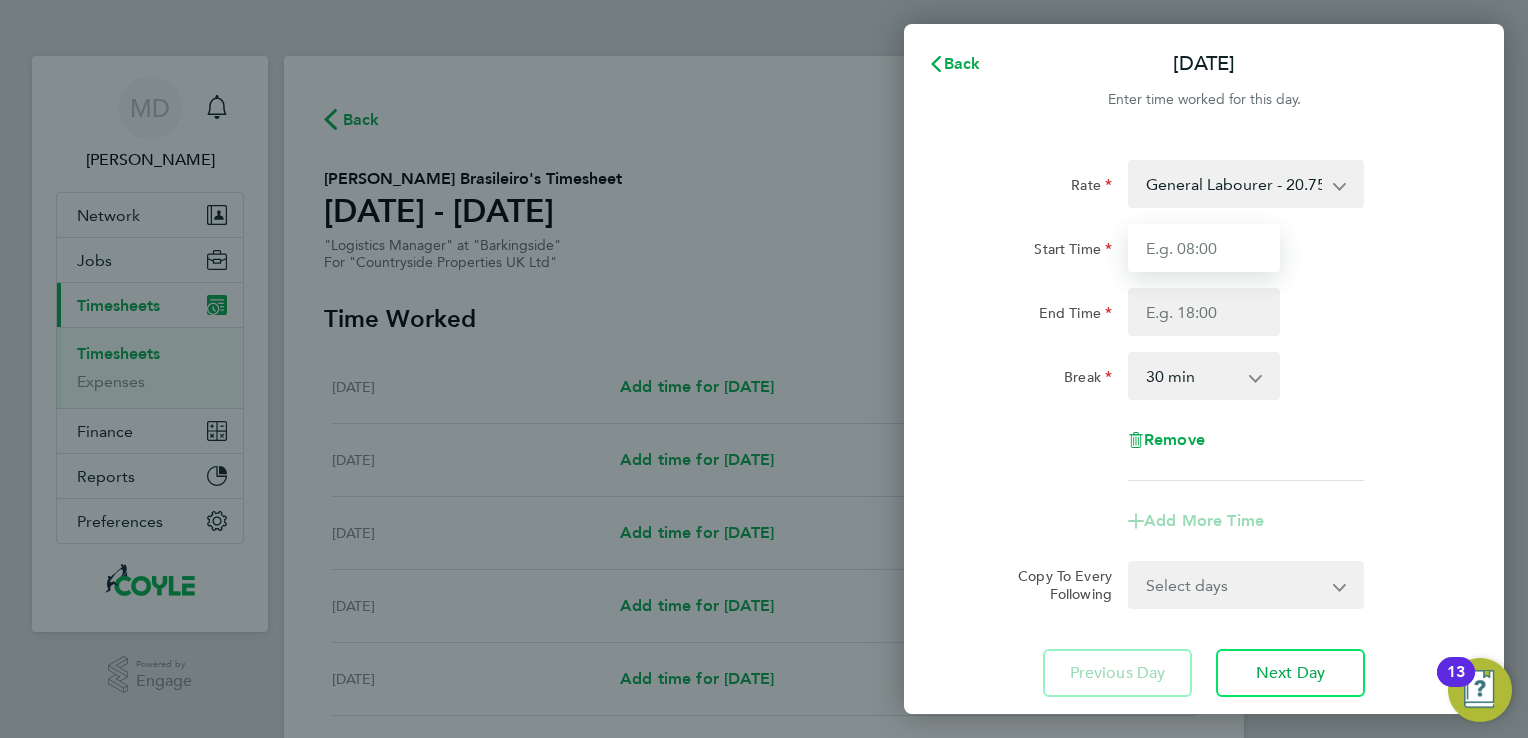 drag, startPoint x: 1251, startPoint y: 238, endPoint x: 1251, endPoint y: 253, distance: 15 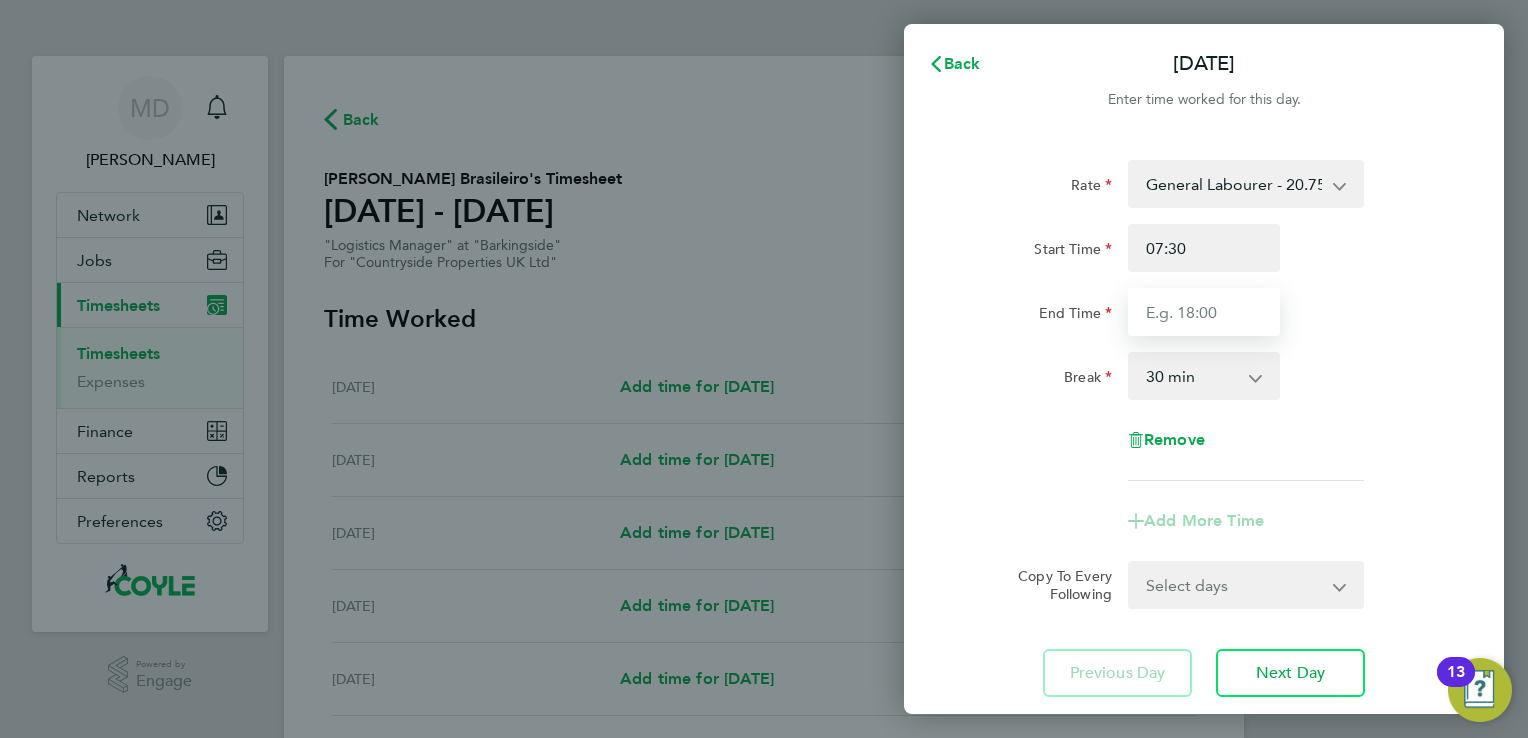 click on "End Time" at bounding box center (1204, 312) 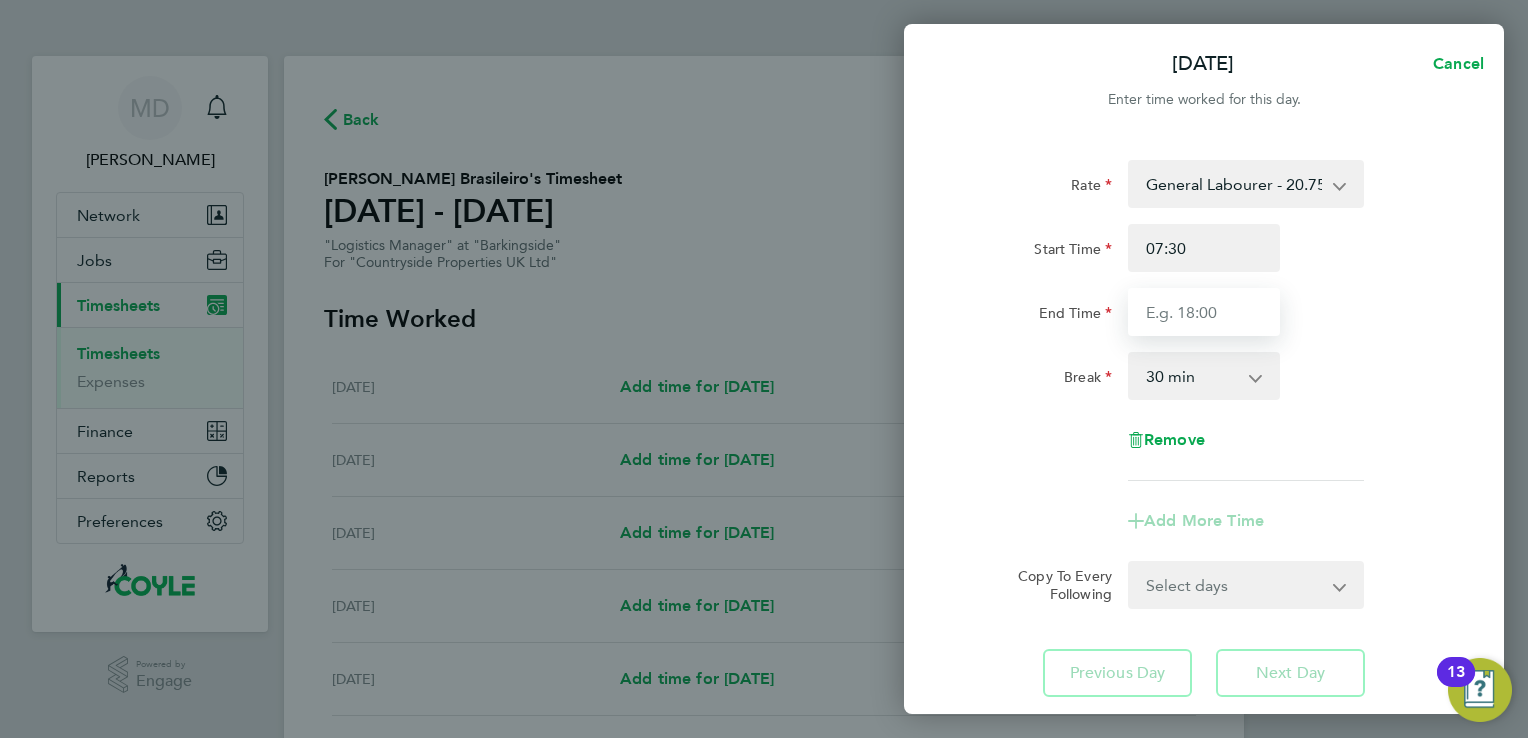 type on "18:00" 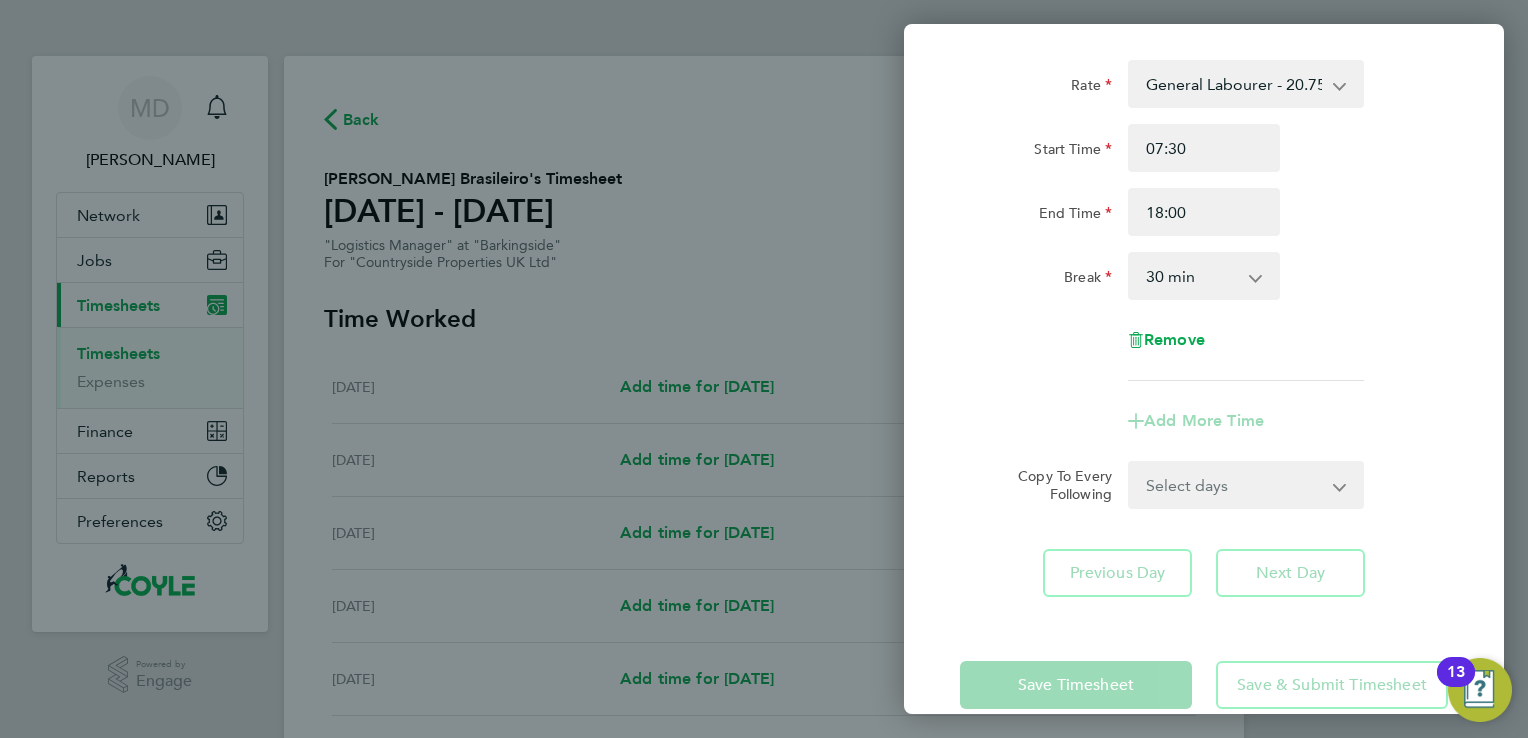 click on "Rate  General Labourer - 20.75   Logistics Manager - 25.00
Start Time 07:30 End Time 18:00 Break  0 min   15 min   30 min   45 min   60 min   75 min   90 min
Remove
Add More Time  Copy To Every Following  Select days   Day   Weekday (Mon-Fri)   Weekend (Sat-Sun)   [DATE]   [DATE]   [DATE]   [DATE]   [DATE]   [DATE]" 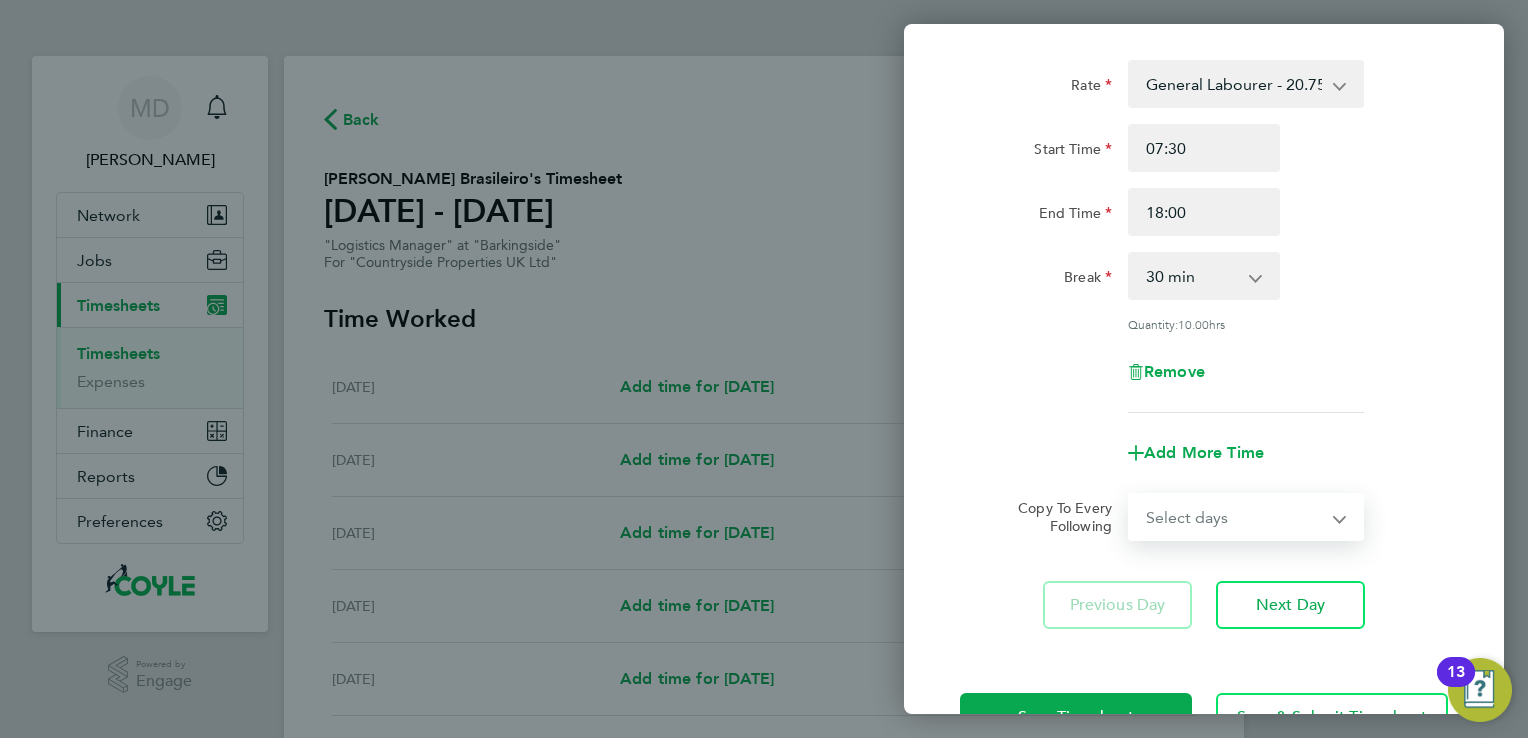 select on "WEEKDAY" 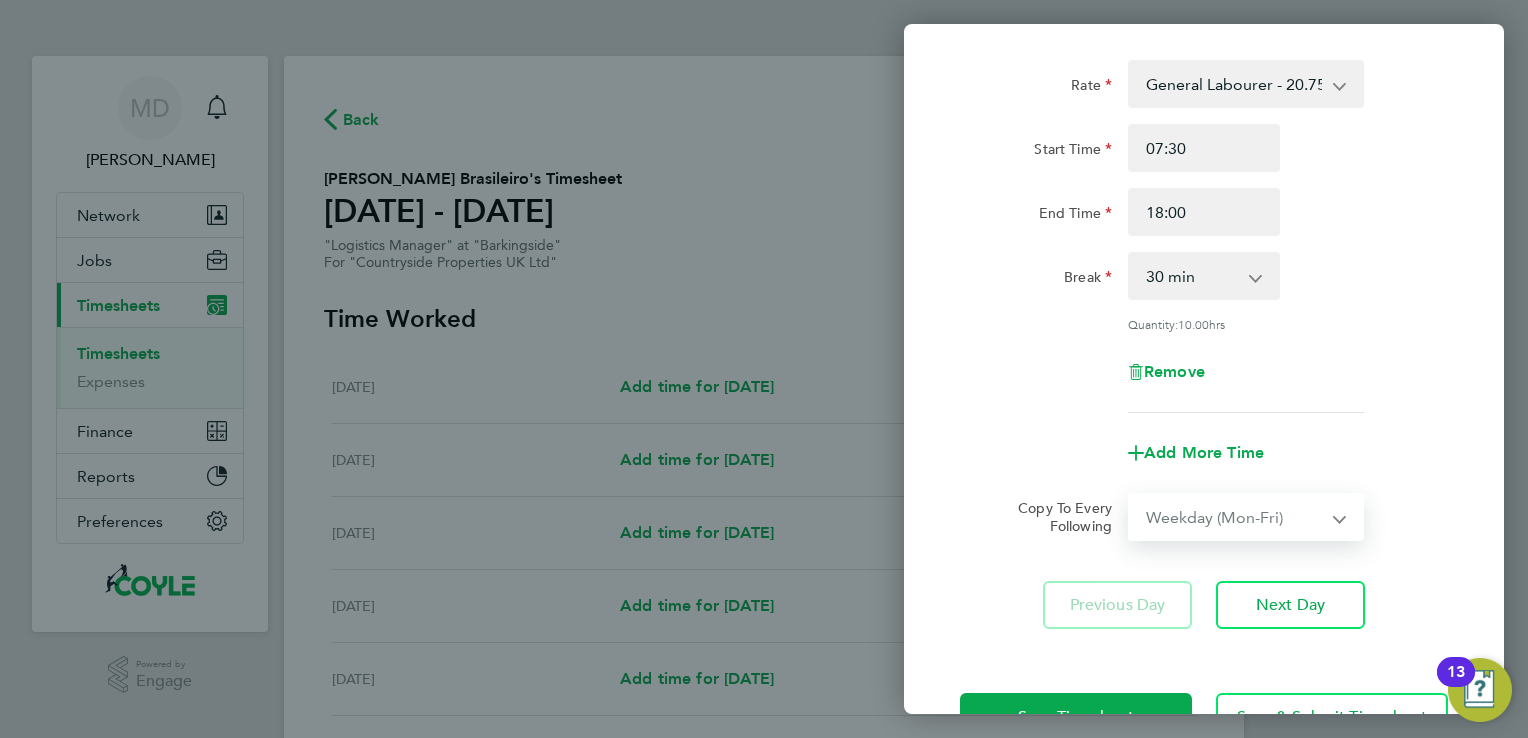 click on "Select days   Day   Weekday (Mon-Fri)   Weekend (Sat-Sun)   [DATE]   [DATE]   [DATE]   [DATE]   [DATE]   [DATE]" at bounding box center [1235, 517] 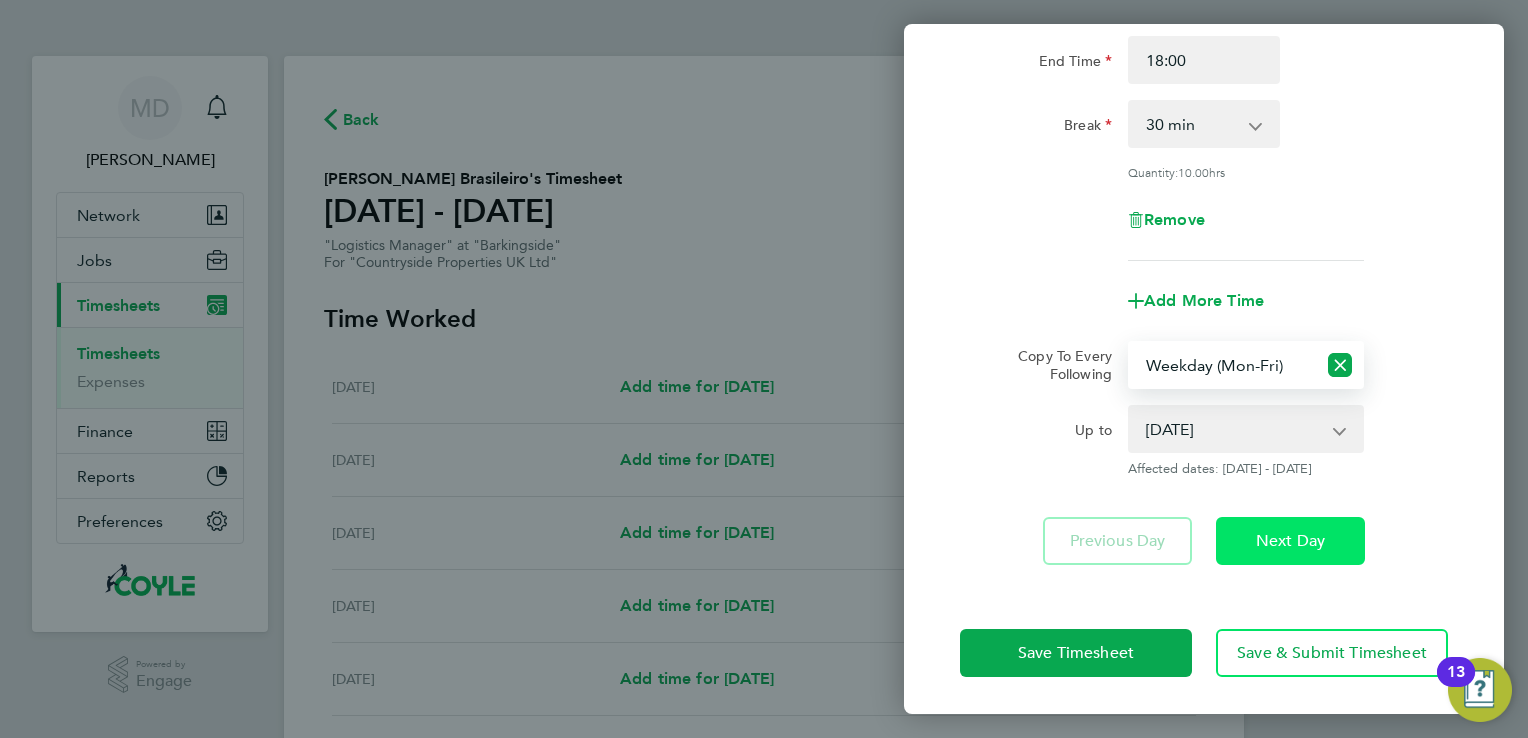 click on "Next Day" 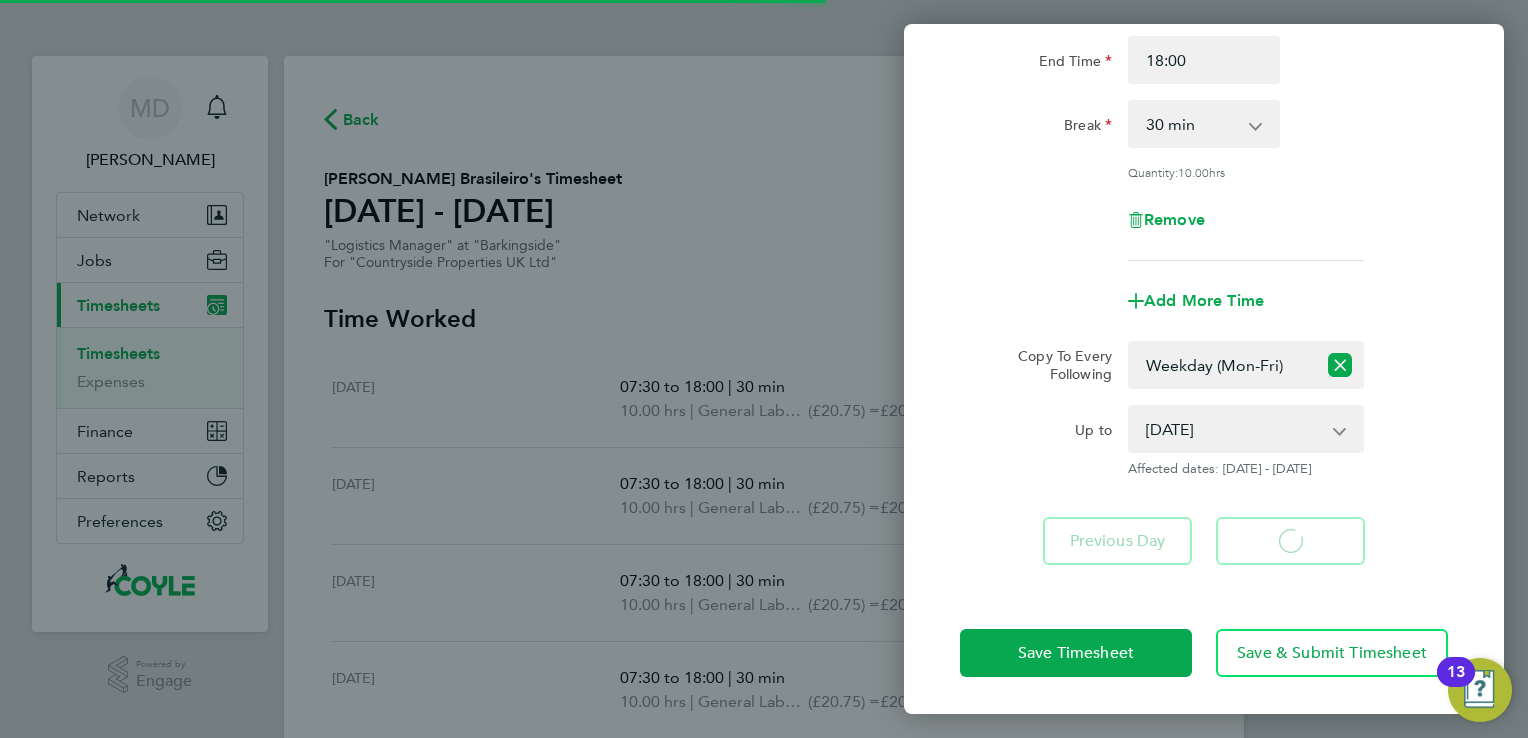 select on "30" 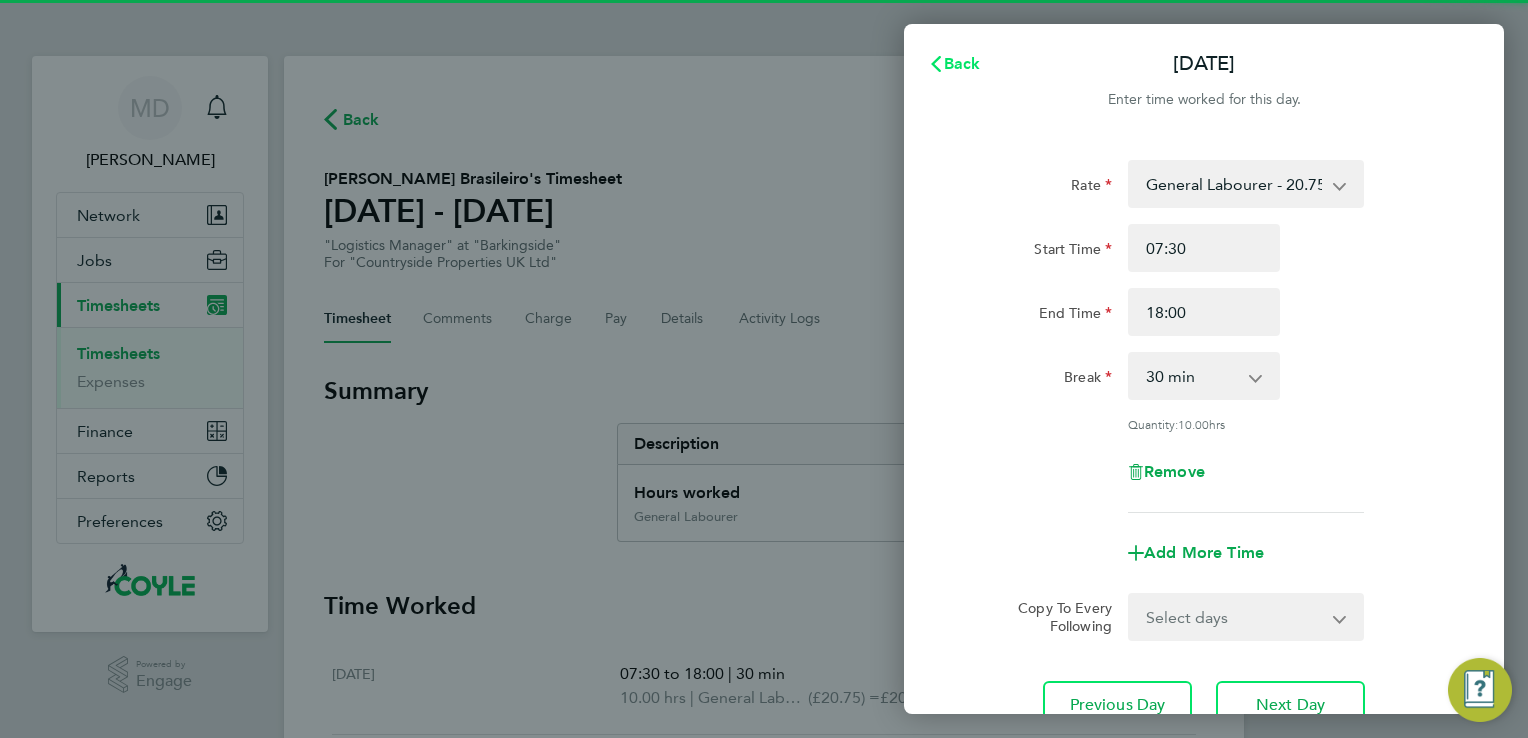 click on "Back" 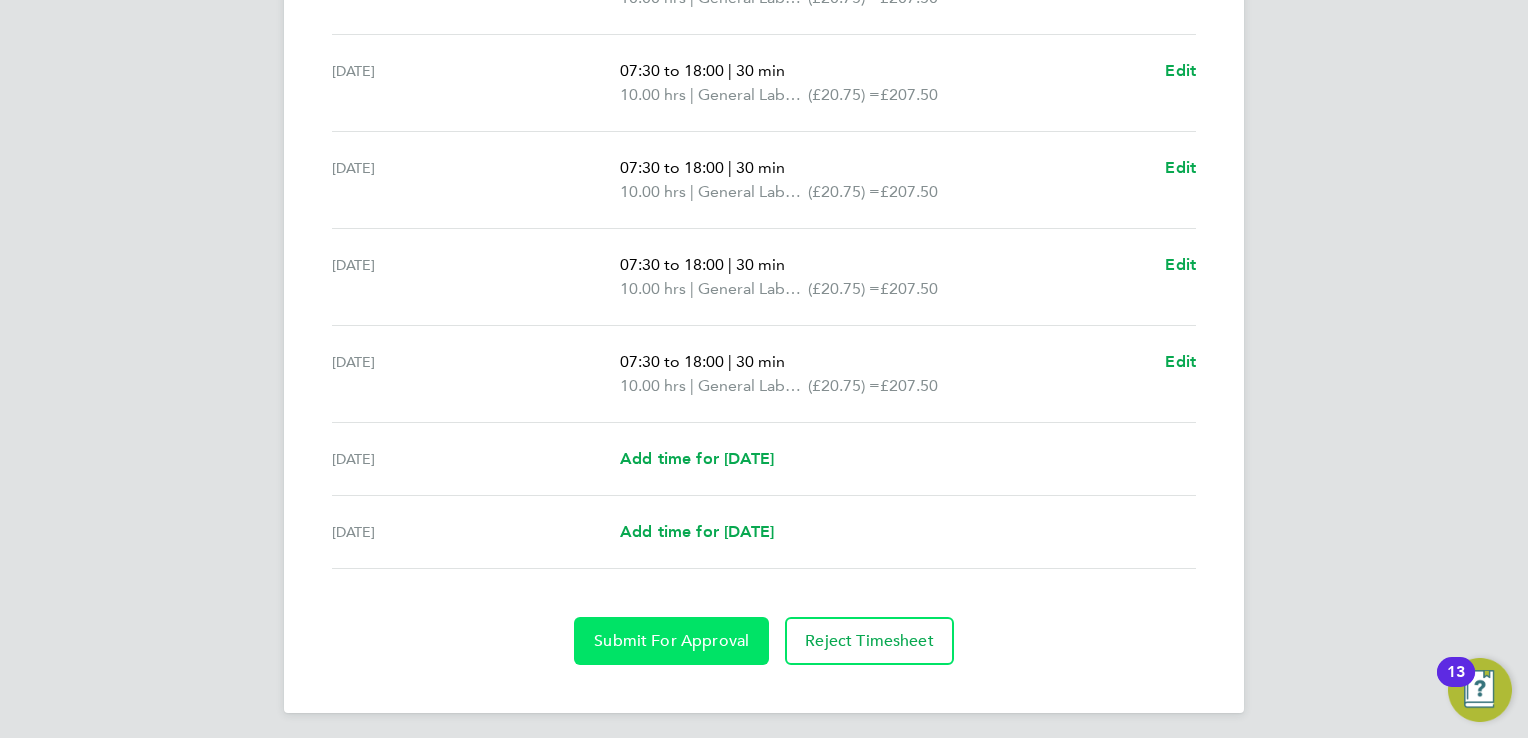 drag, startPoint x: 694, startPoint y: 642, endPoint x: 706, endPoint y: 651, distance: 15 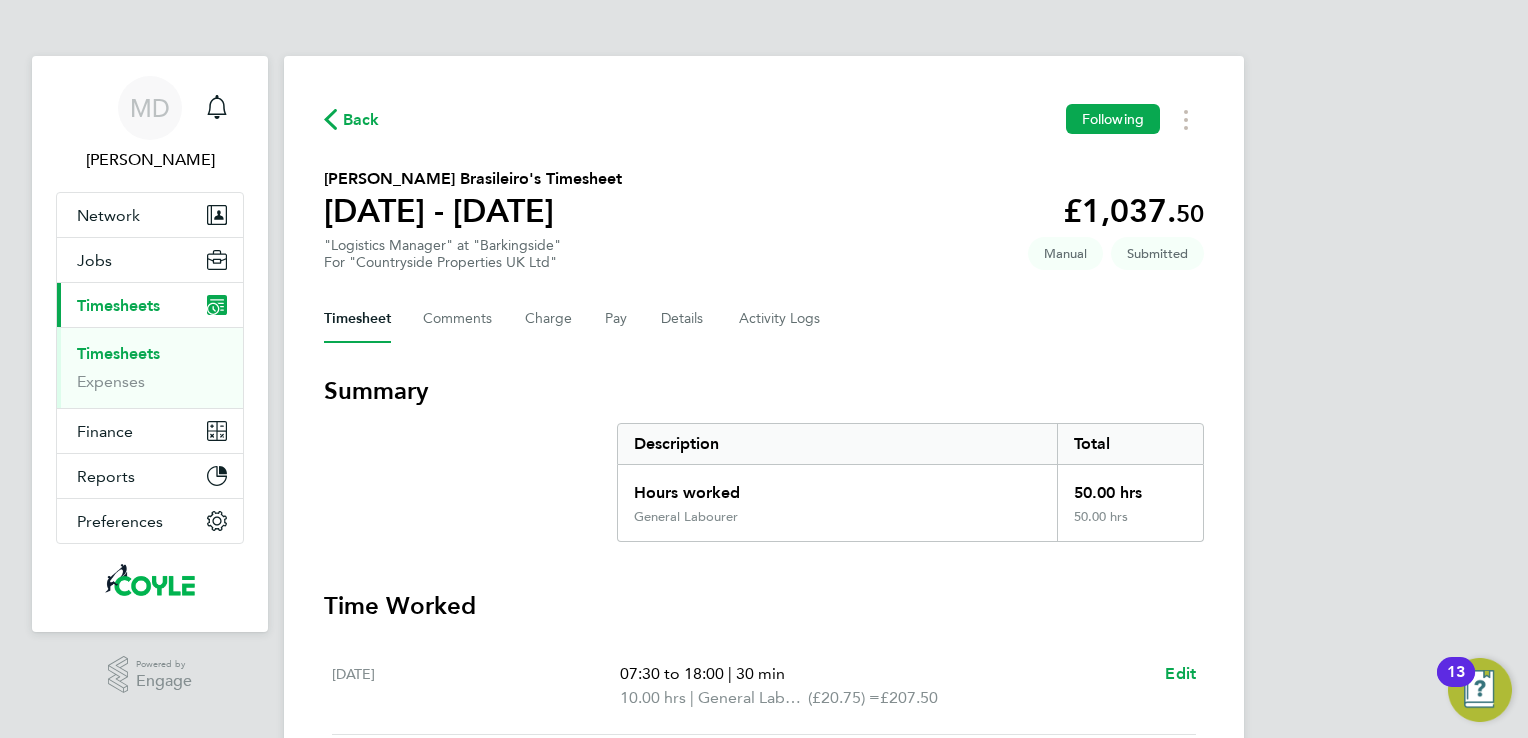 click on "Back" 